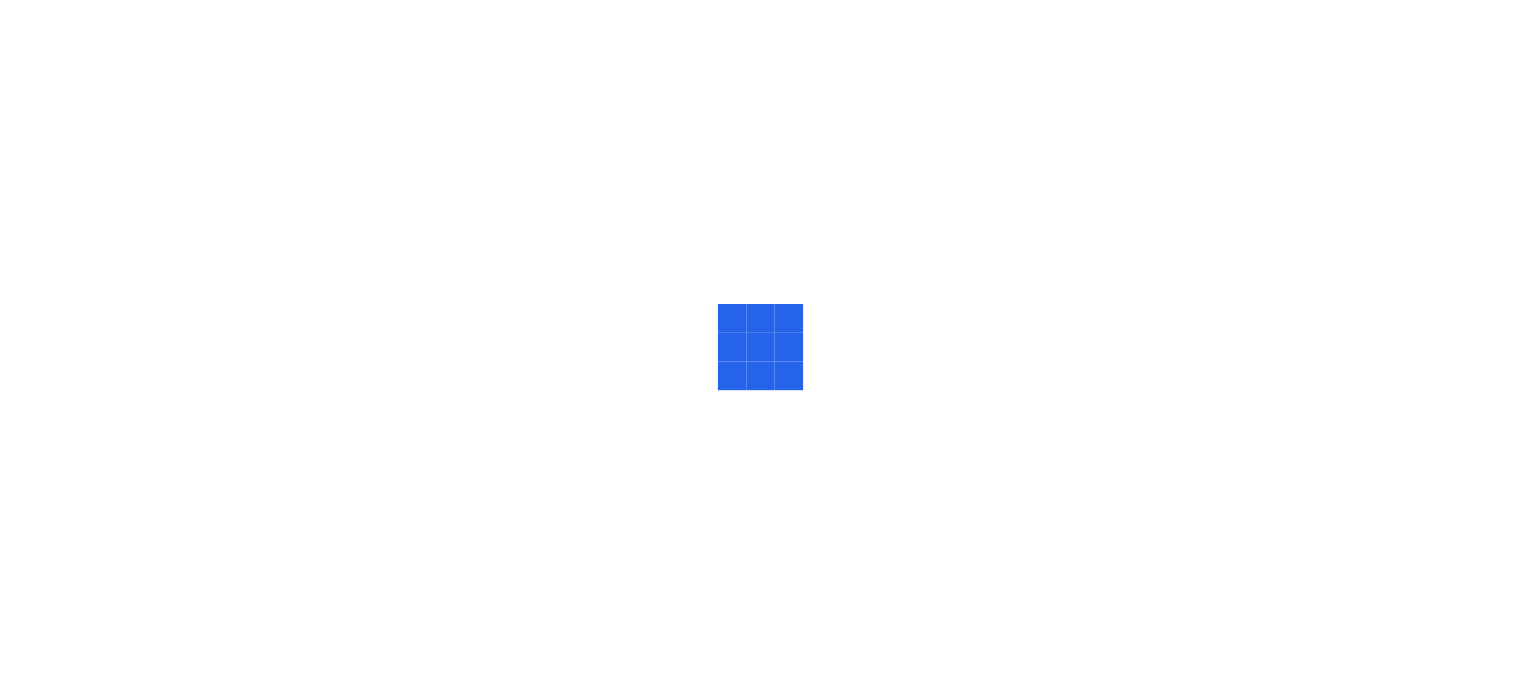 scroll, scrollTop: 0, scrollLeft: 0, axis: both 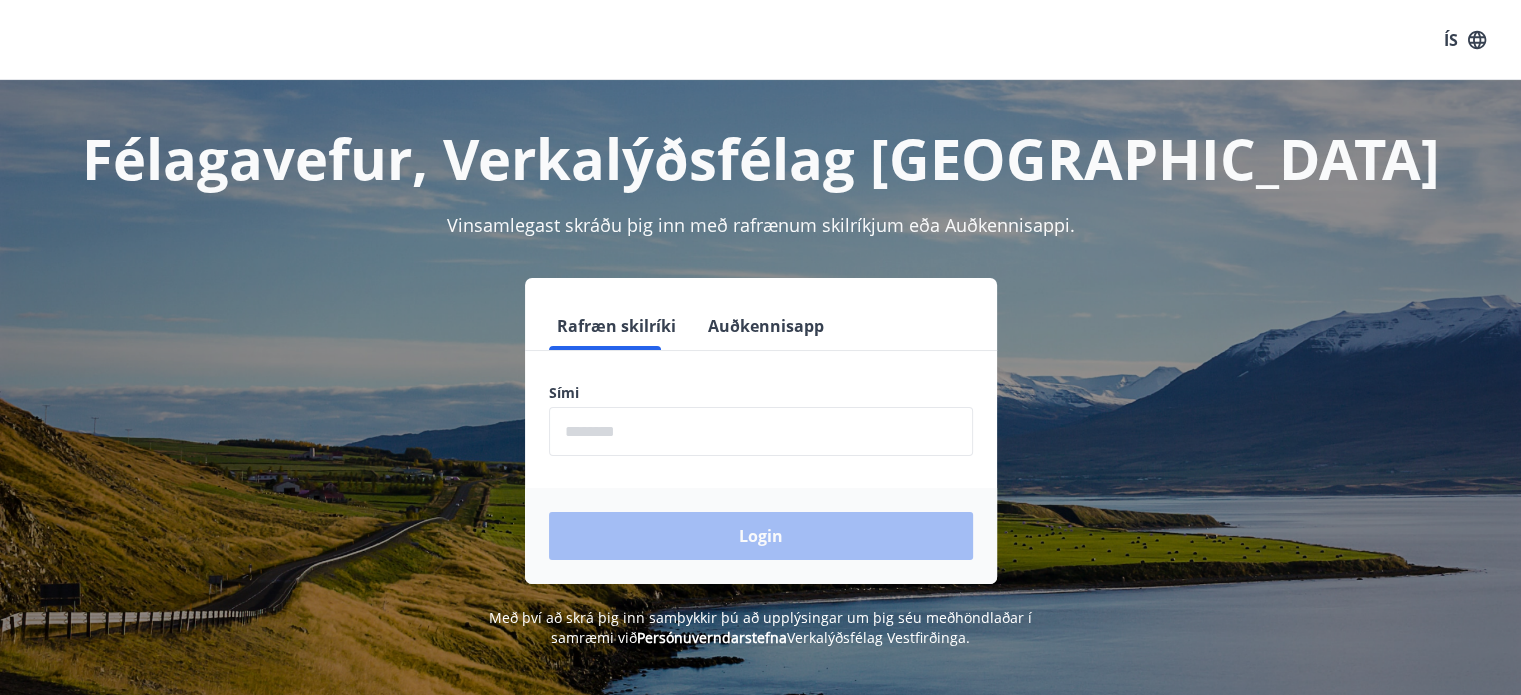 click at bounding box center (761, 431) 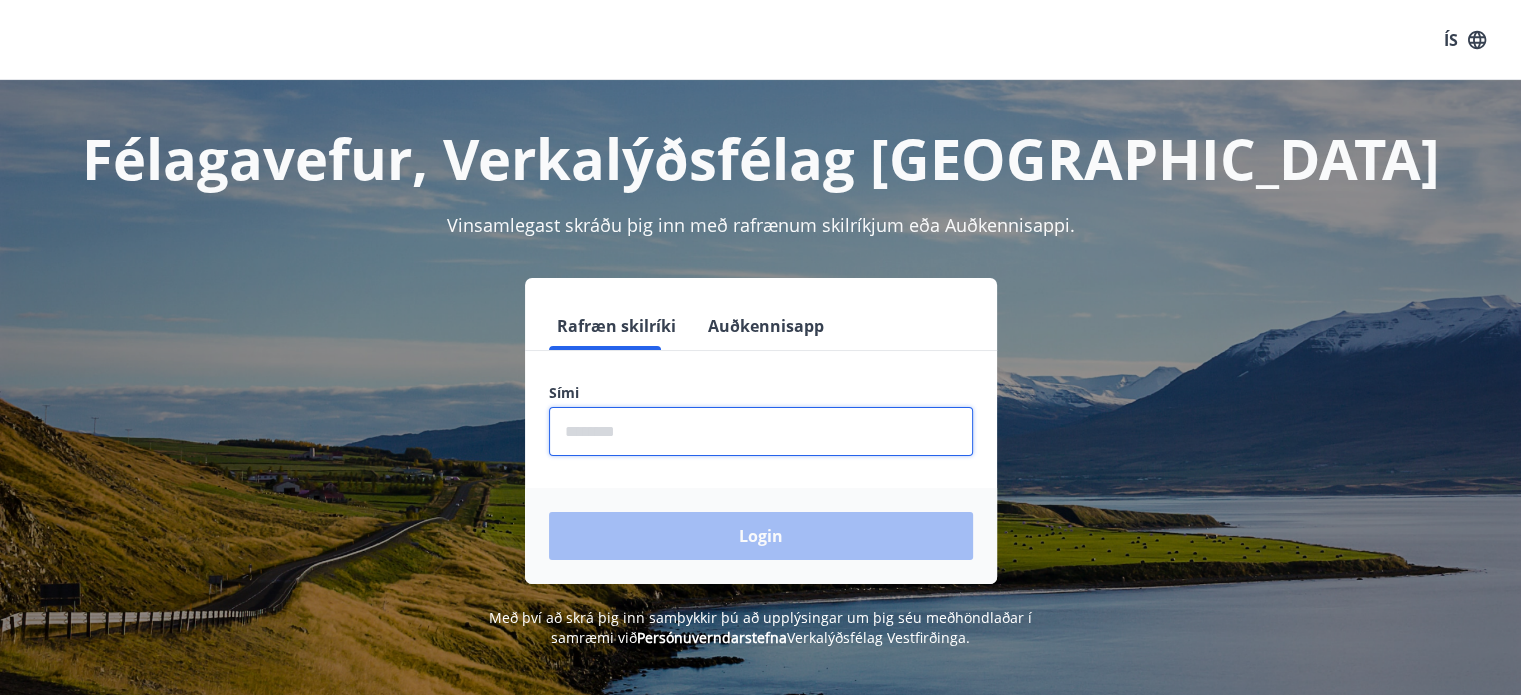 type on "********" 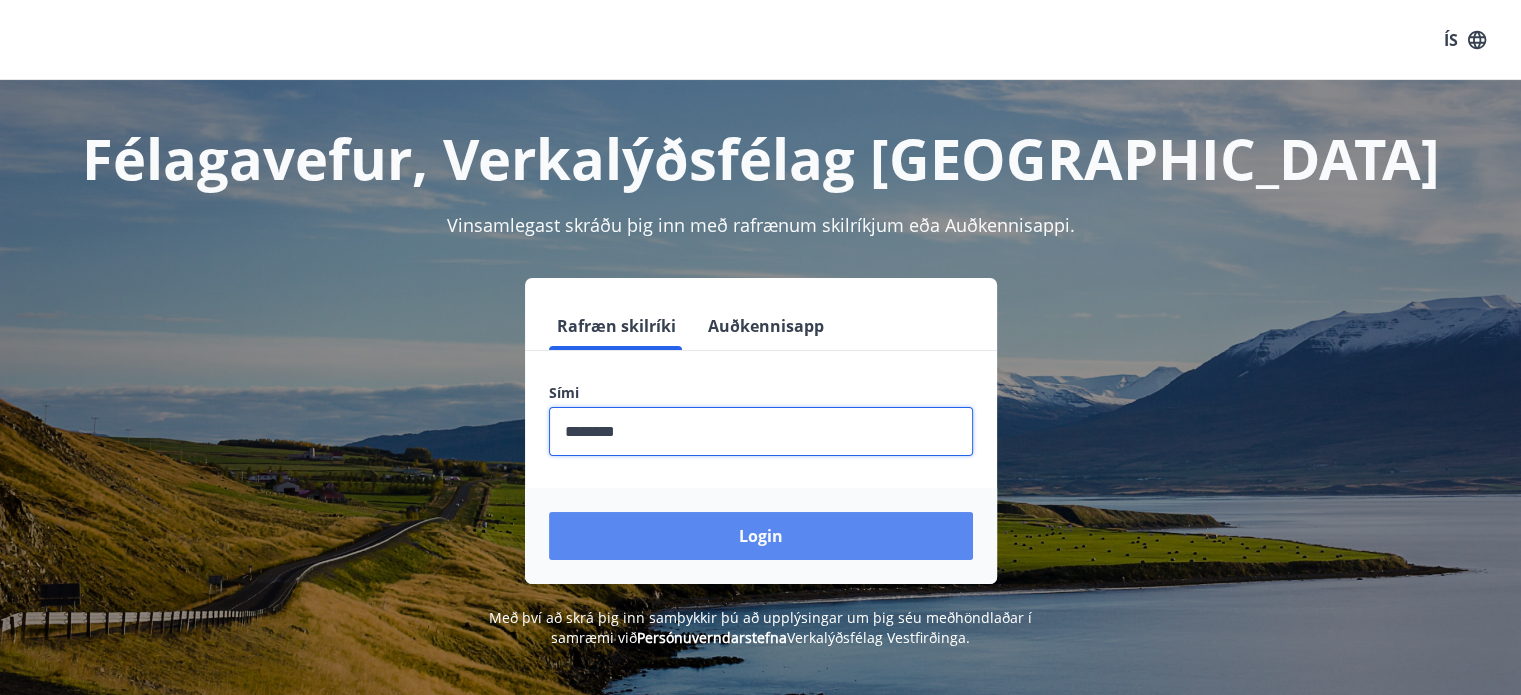 click on "Login" at bounding box center (761, 536) 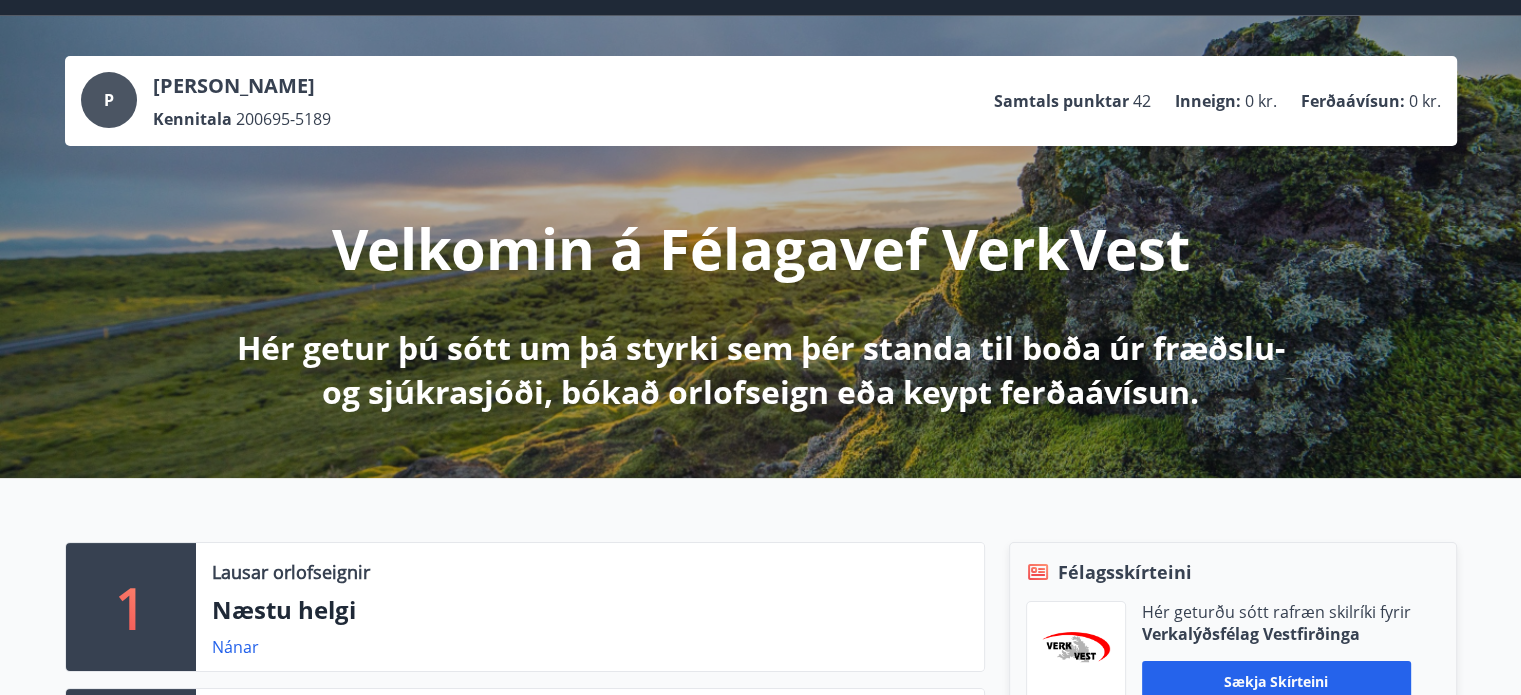 scroll, scrollTop: 100, scrollLeft: 0, axis: vertical 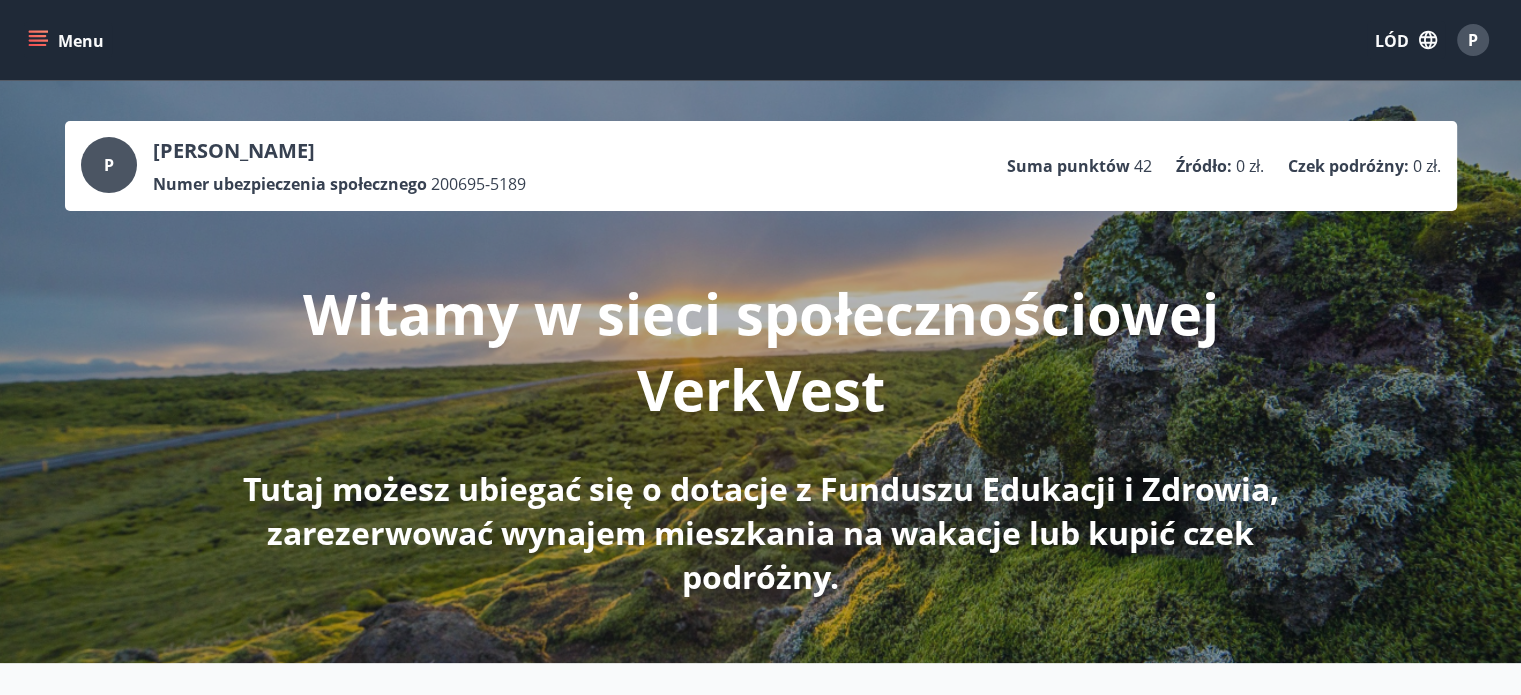 click 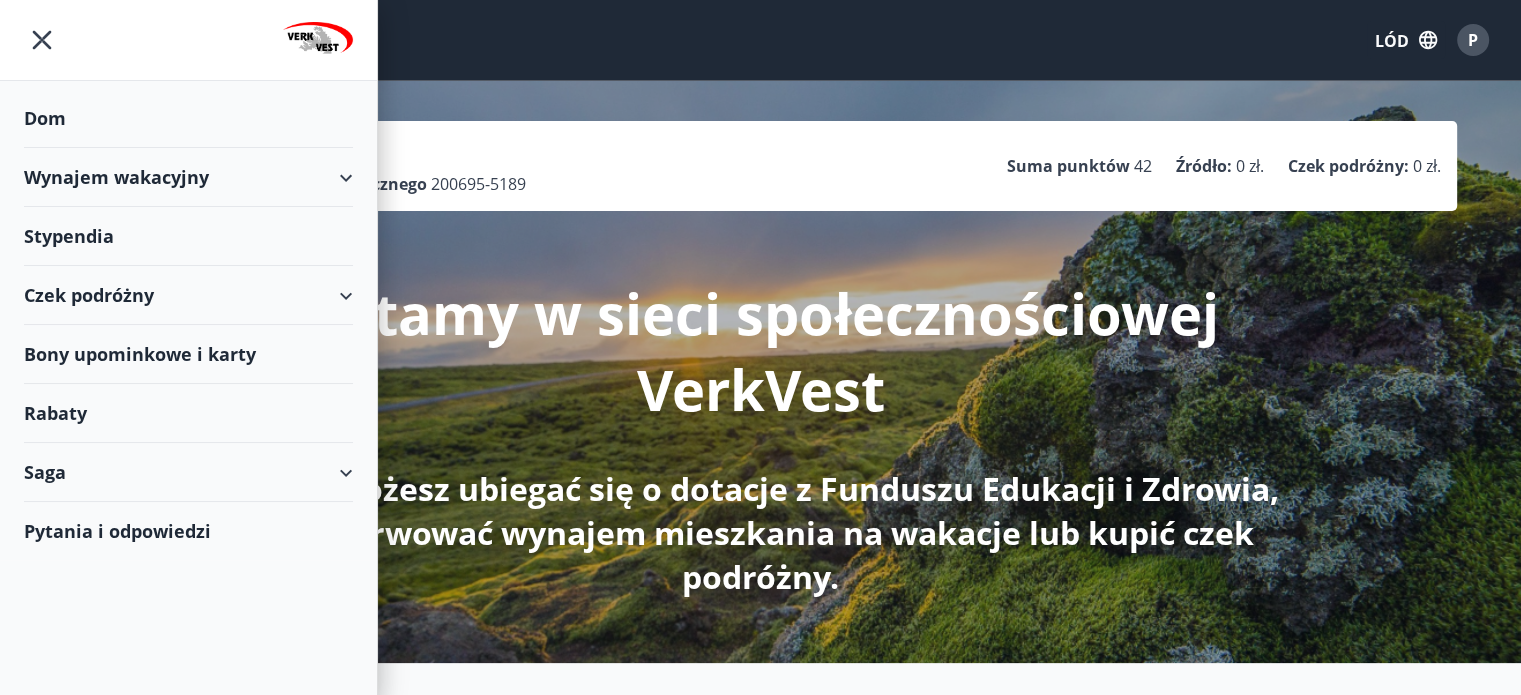 click on "Saga" at bounding box center [188, 472] 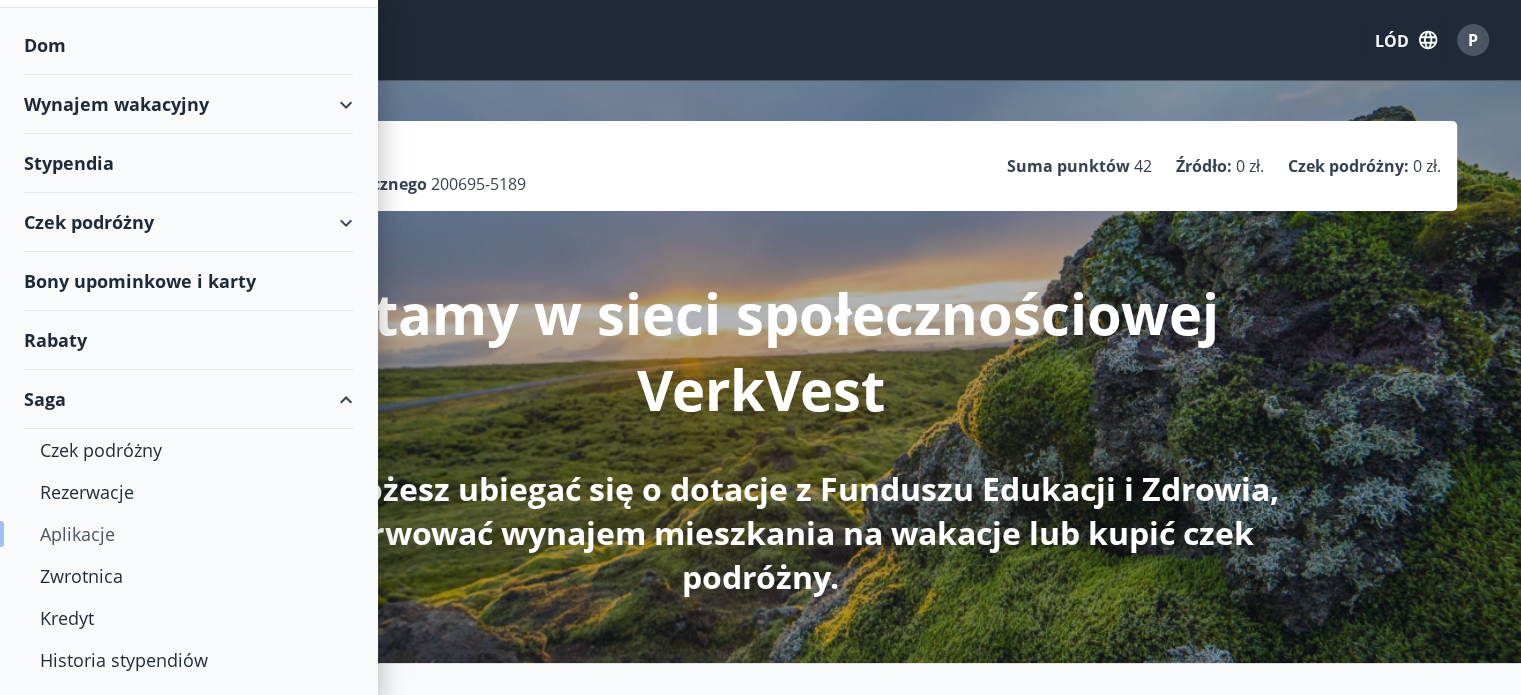 scroll, scrollTop: 157, scrollLeft: 0, axis: vertical 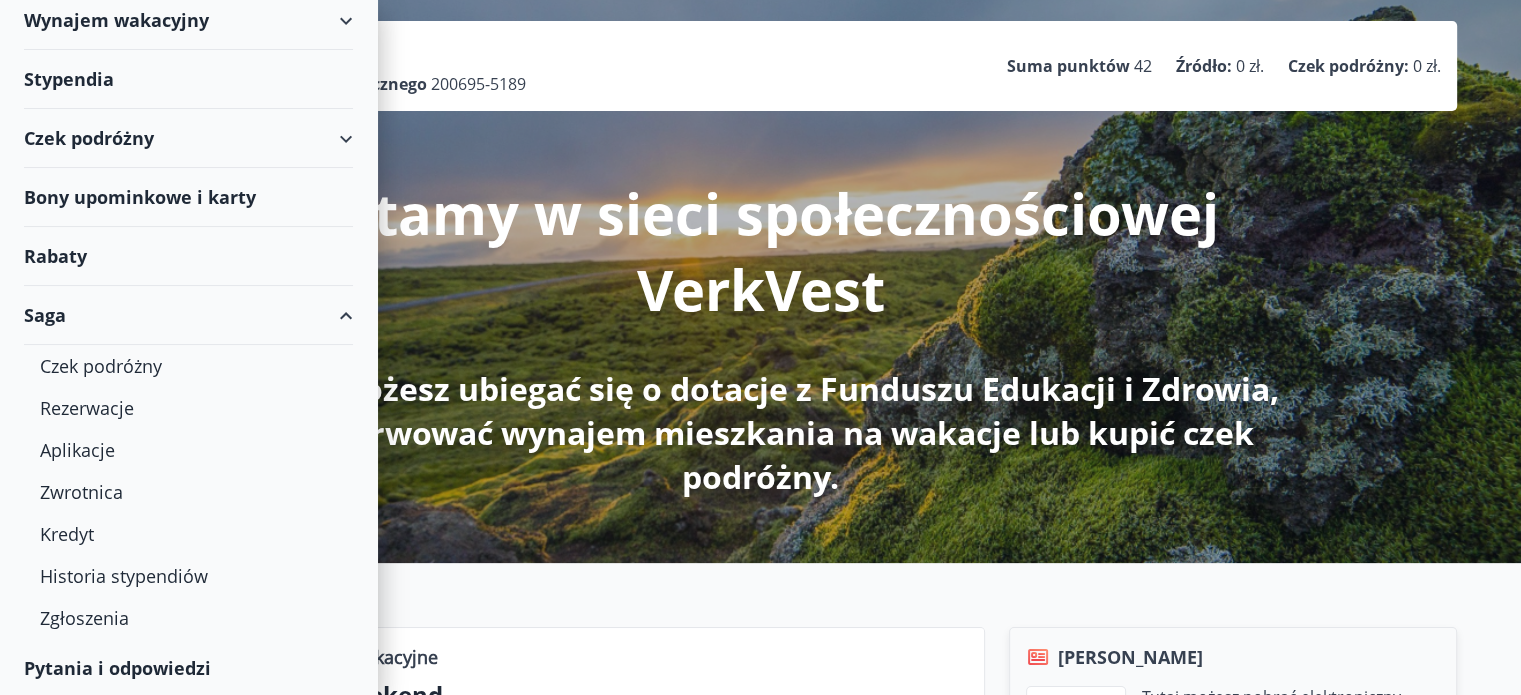 click on "Saga" at bounding box center (188, 315) 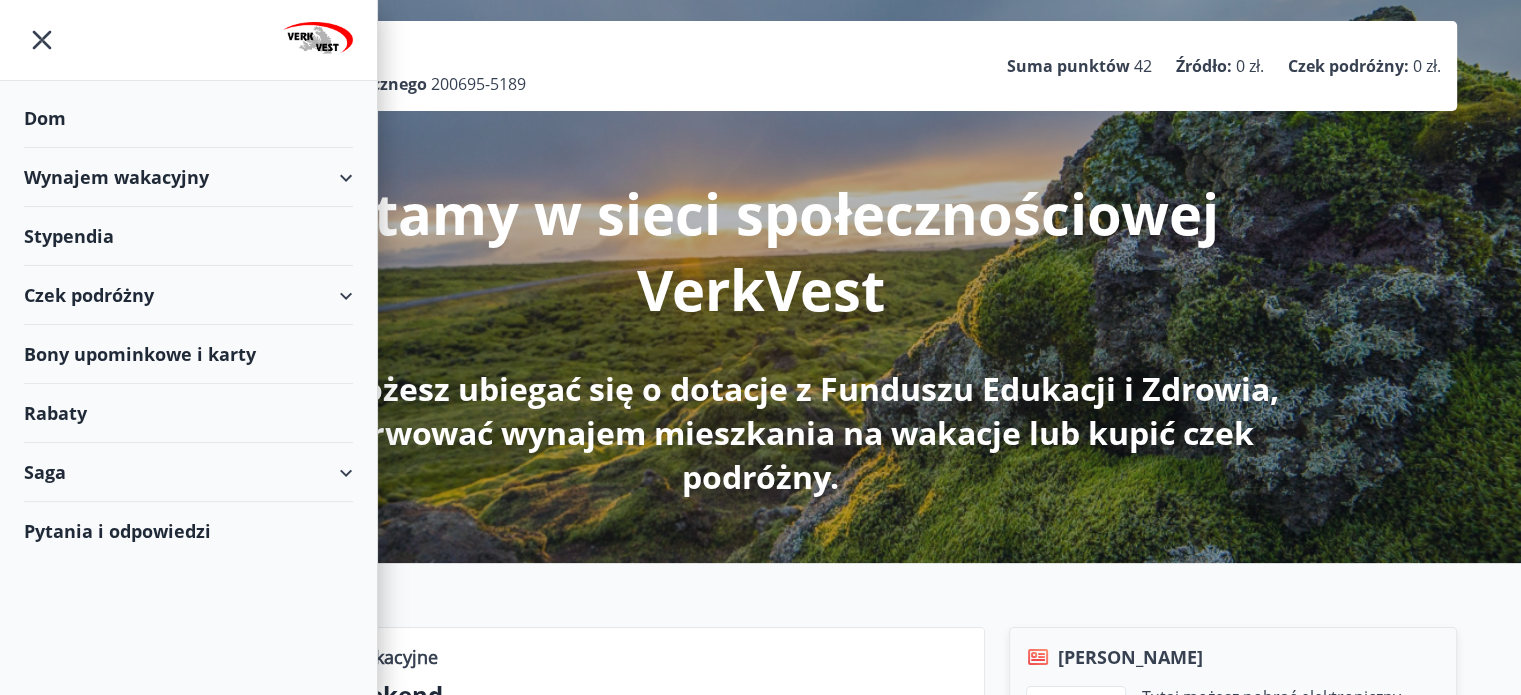 scroll, scrollTop: 0, scrollLeft: 0, axis: both 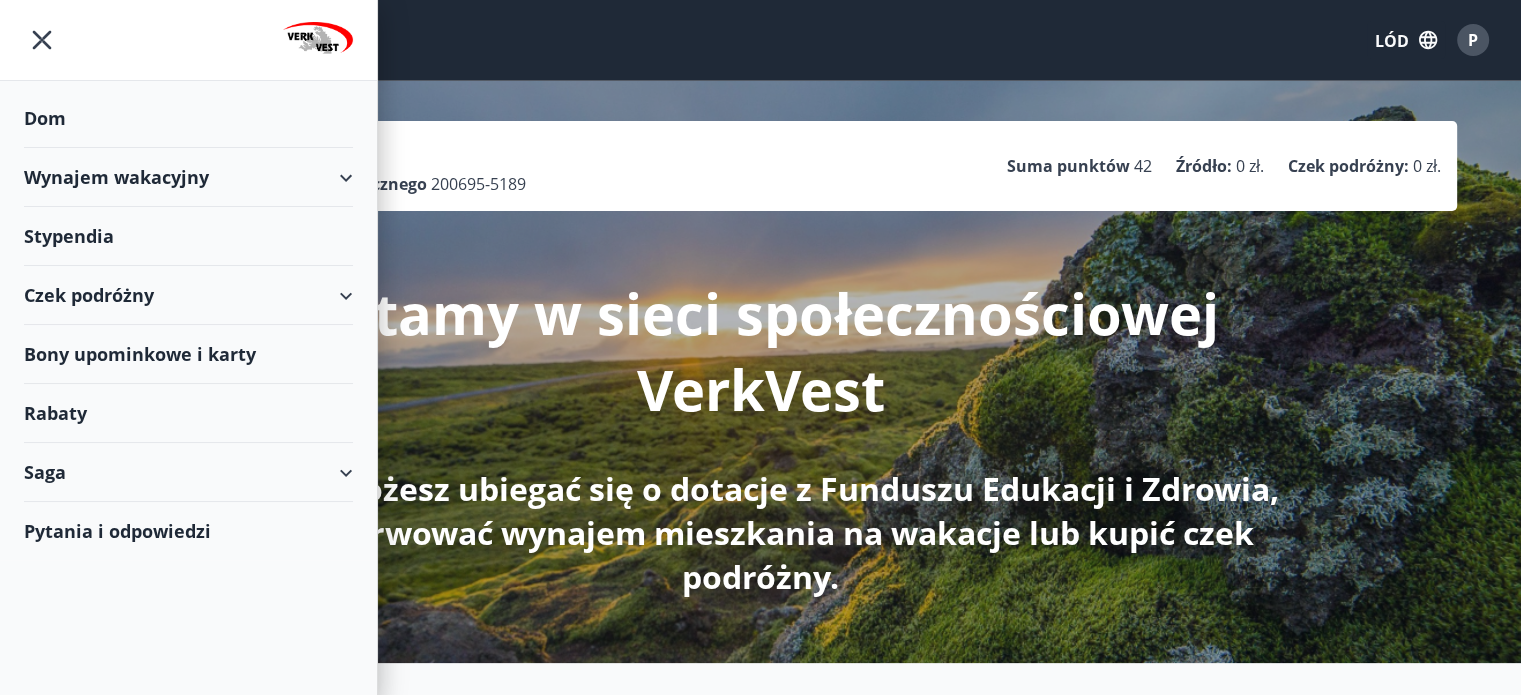 click on "Wynajem wakacyjny" at bounding box center (188, 177) 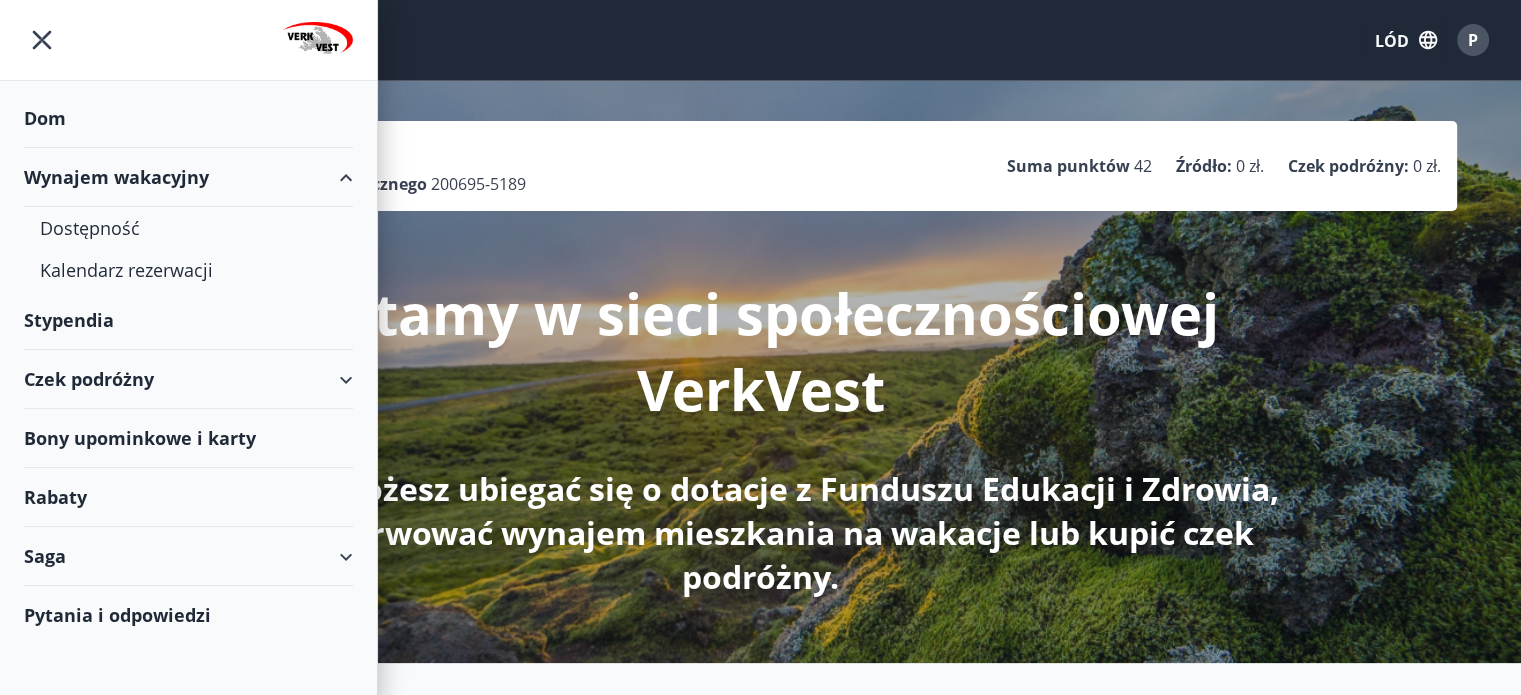 click on "Czek podróżny" at bounding box center [188, 379] 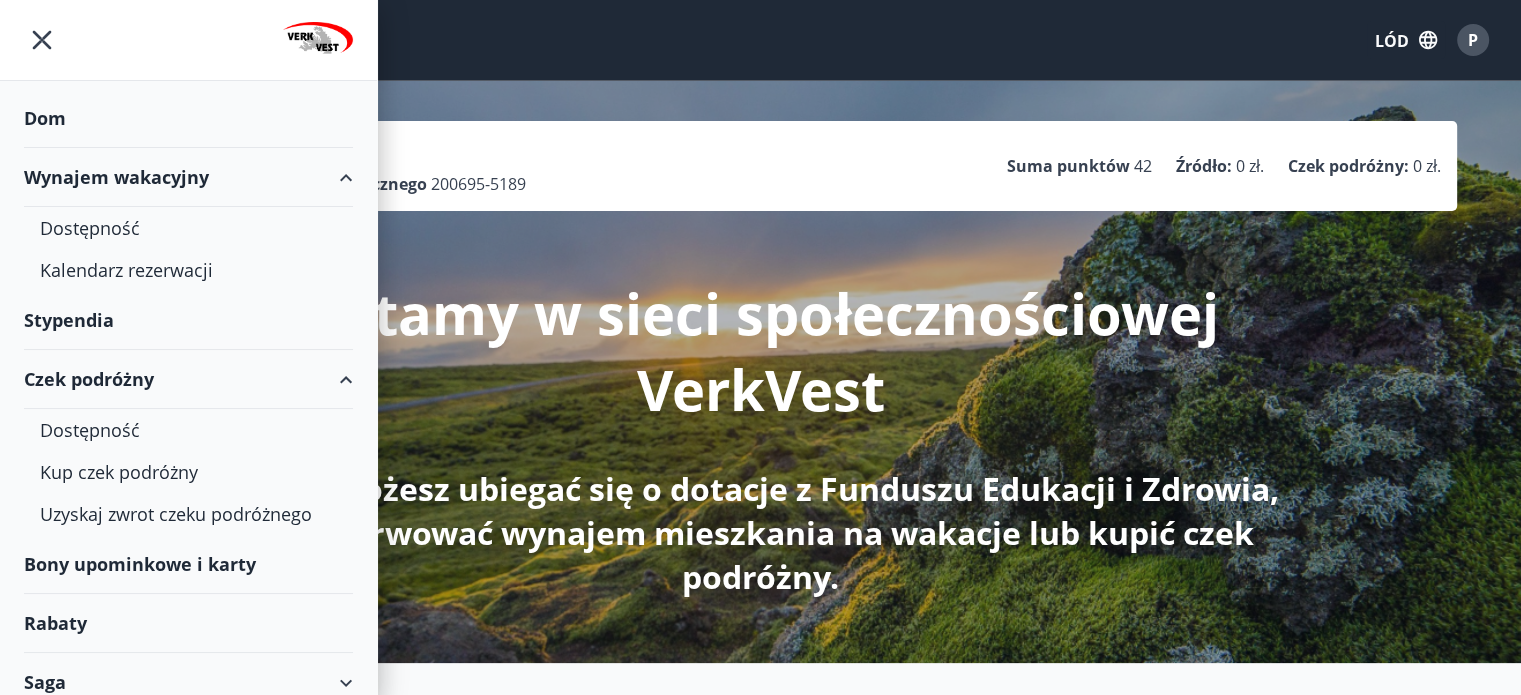 click on "Czek podróżny" at bounding box center [188, 379] 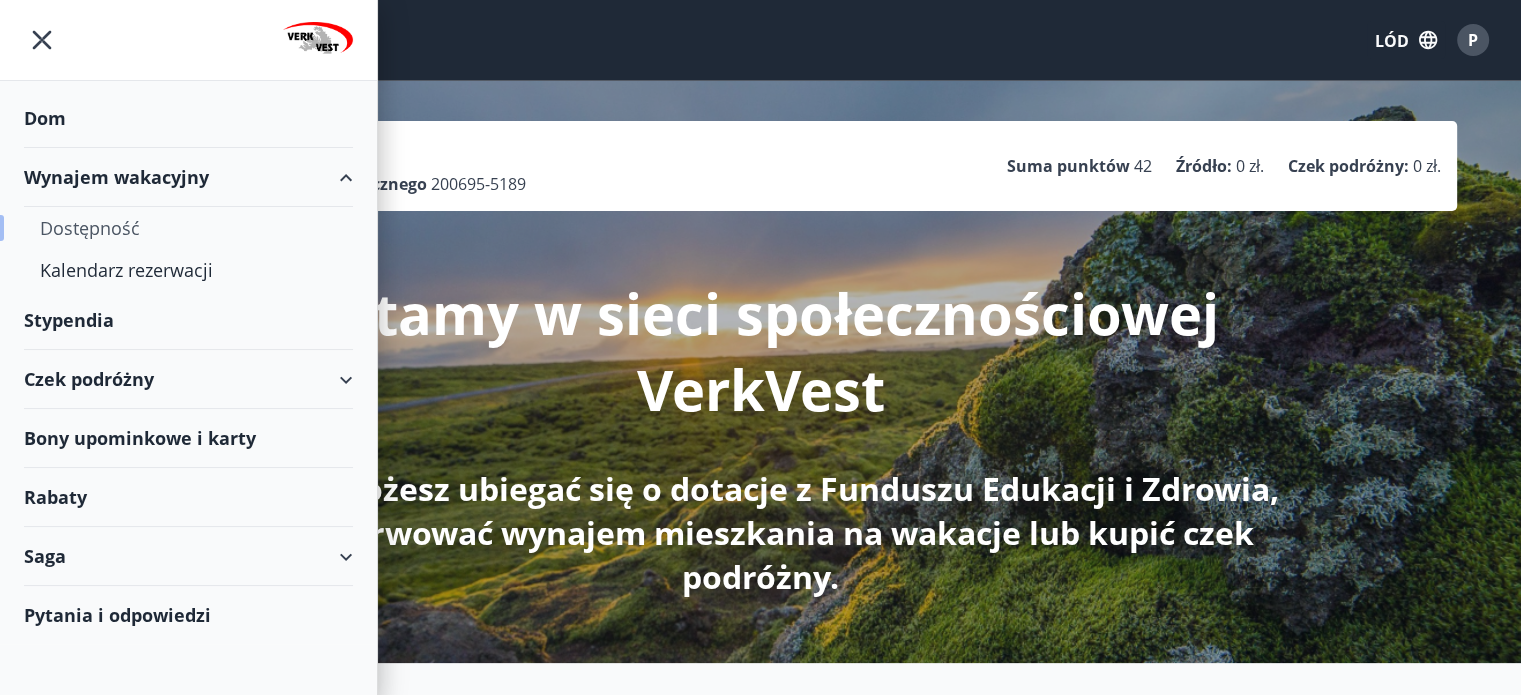 click on "Dostępność" at bounding box center [90, 228] 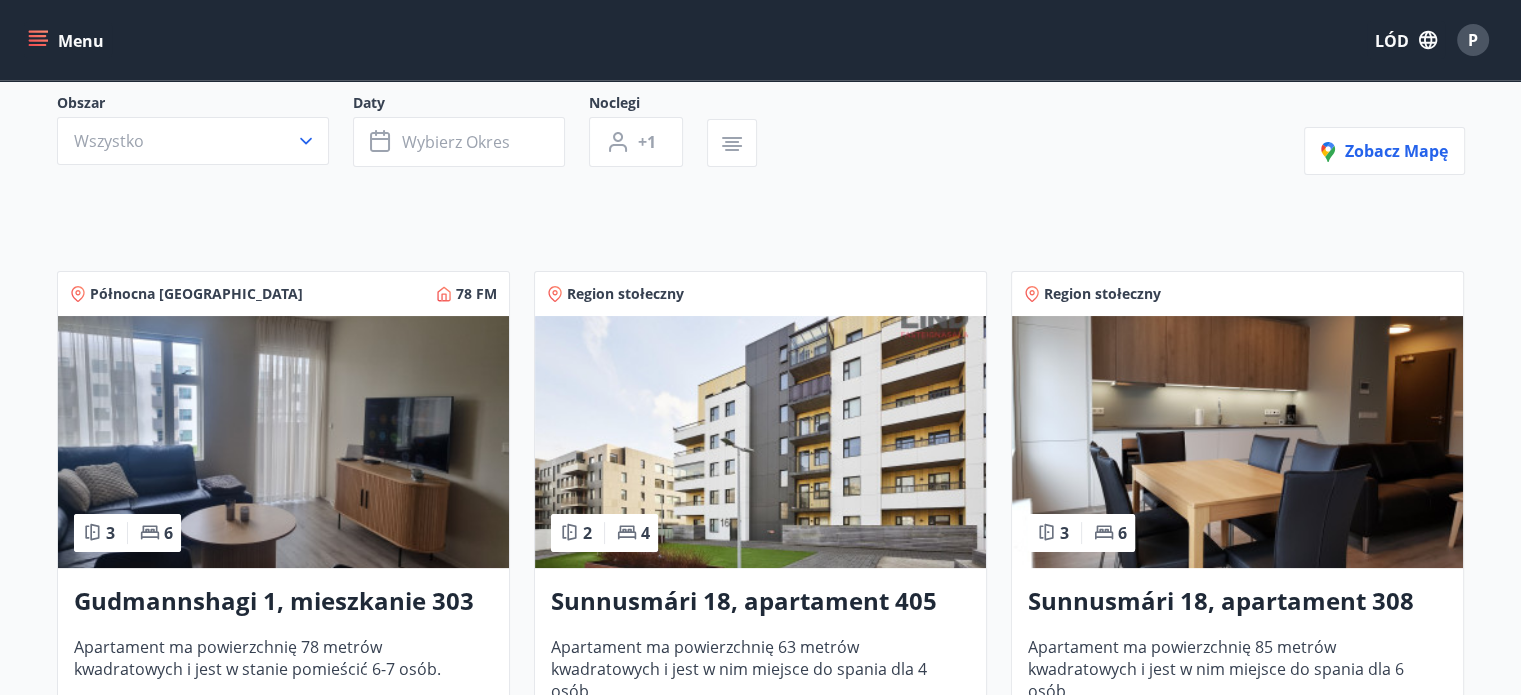 scroll, scrollTop: 223, scrollLeft: 0, axis: vertical 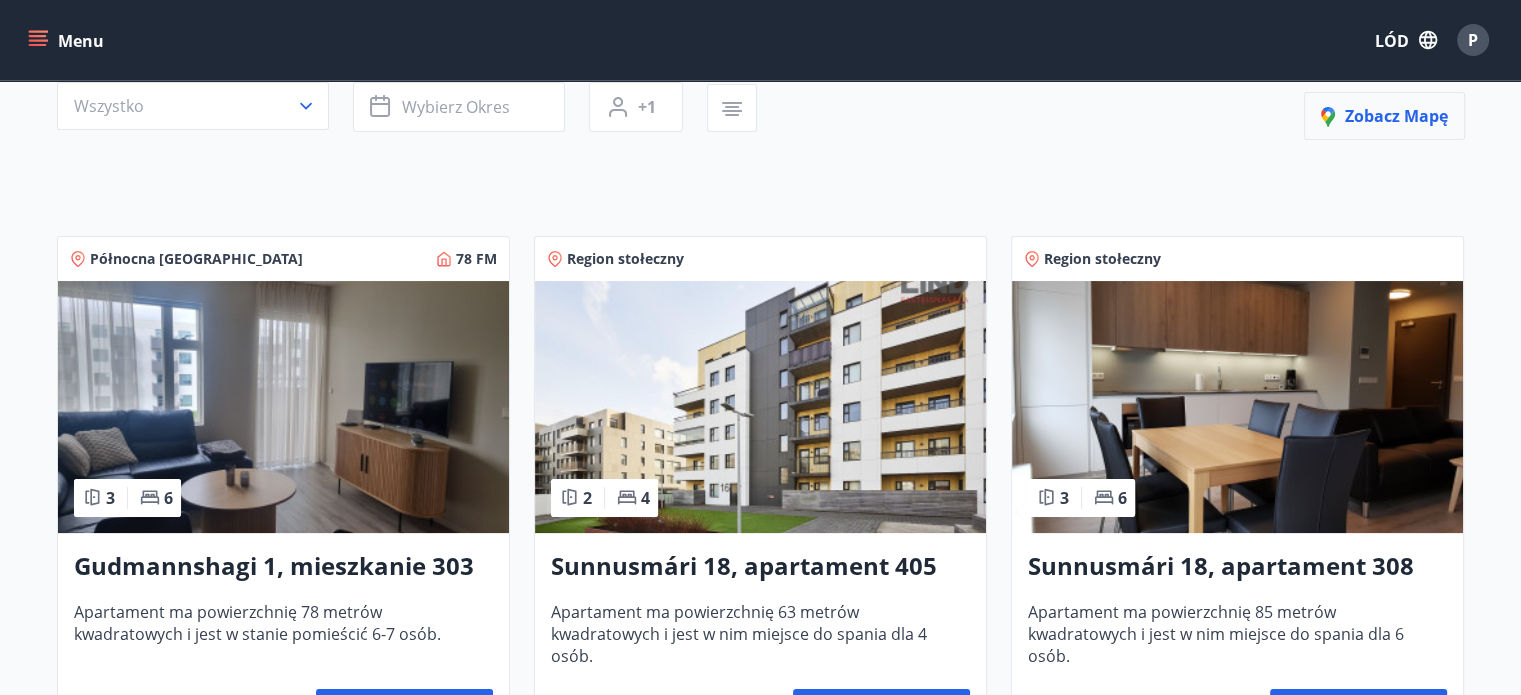 click on "Zobacz mapę" at bounding box center [1396, 116] 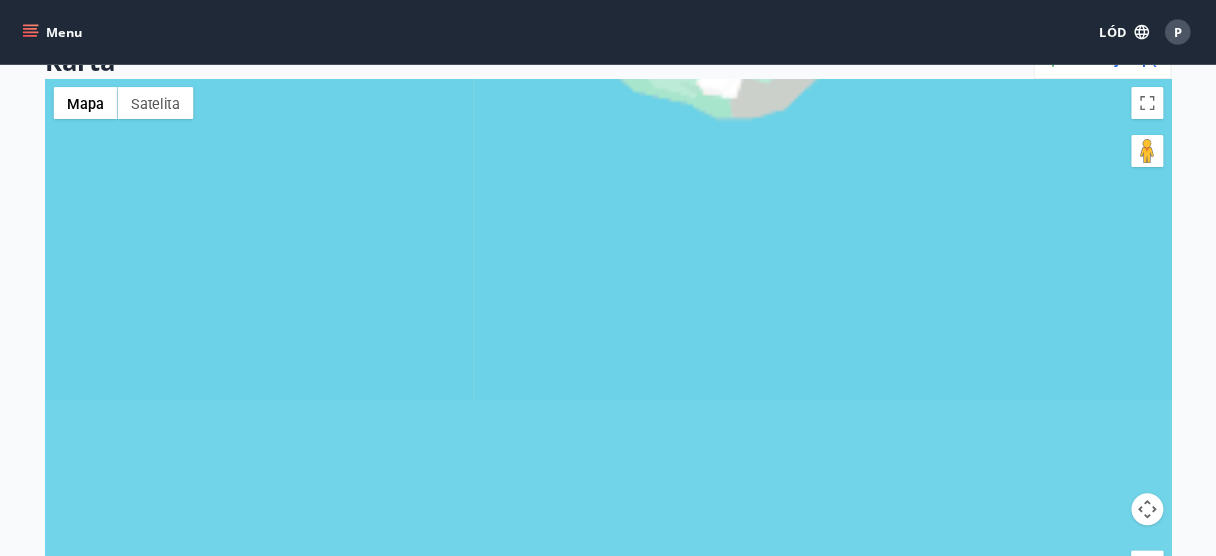 scroll, scrollTop: 200, scrollLeft: 0, axis: vertical 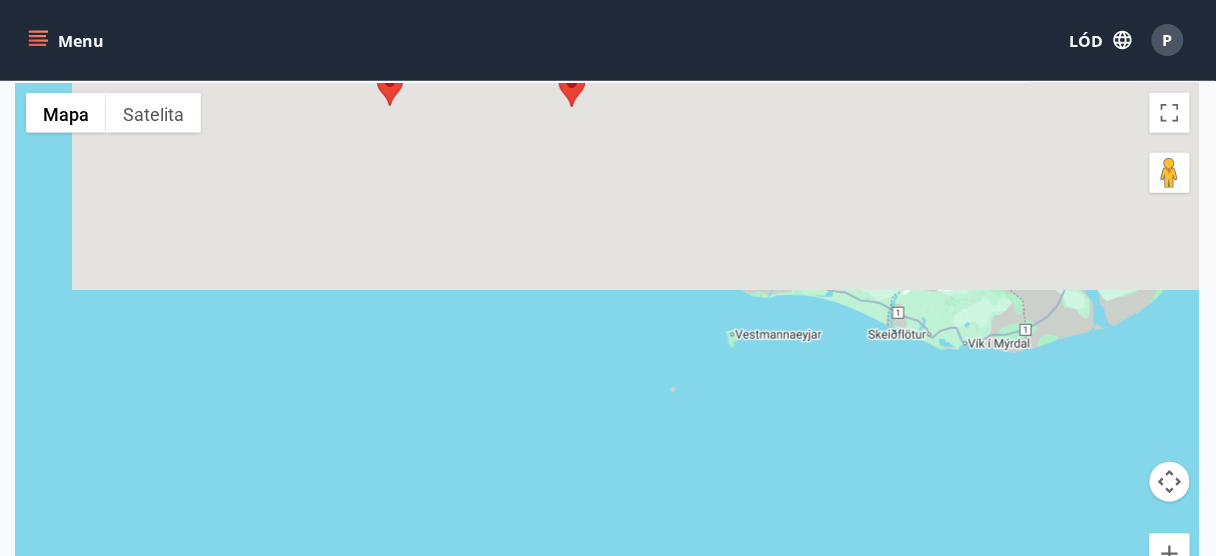 drag, startPoint x: 544, startPoint y: 142, endPoint x: 551, endPoint y: 468, distance: 326.07513 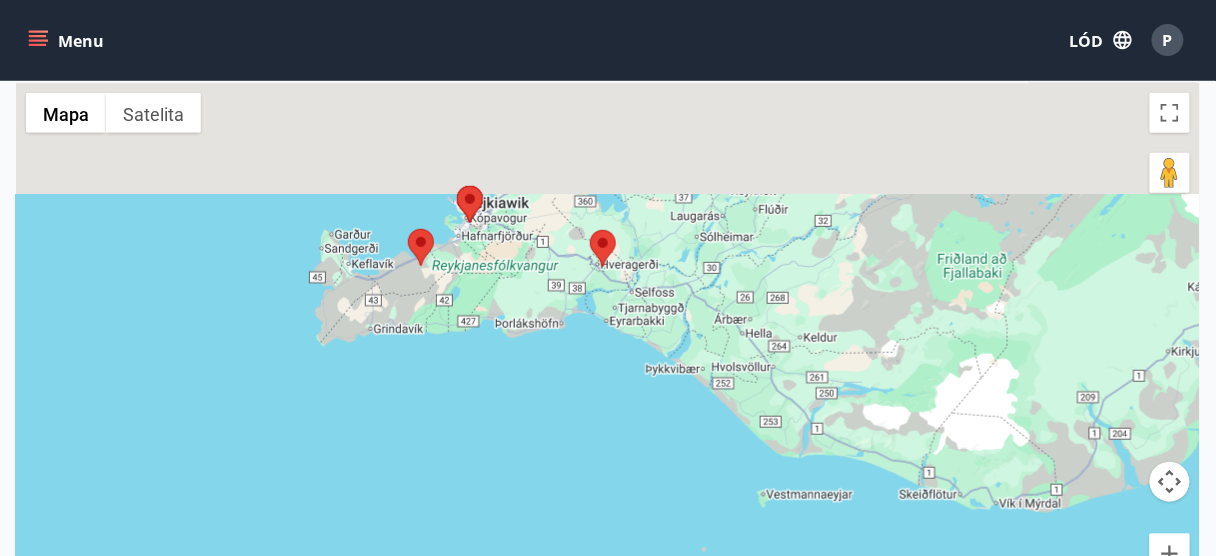 drag, startPoint x: 445, startPoint y: 348, endPoint x: 460, endPoint y: 376, distance: 31.764761 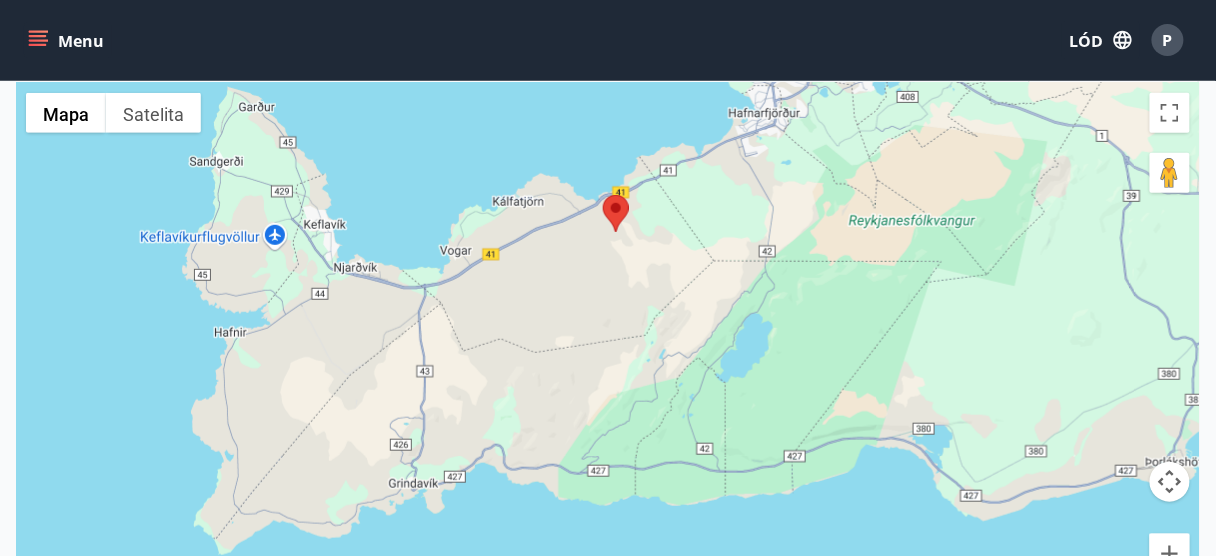drag, startPoint x: 355, startPoint y: 307, endPoint x: 500, endPoint y: 324, distance: 145.99315 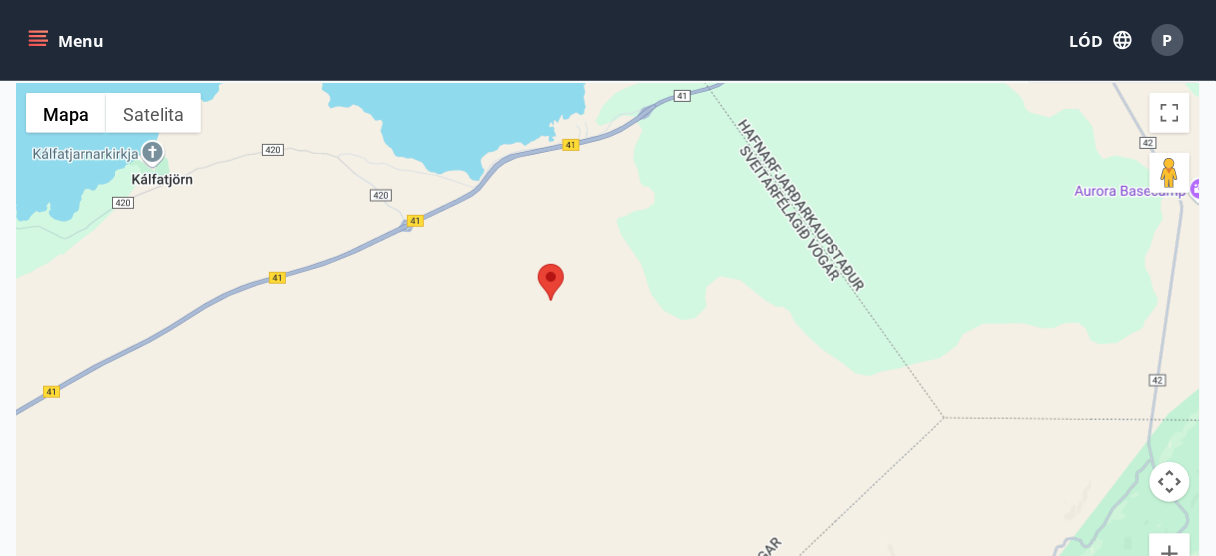 click at bounding box center [538, 264] 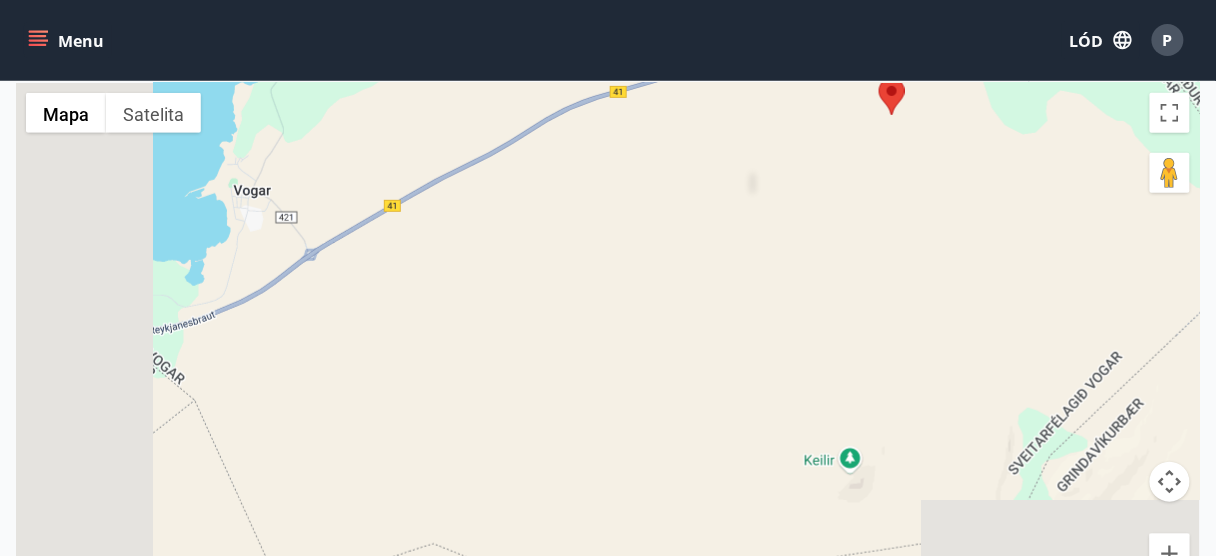 drag, startPoint x: 305, startPoint y: 365, endPoint x: 653, endPoint y: 171, distance: 398.42188 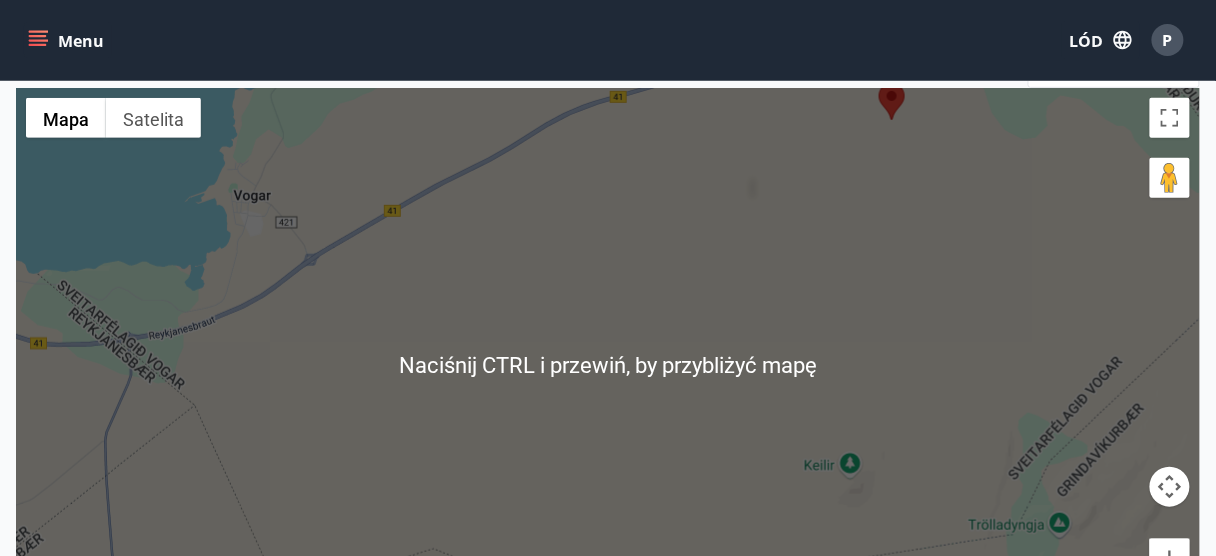 scroll, scrollTop: 200, scrollLeft: 0, axis: vertical 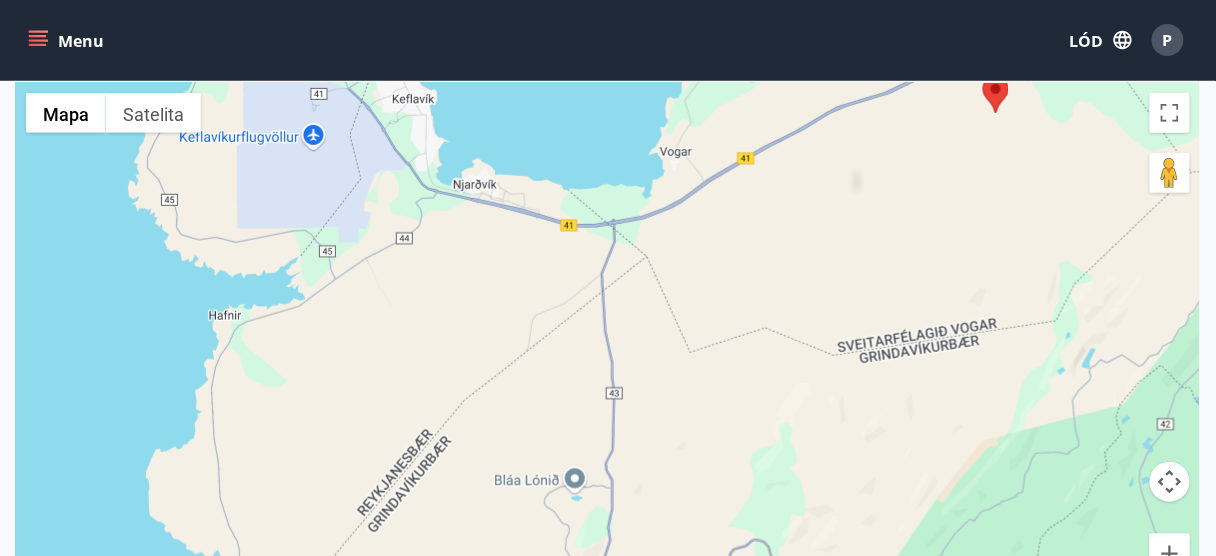 drag, startPoint x: 419, startPoint y: 275, endPoint x: 729, endPoint y: 200, distance: 318.94357 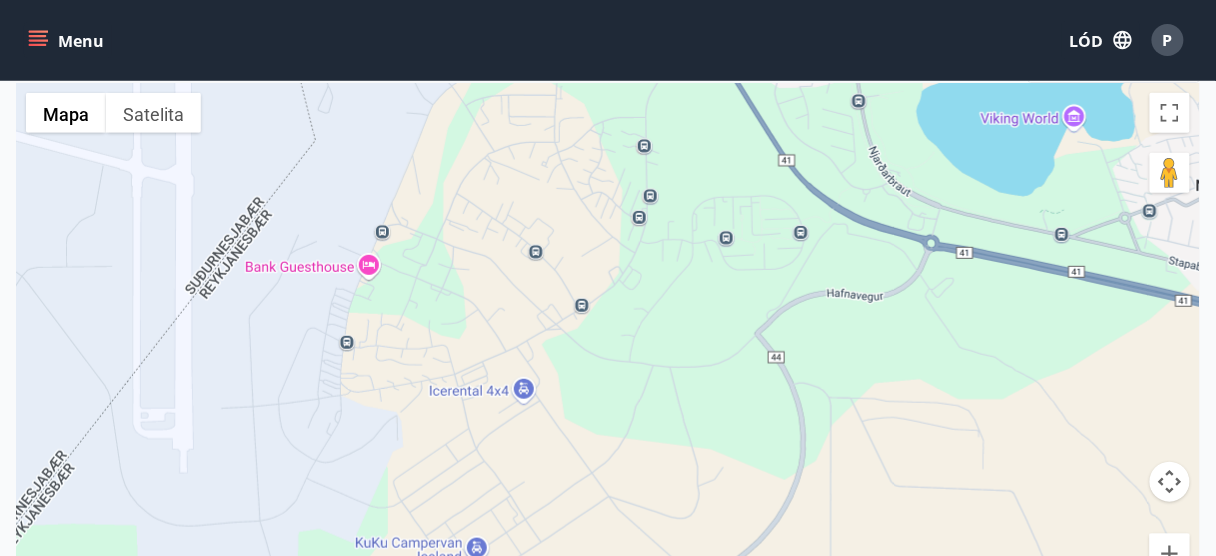 drag, startPoint x: 474, startPoint y: 296, endPoint x: 618, endPoint y: 426, distance: 194 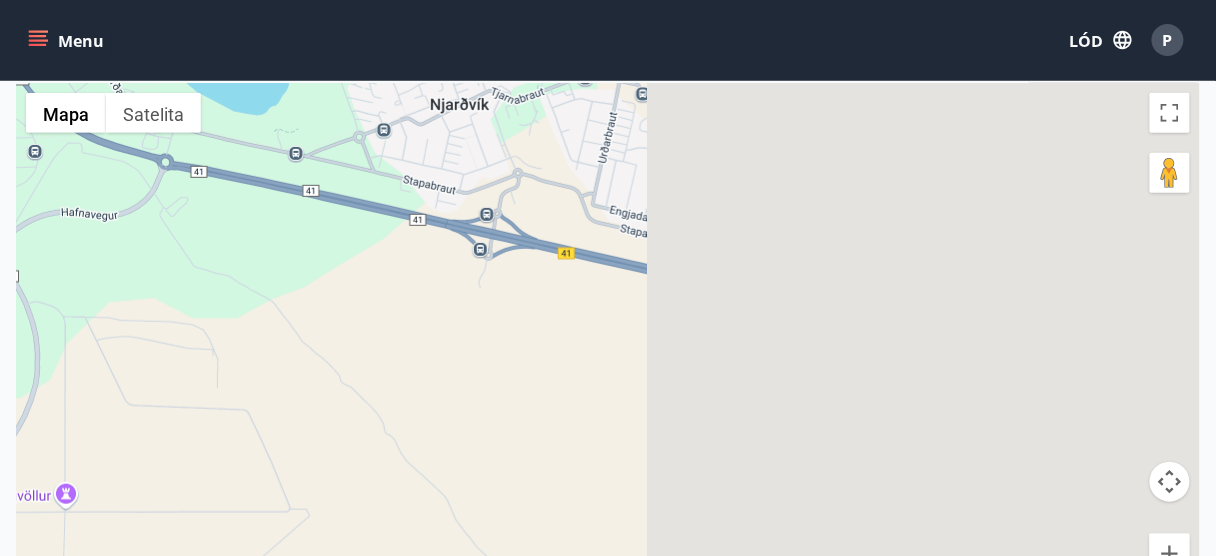 drag, startPoint x: 1064, startPoint y: 327, endPoint x: 245, endPoint y: 229, distance: 824.8424 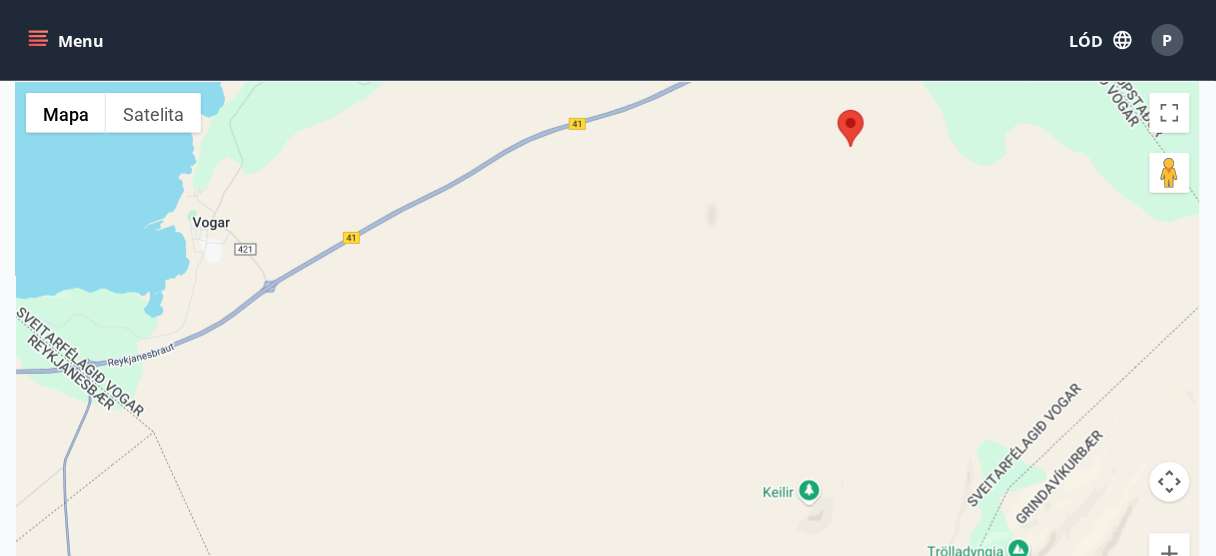 drag, startPoint x: 791, startPoint y: 260, endPoint x: 312, endPoint y: 363, distance: 489.94897 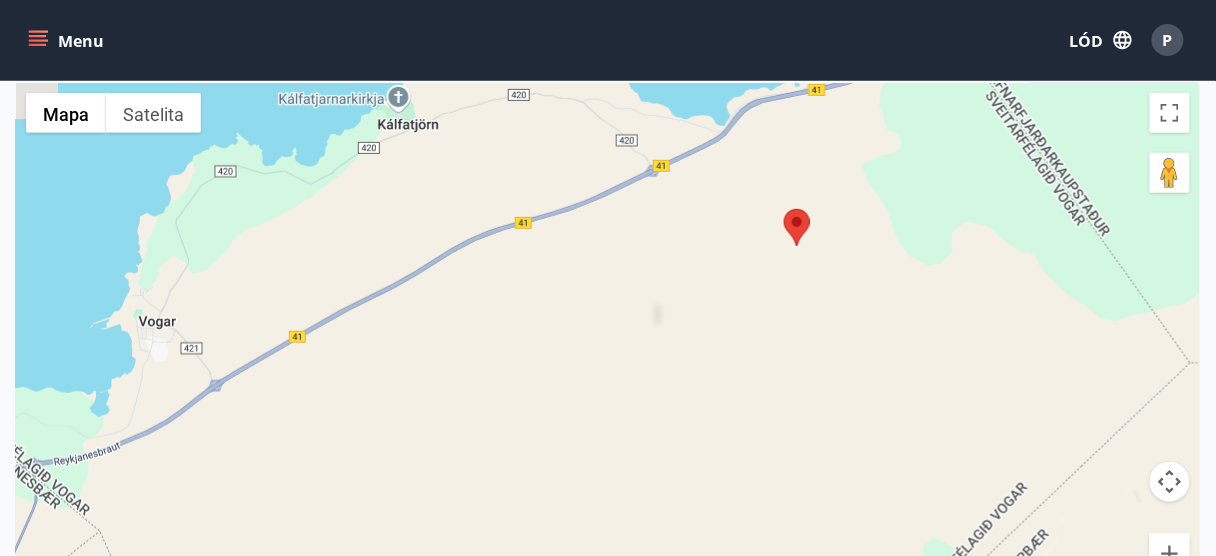 drag, startPoint x: 644, startPoint y: 220, endPoint x: 581, endPoint y: 305, distance: 105.801704 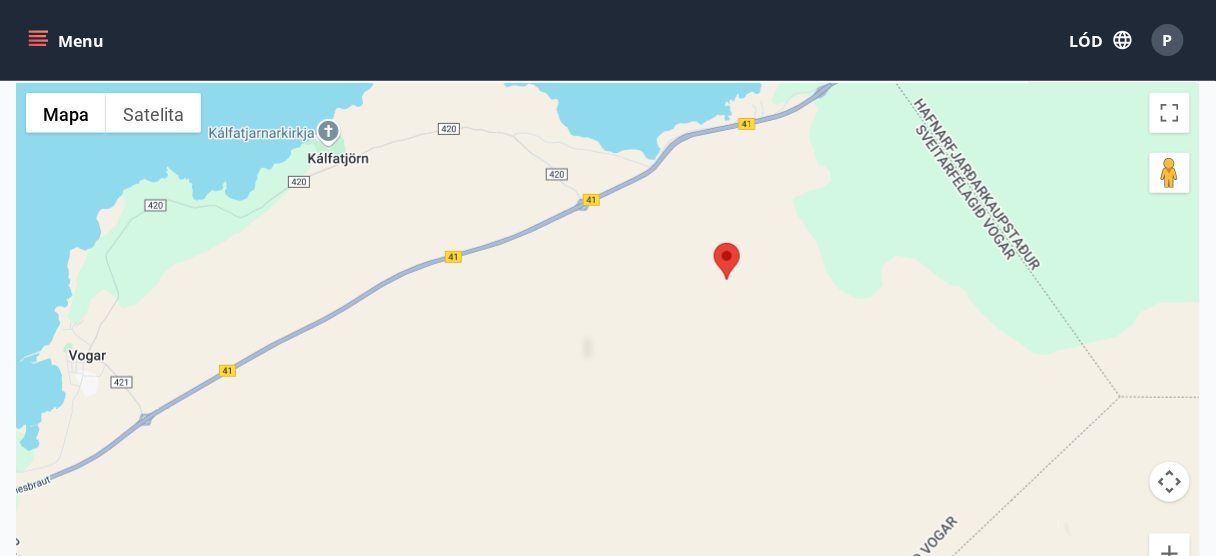 click at bounding box center [714, 243] 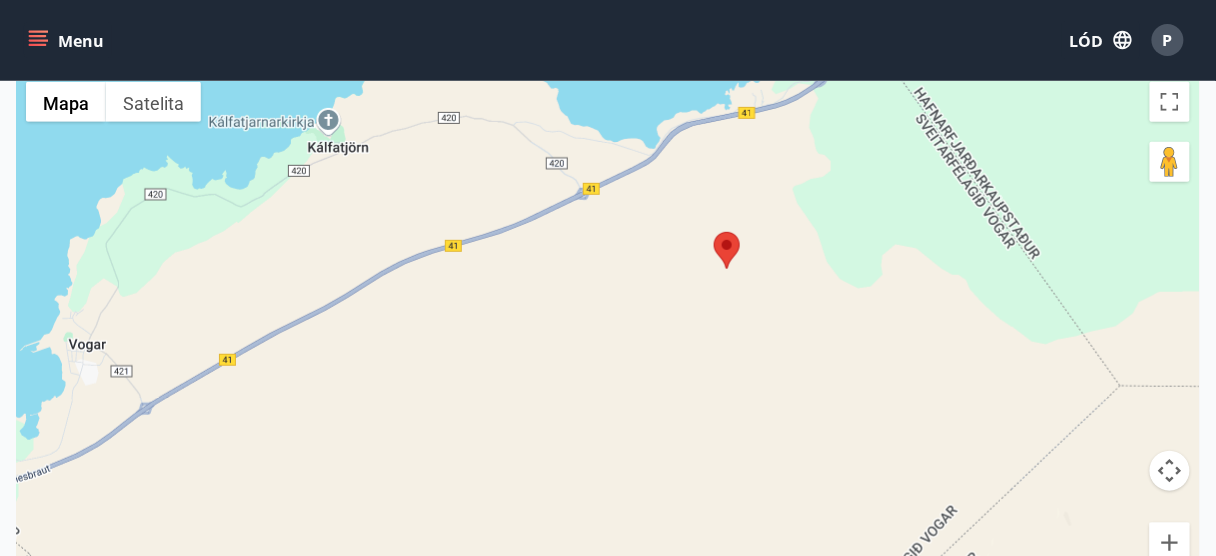 scroll, scrollTop: 160, scrollLeft: 0, axis: vertical 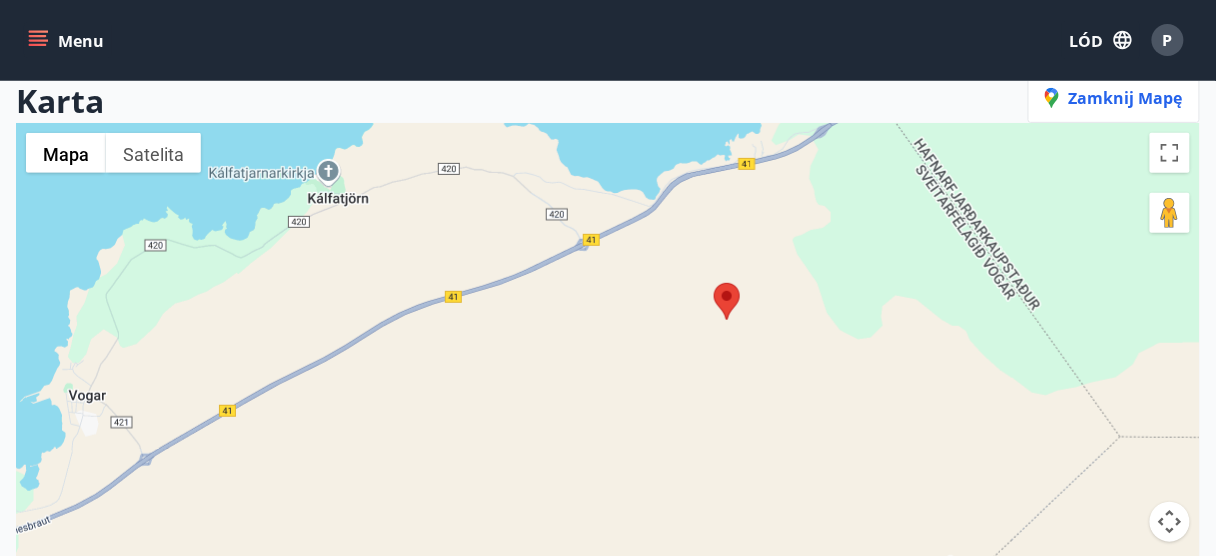 click at bounding box center (714, 283) 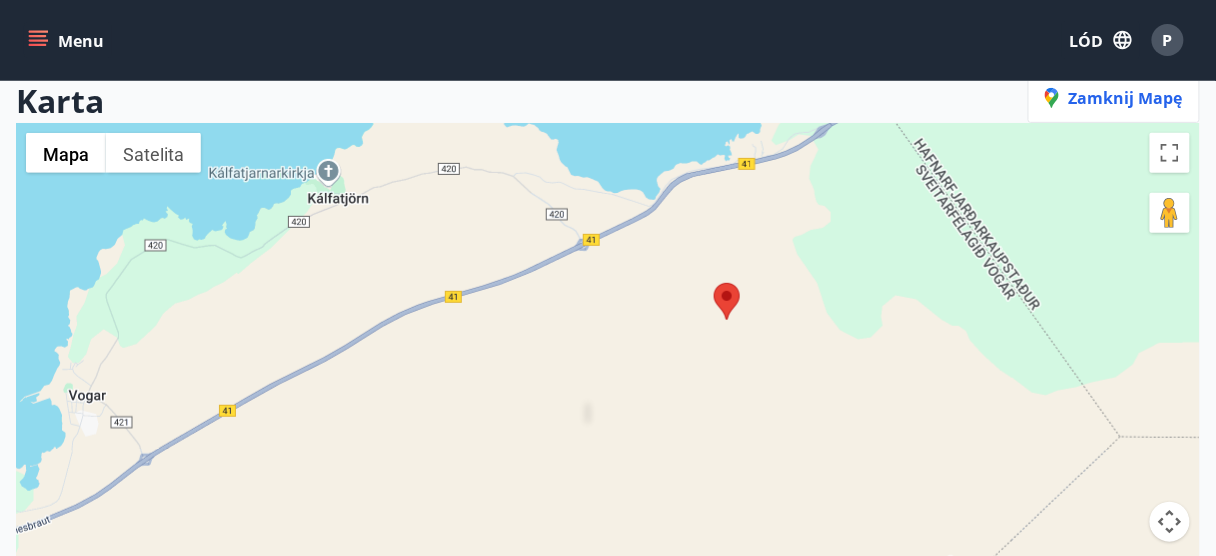 click at bounding box center (714, 283) 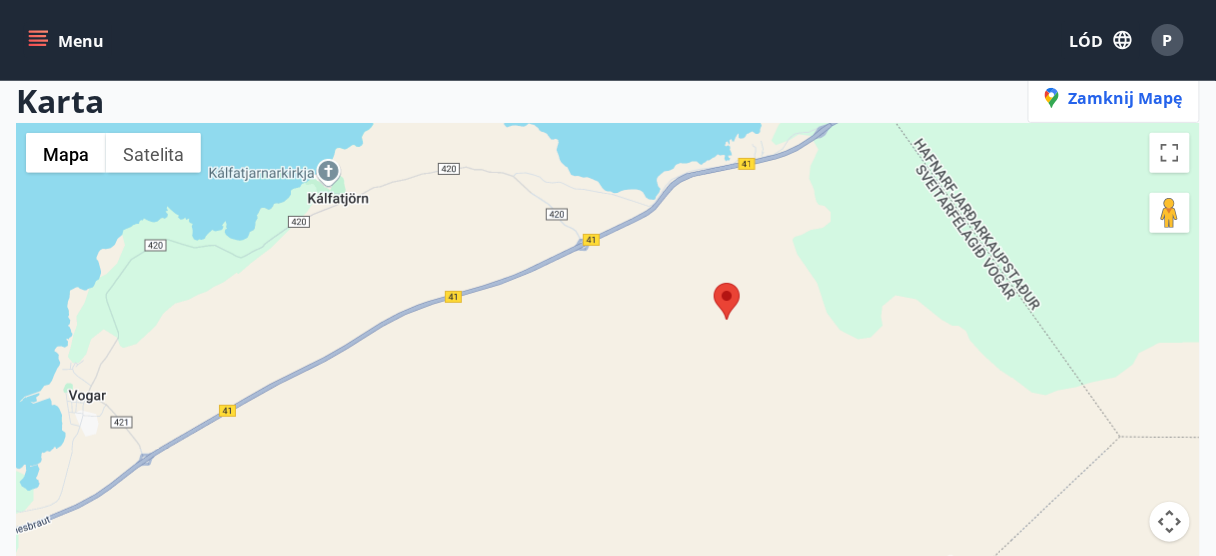 click at bounding box center [714, 283] 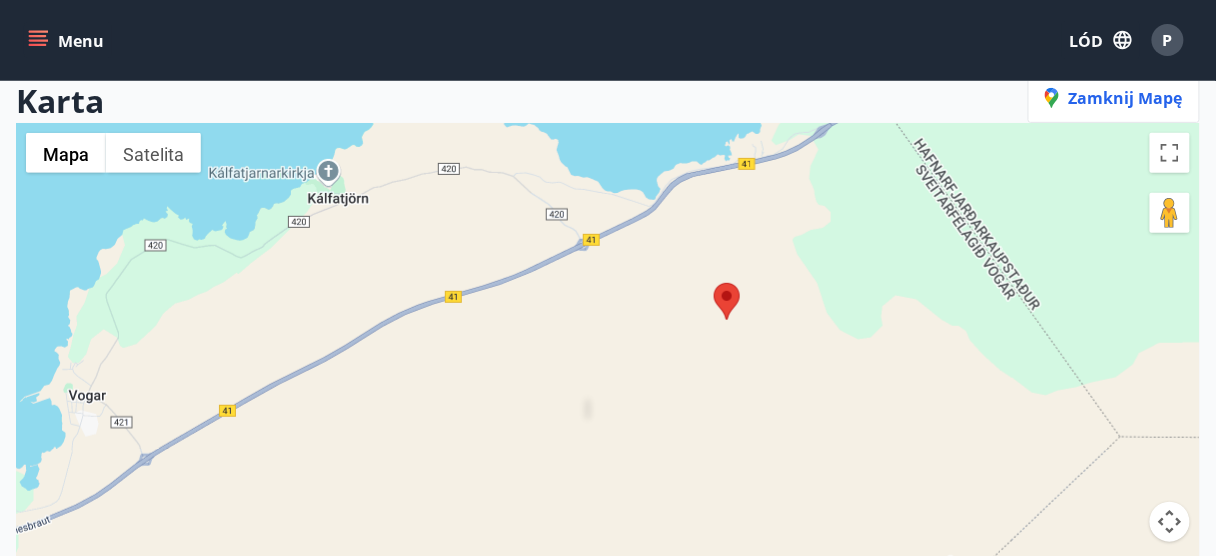 click at bounding box center (714, 283) 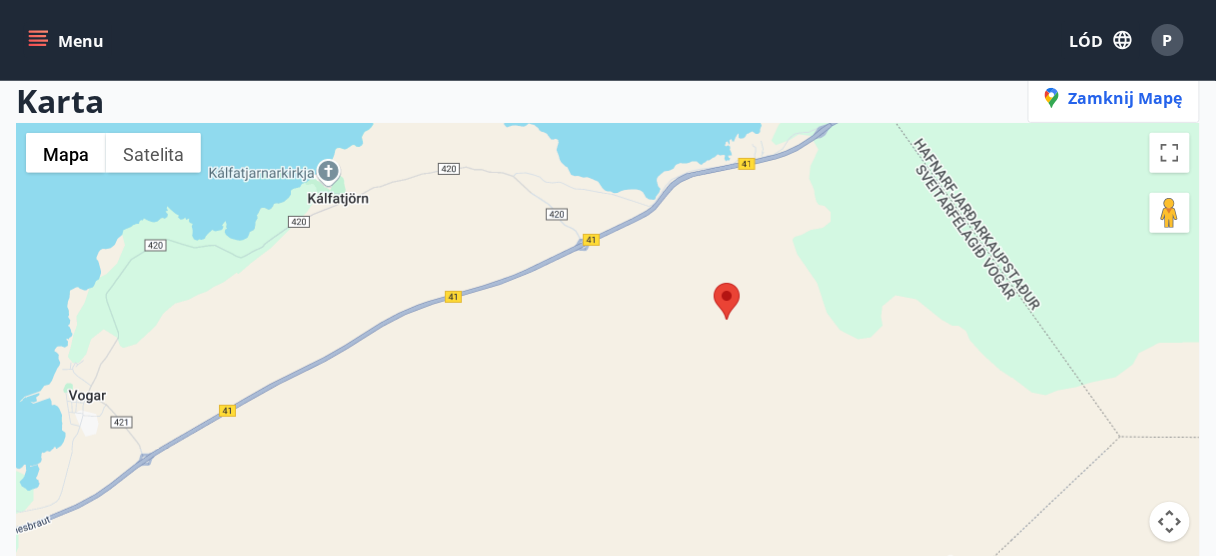 click at bounding box center [714, 283] 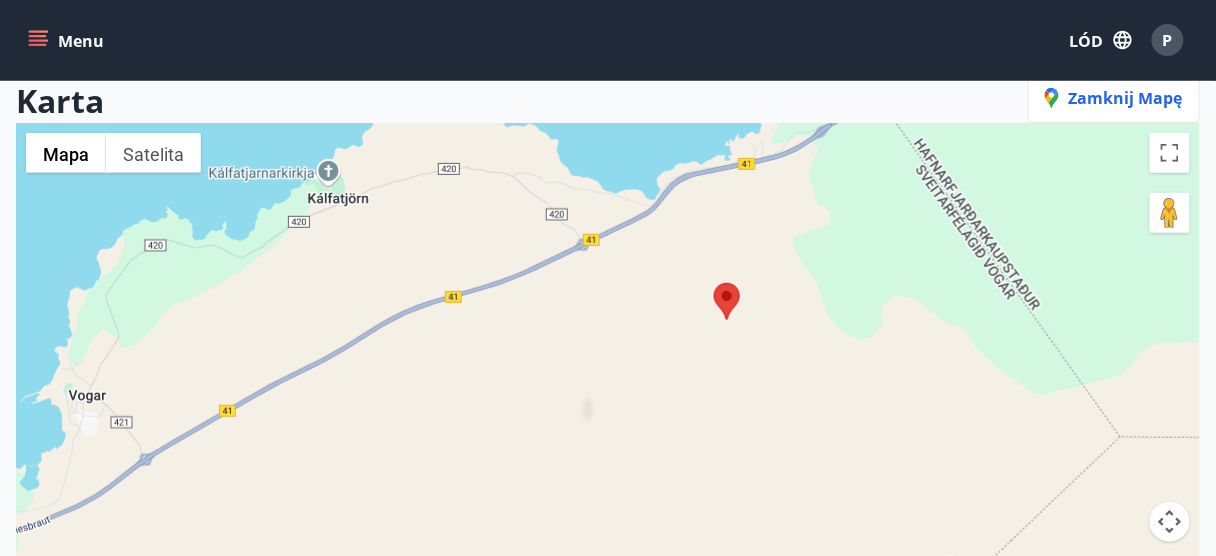 click at bounding box center [714, 283] 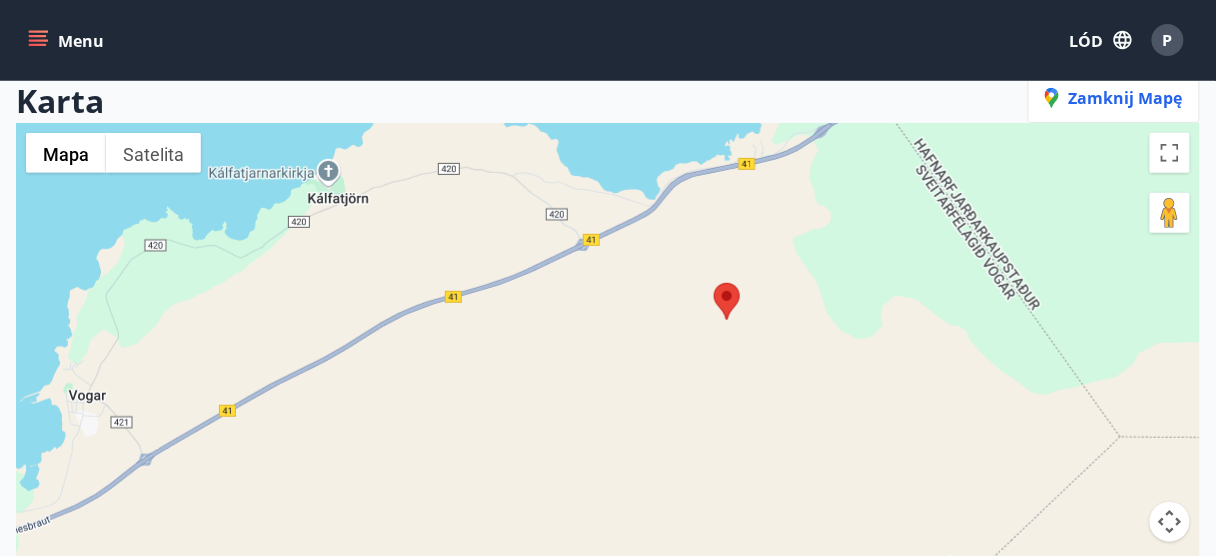 click at bounding box center (714, 283) 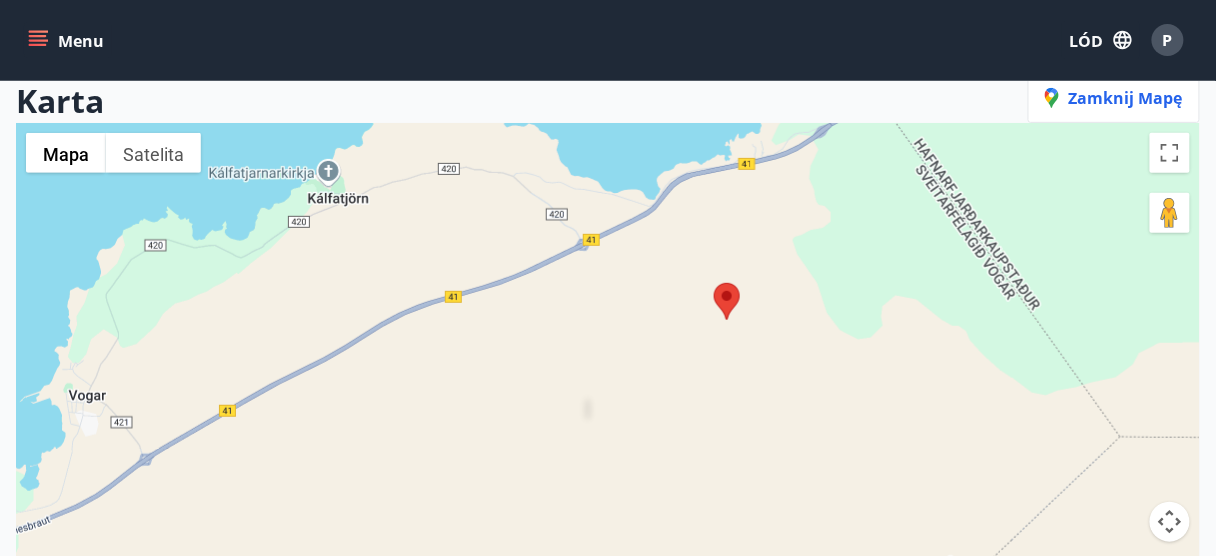 click at bounding box center [714, 283] 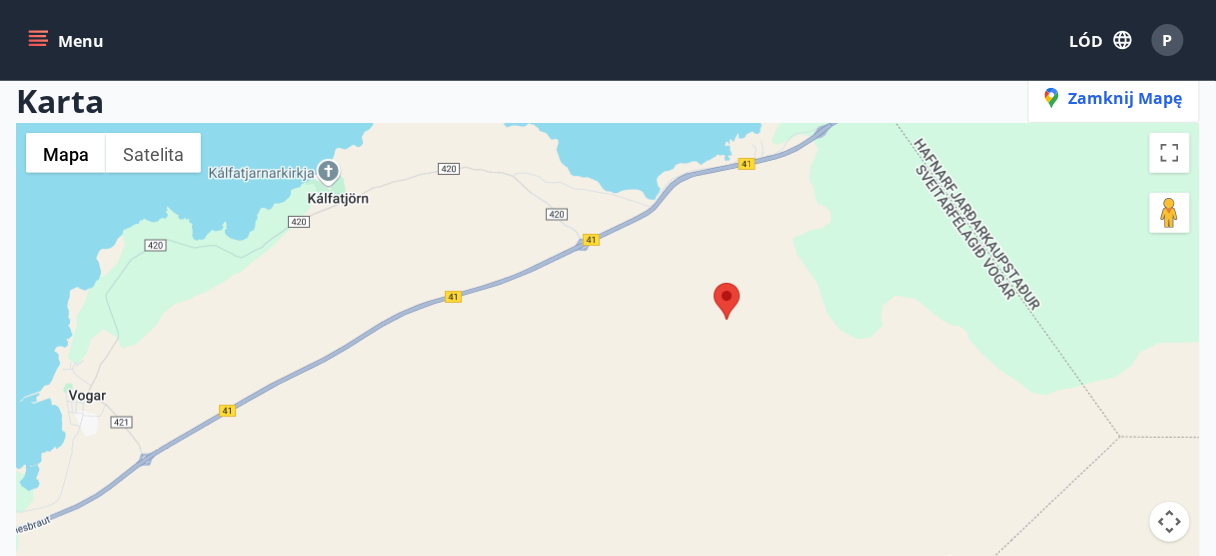 click at bounding box center (714, 283) 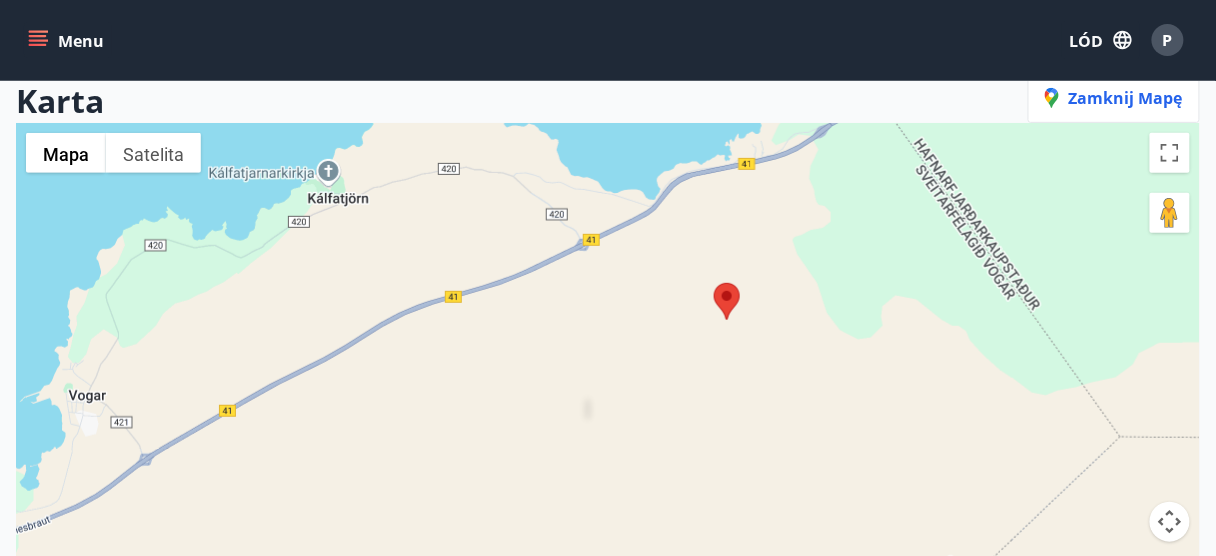 click at bounding box center (714, 283) 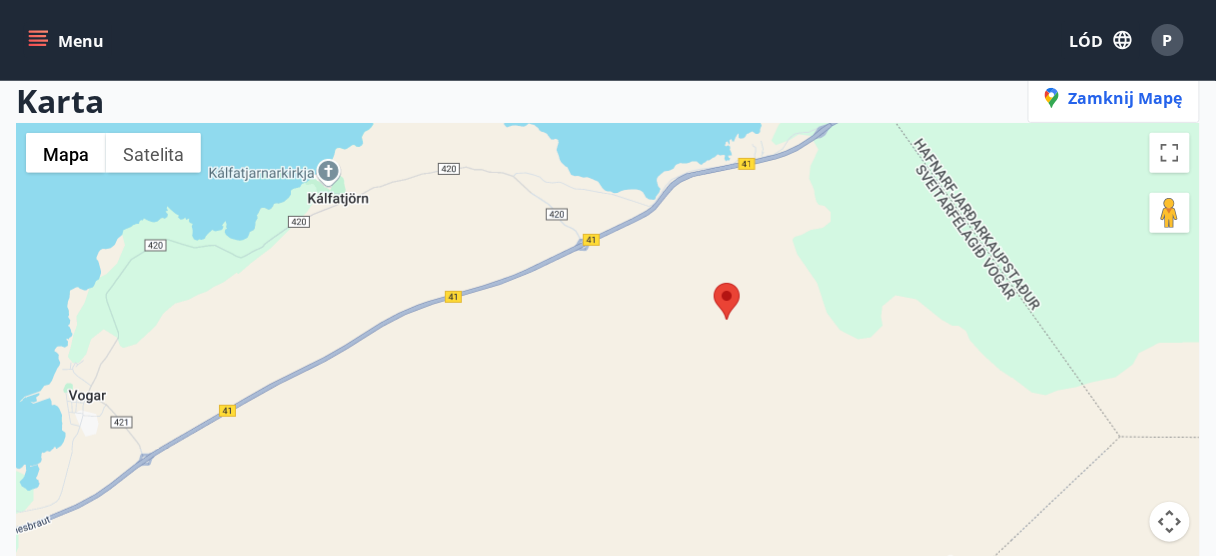click at bounding box center [714, 283] 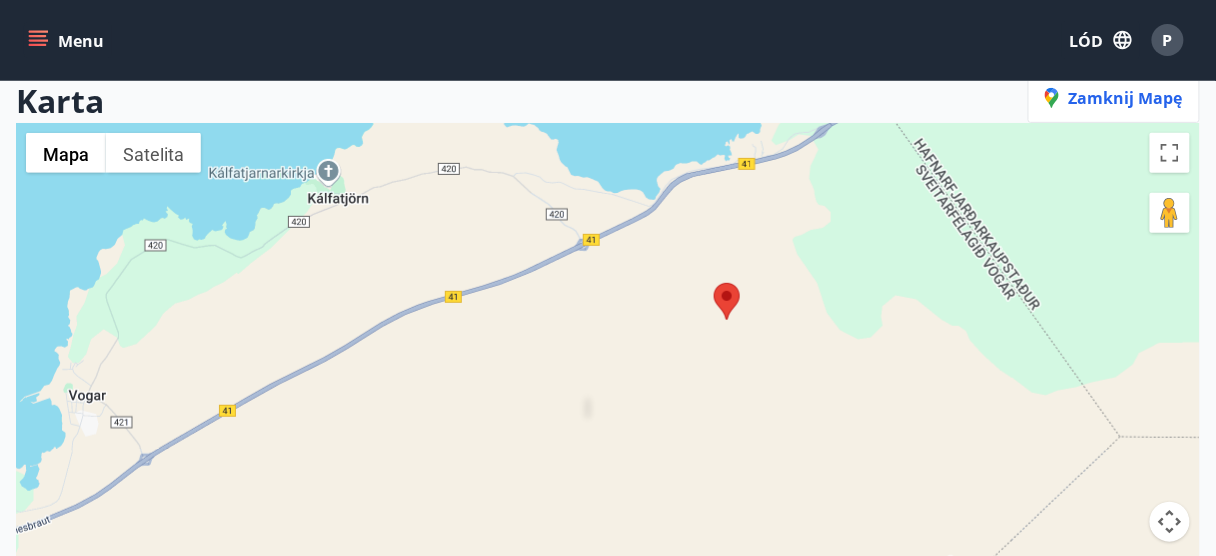 click at bounding box center [714, 283] 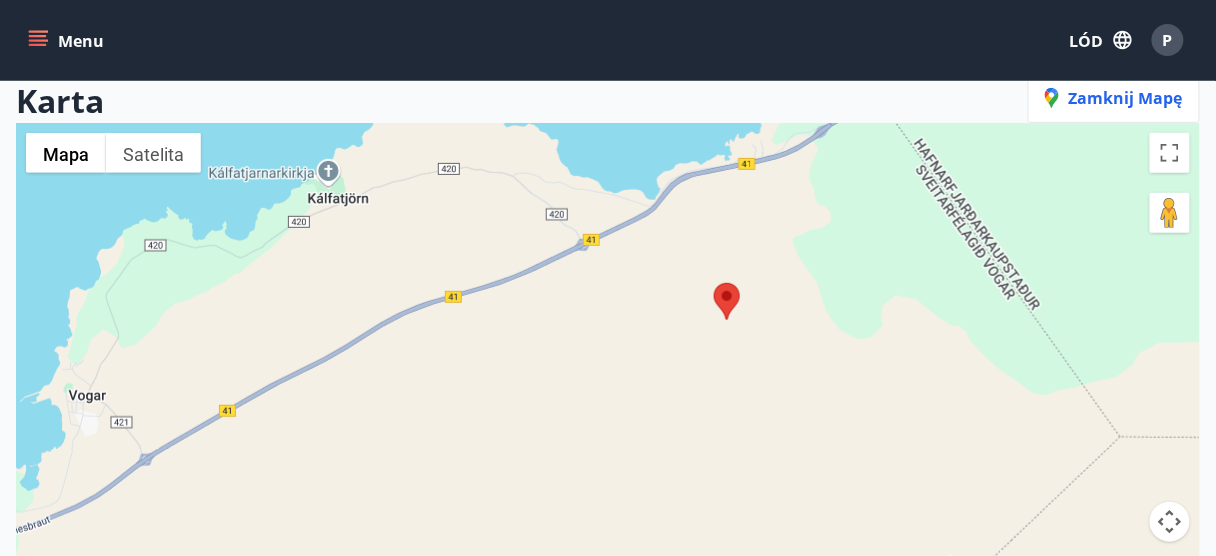 click at bounding box center [714, 283] 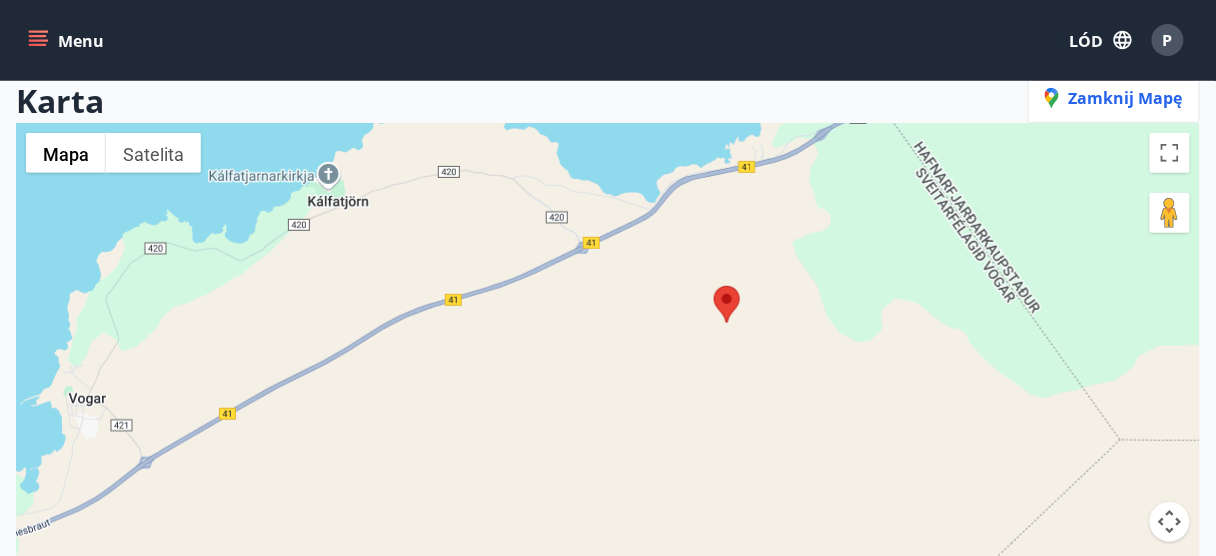 click on "Aby korzystać z interfejsu, używaj klawiszy strzałek." at bounding box center (608, 401) 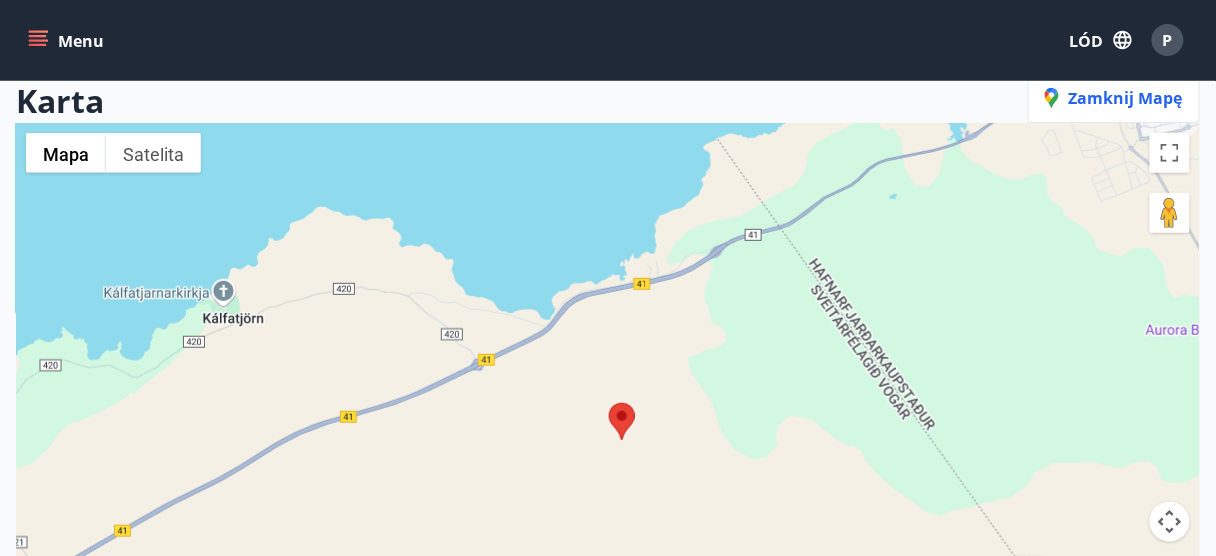 drag, startPoint x: 704, startPoint y: 303, endPoint x: 602, endPoint y: 419, distance: 154.46683 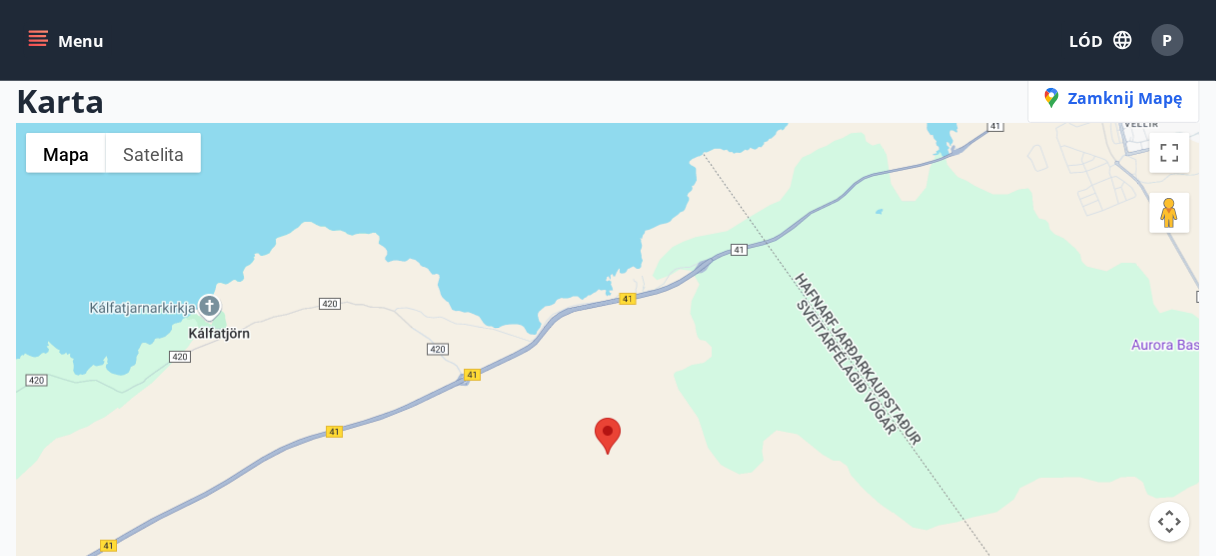 click at bounding box center [595, 418] 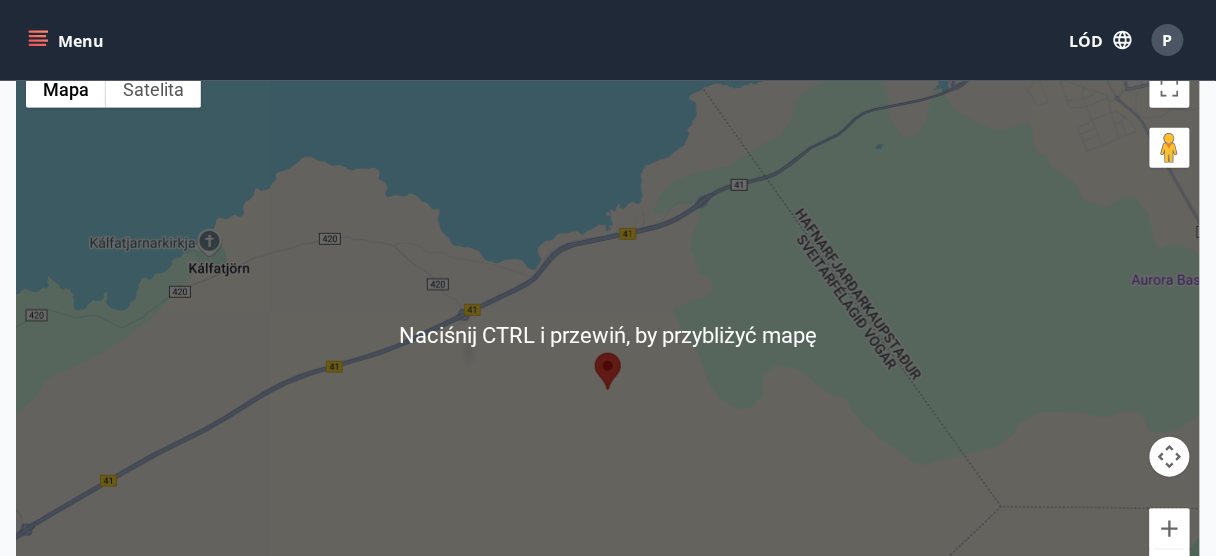 scroll, scrollTop: 320, scrollLeft: 0, axis: vertical 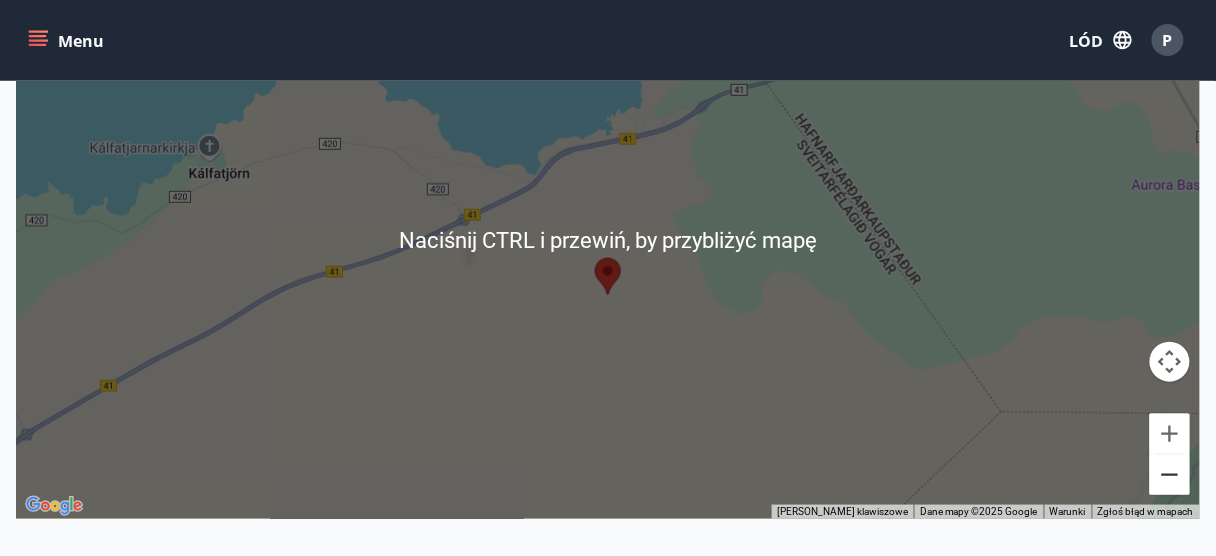 click at bounding box center [1170, 475] 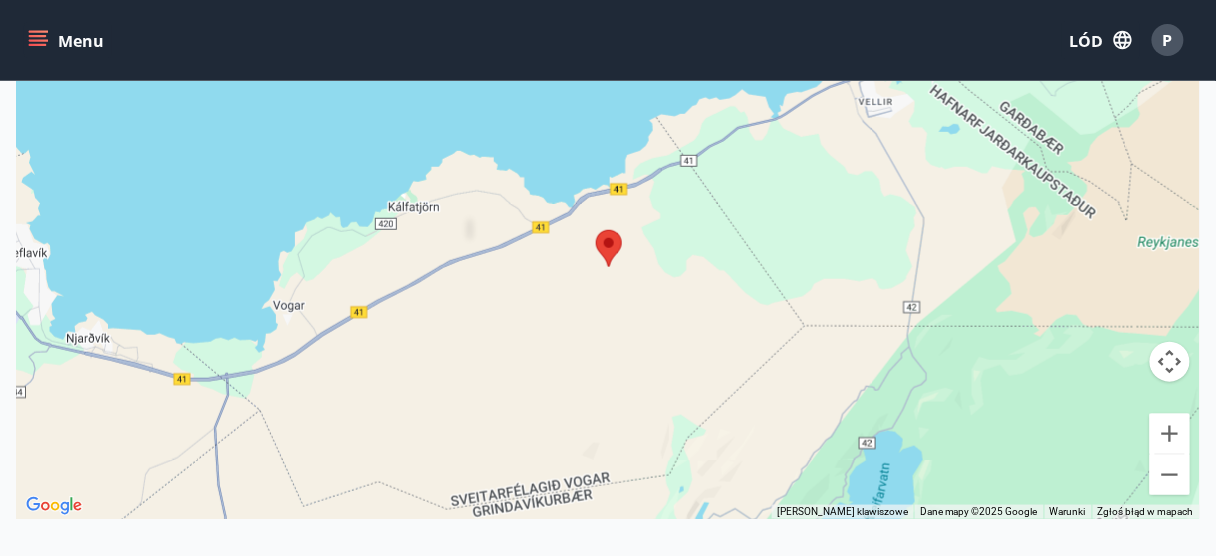 click at bounding box center [596, 230] 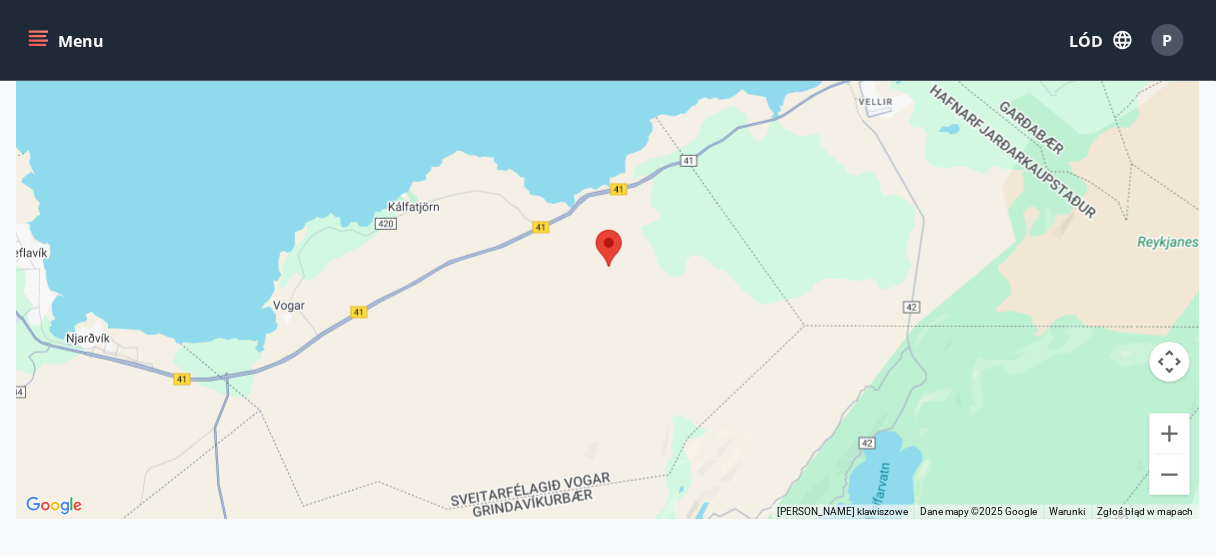 click at bounding box center [596, 230] 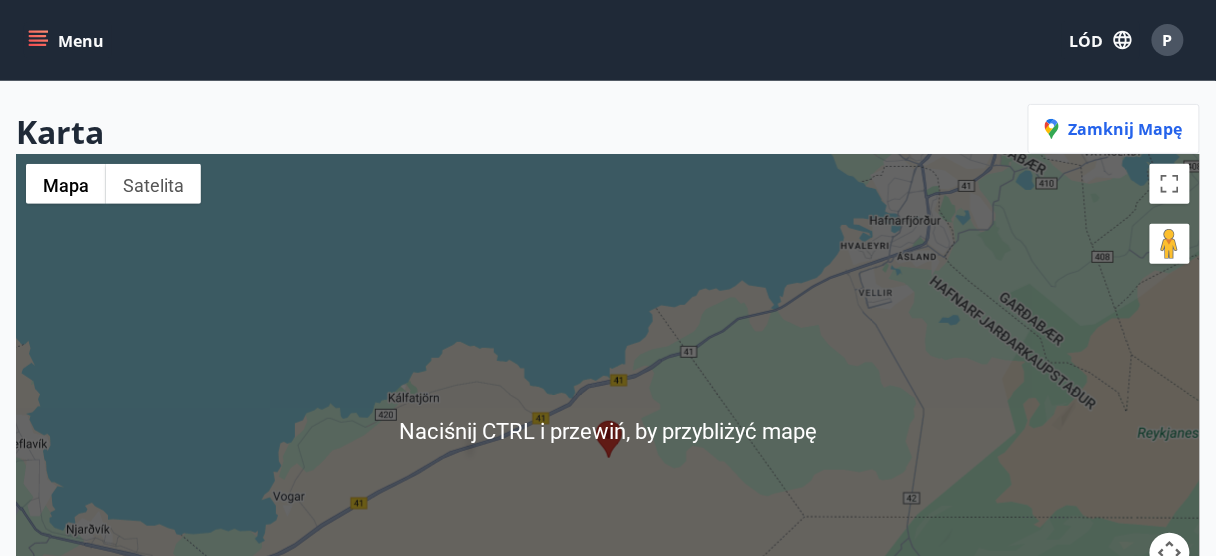 scroll, scrollTop: 0, scrollLeft: 0, axis: both 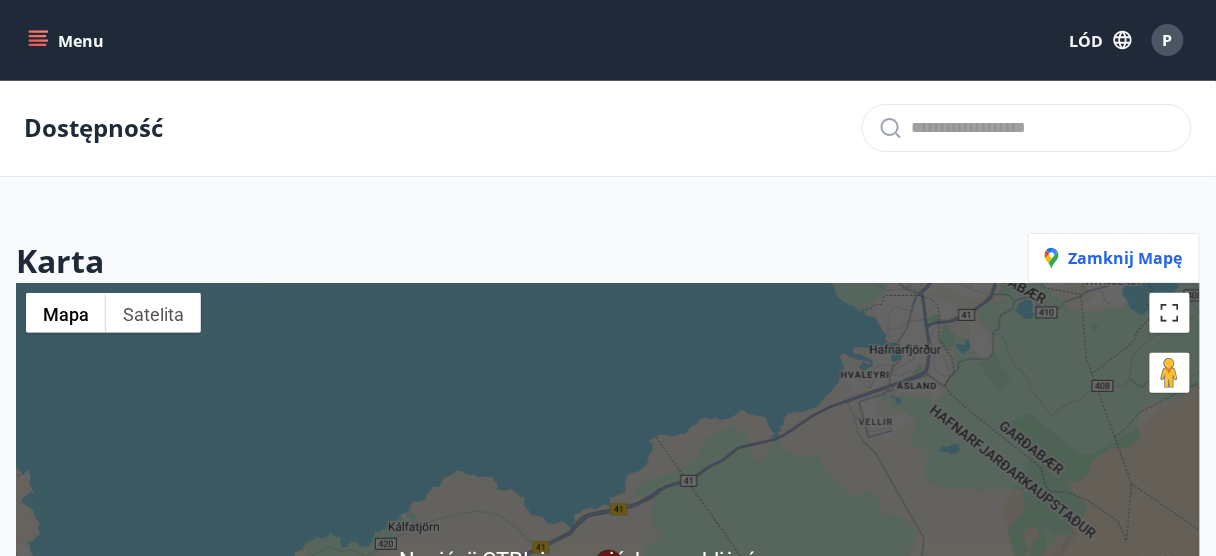 click at bounding box center (1170, 313) 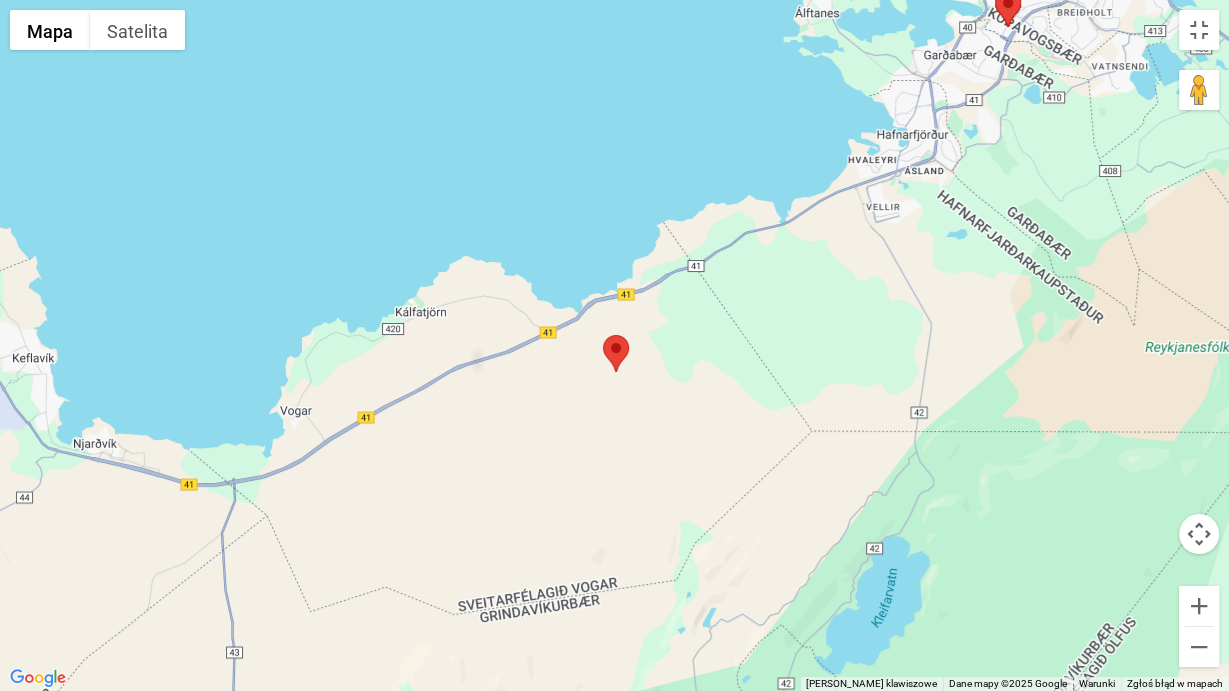 click at bounding box center [603, 335] 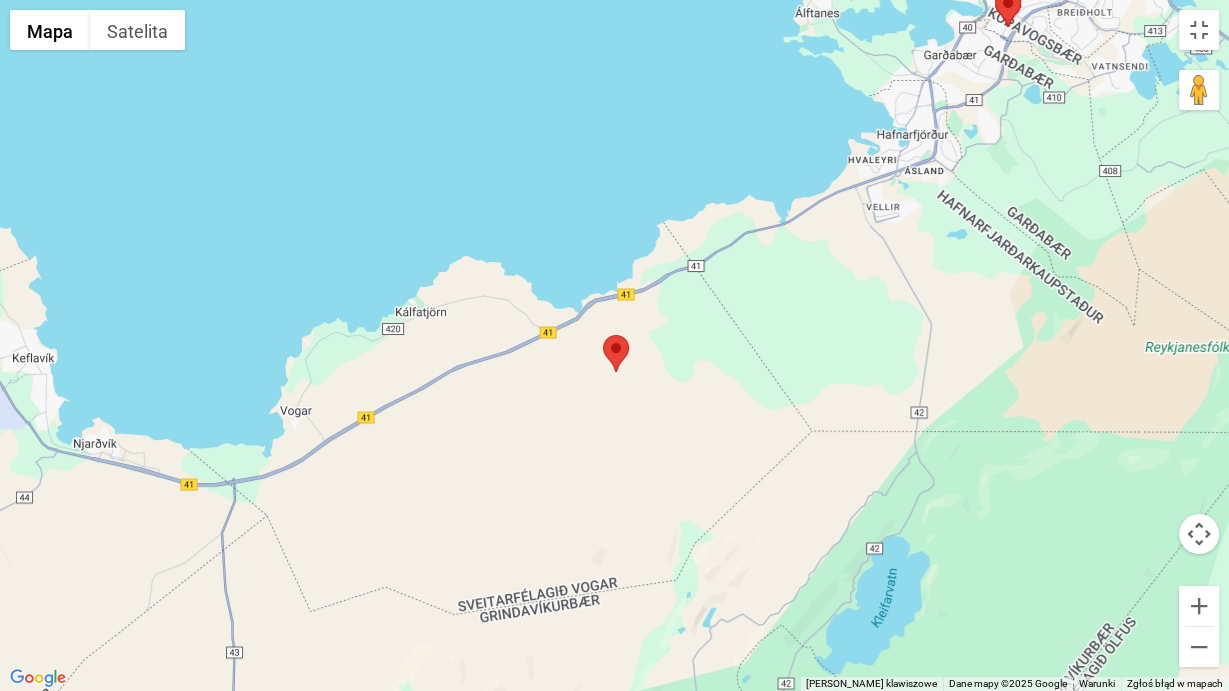 click at bounding box center [603, 335] 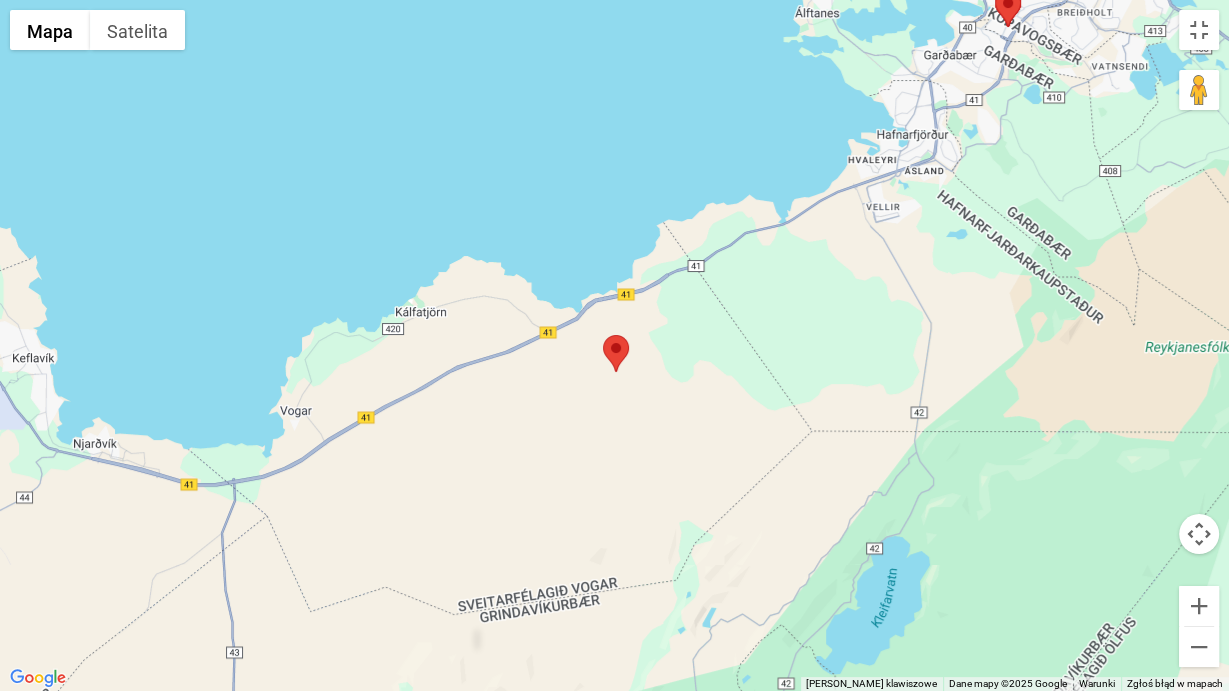 click at bounding box center (603, 335) 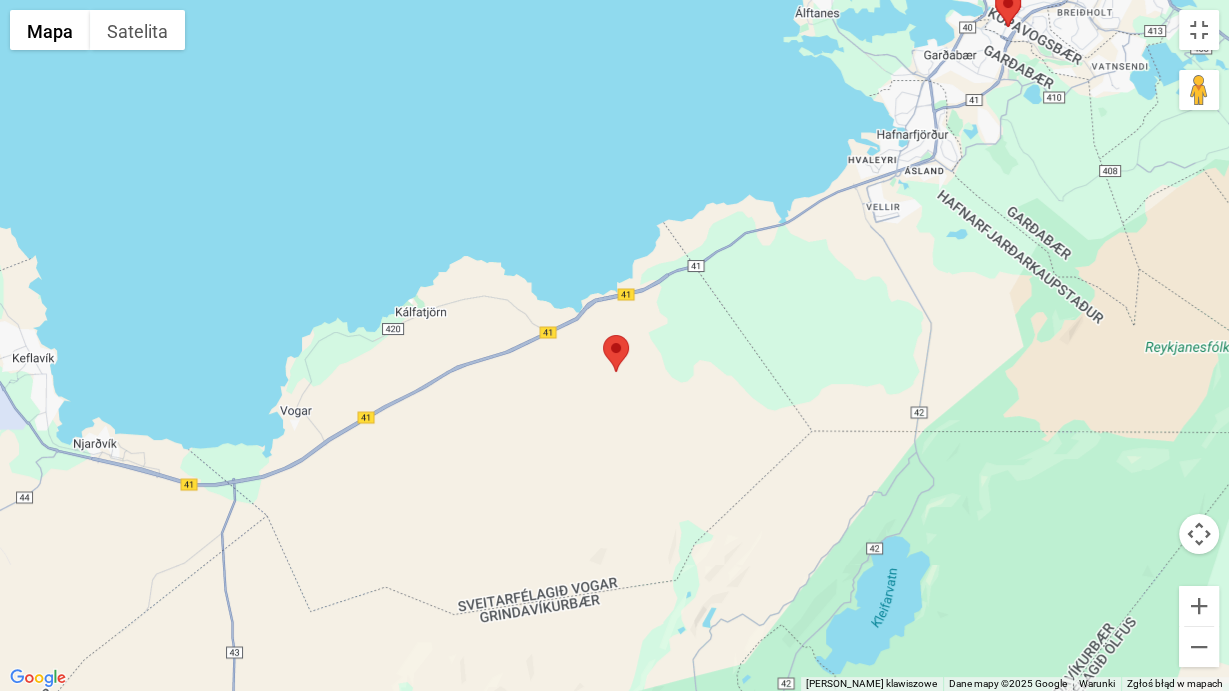 click at bounding box center [603, 335] 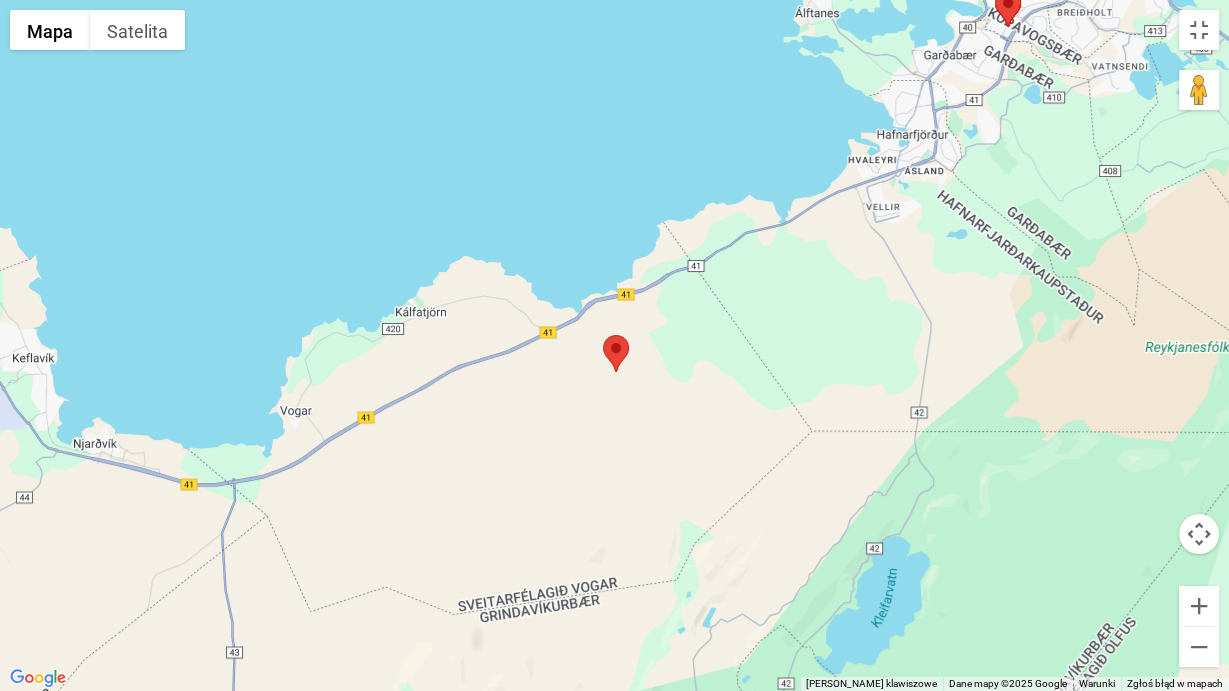 click at bounding box center [603, 335] 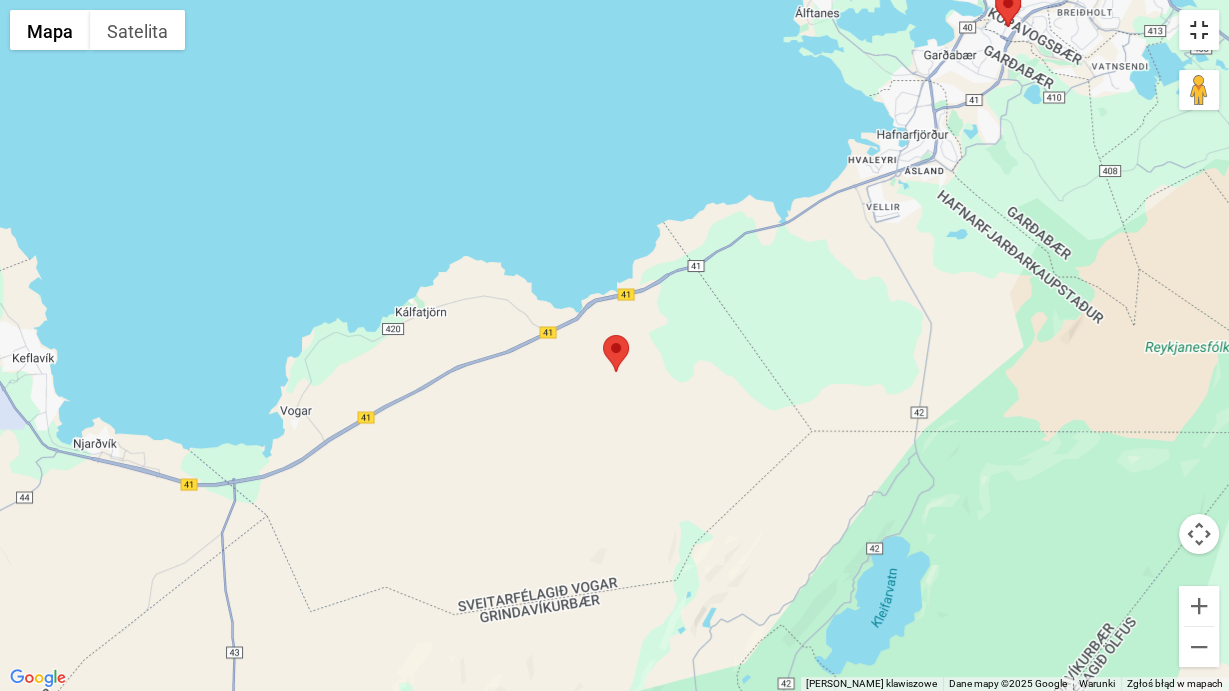 click at bounding box center (1199, 30) 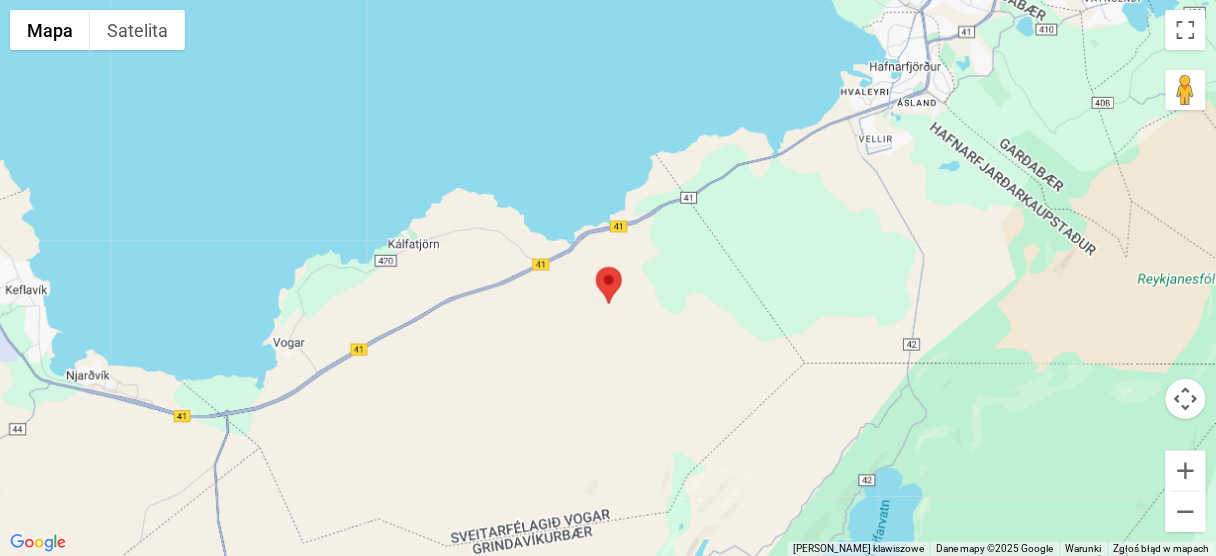 scroll, scrollTop: 240, scrollLeft: 0, axis: vertical 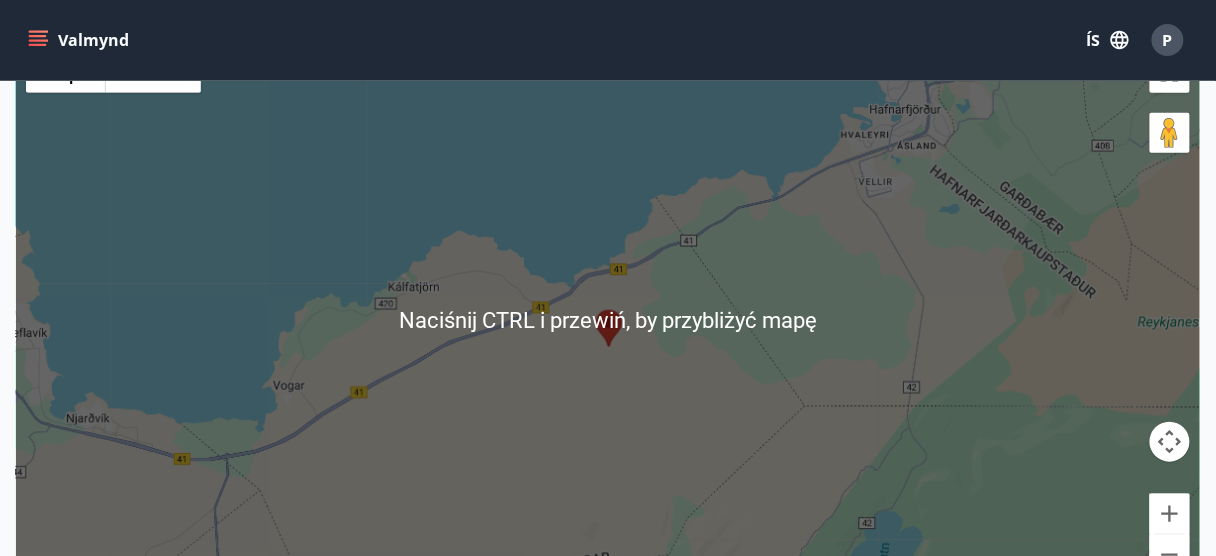 click on "Aby korzystać z interfejsu, używaj klawiszy strzałek." at bounding box center (608, 321) 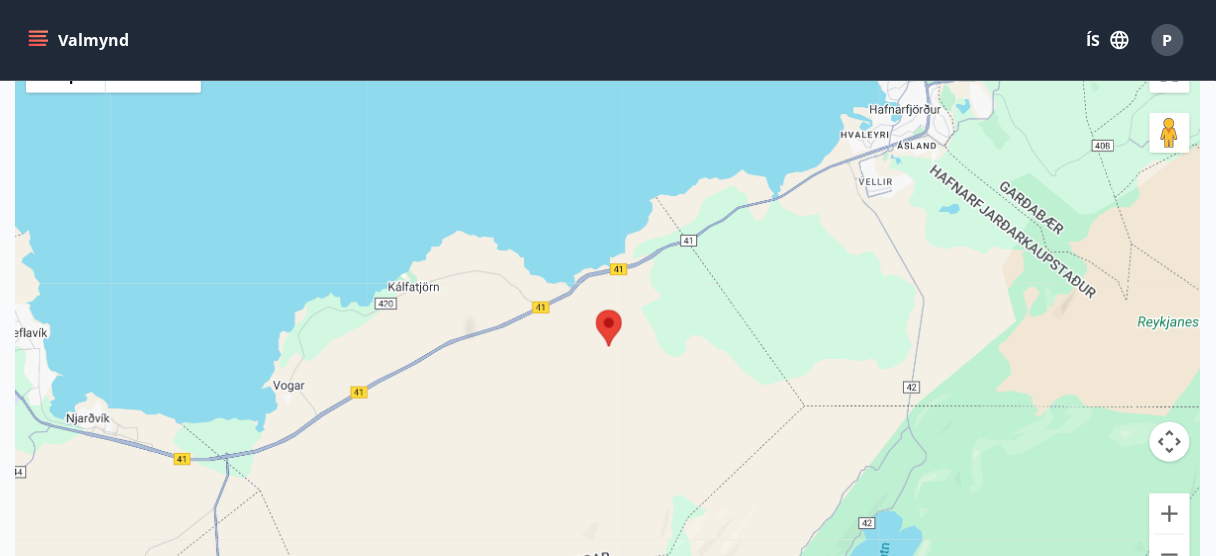 click at bounding box center [596, 310] 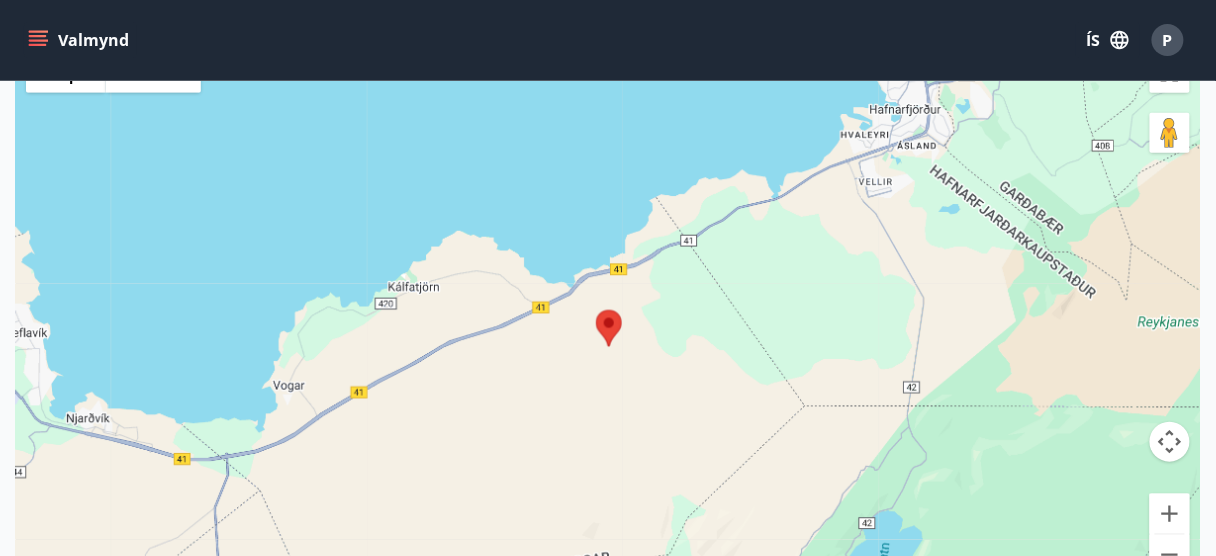 click at bounding box center [596, 310] 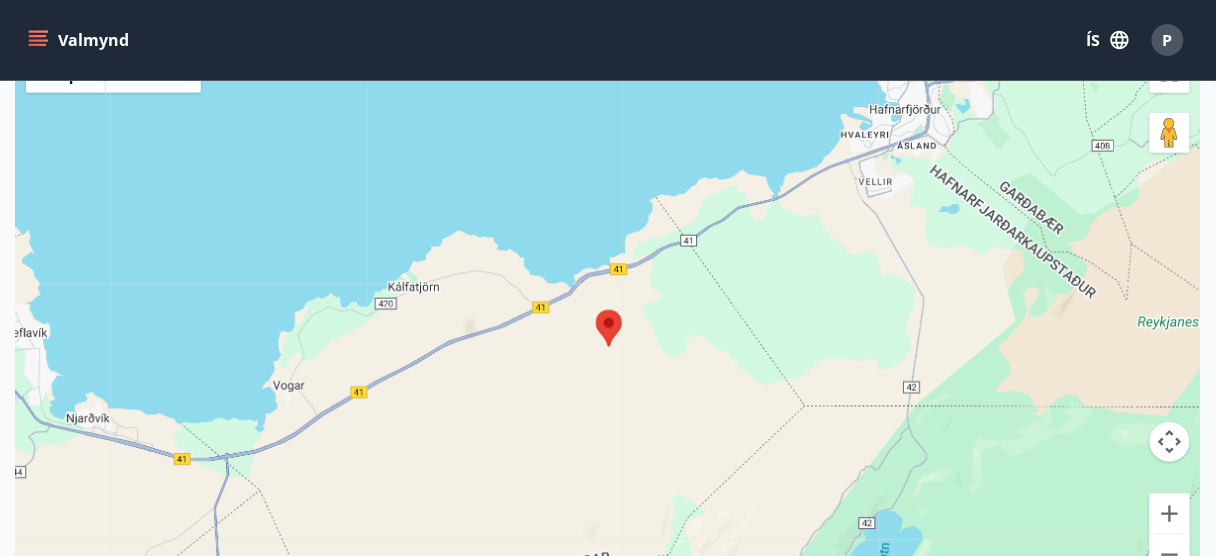 click at bounding box center (596, 310) 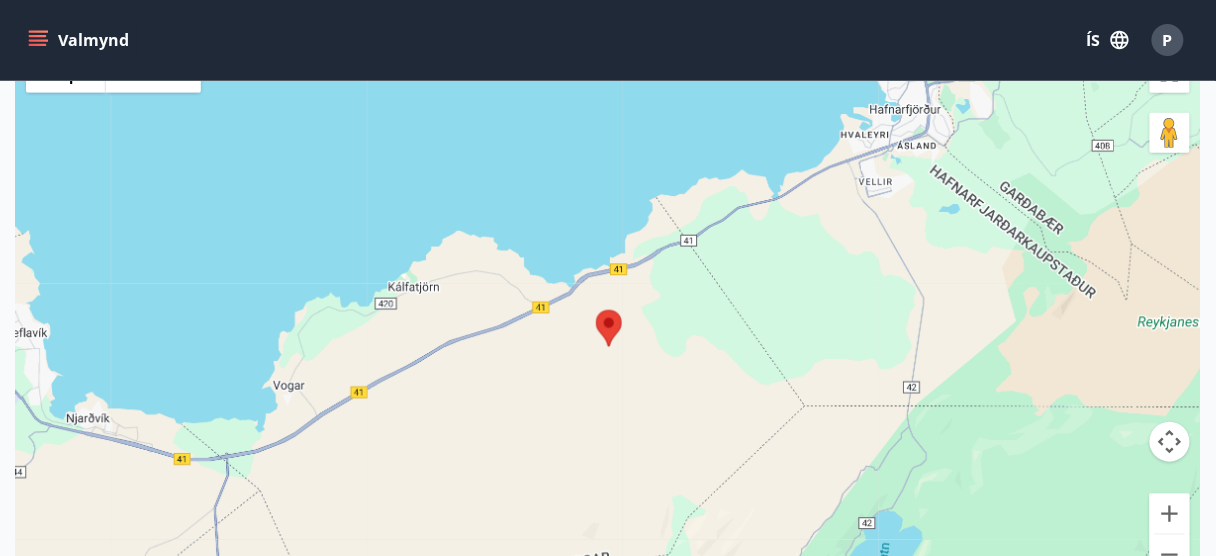 click at bounding box center (609, 328) 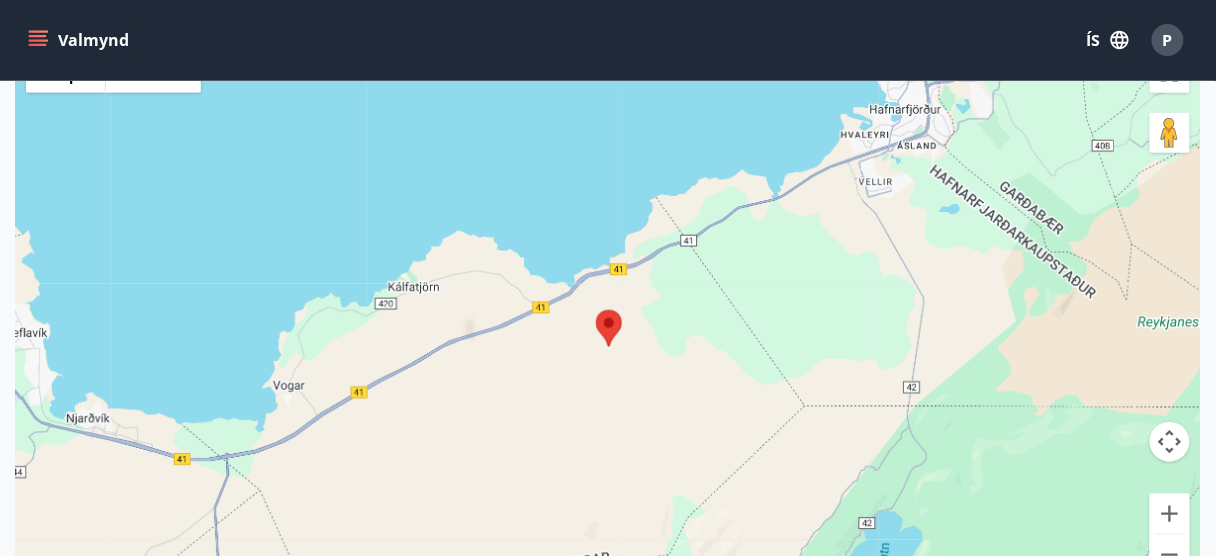 click on "Aby korzystać z interfejsu, używaj klawiszy strzałek." at bounding box center (608, 321) 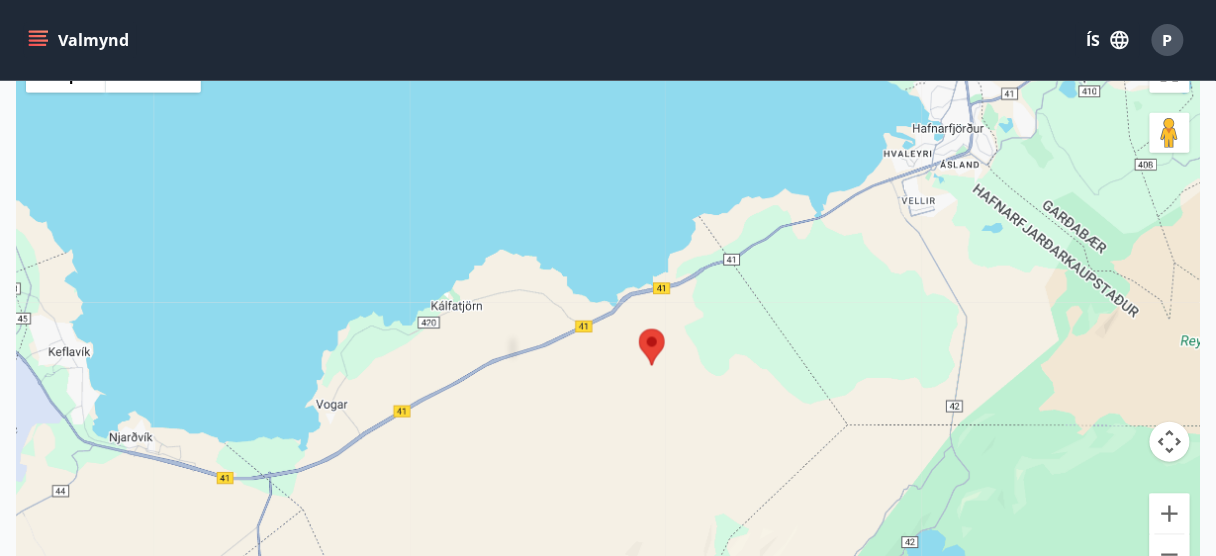 drag, startPoint x: 582, startPoint y: 301, endPoint x: 652, endPoint y: 337, distance: 78.714676 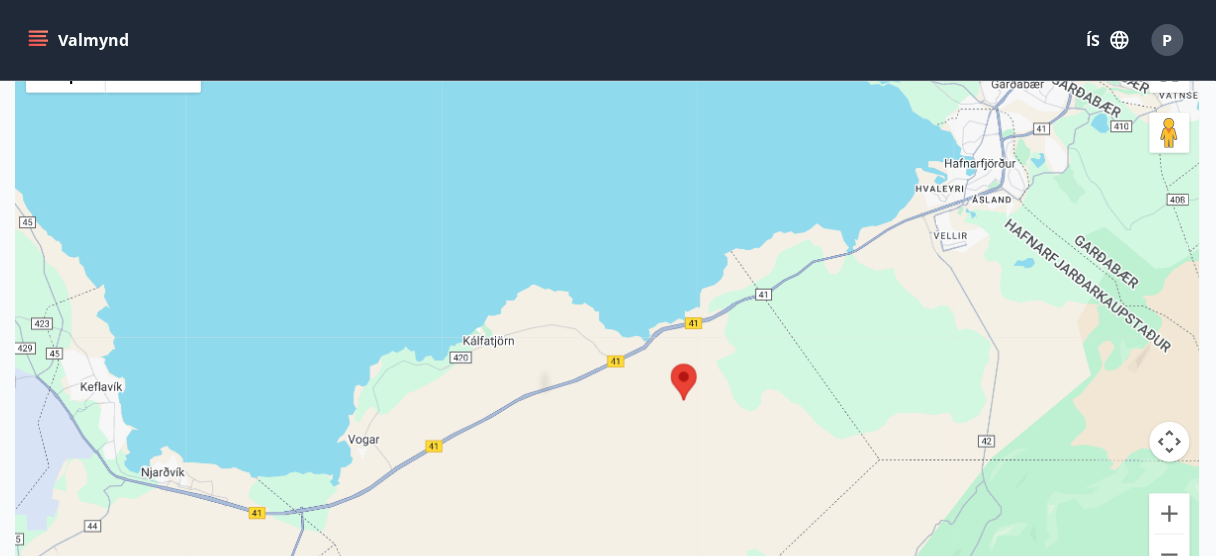 drag, startPoint x: 652, startPoint y: 338, endPoint x: 680, endPoint y: 316, distance: 35.608986 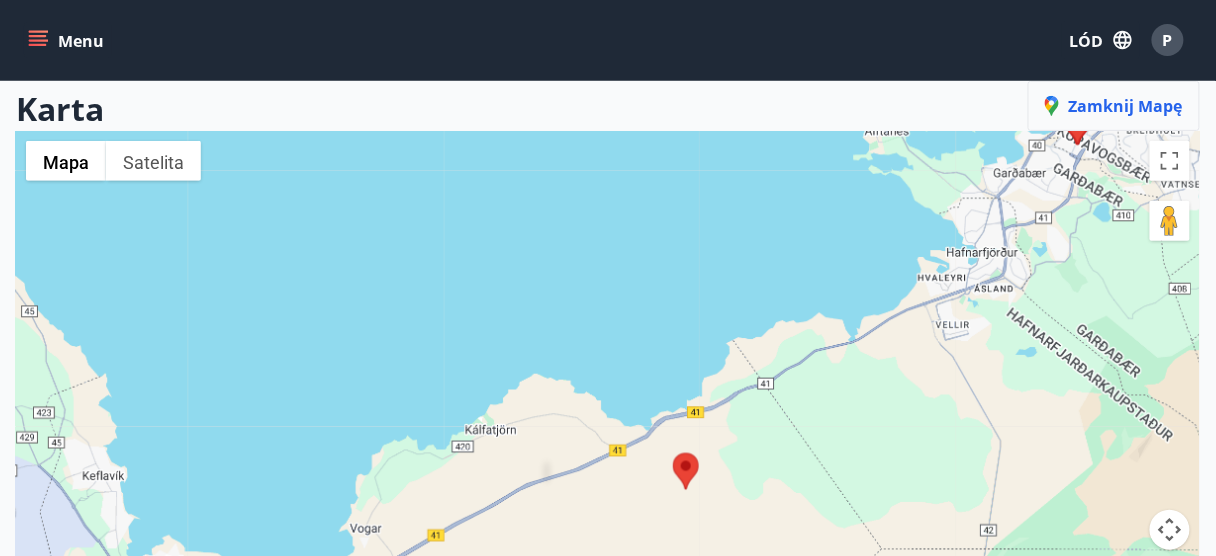 scroll, scrollTop: 160, scrollLeft: 0, axis: vertical 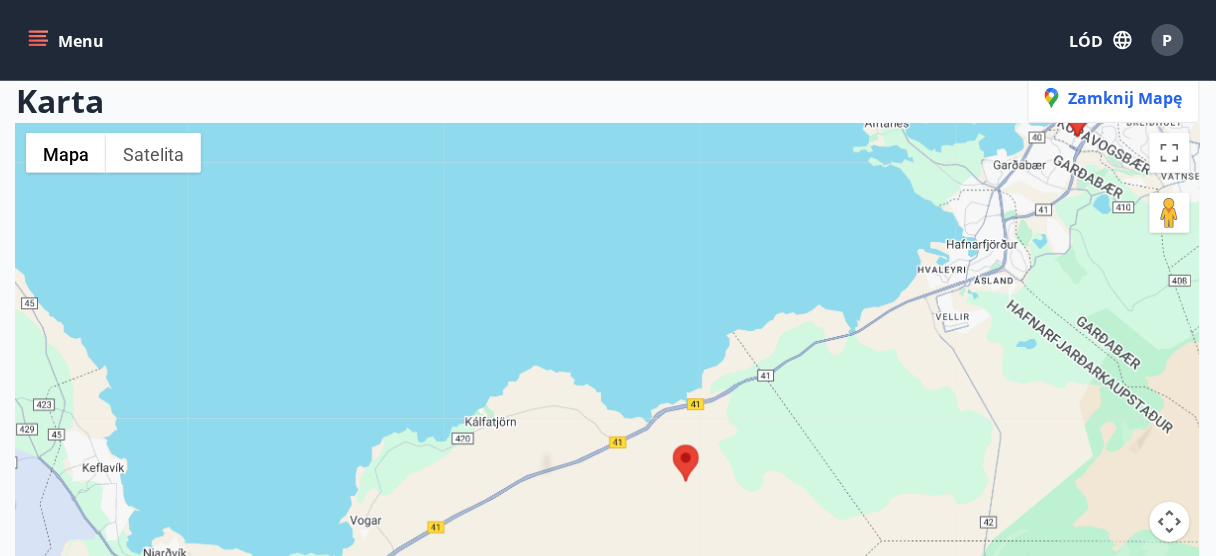 click at bounding box center (673, 445) 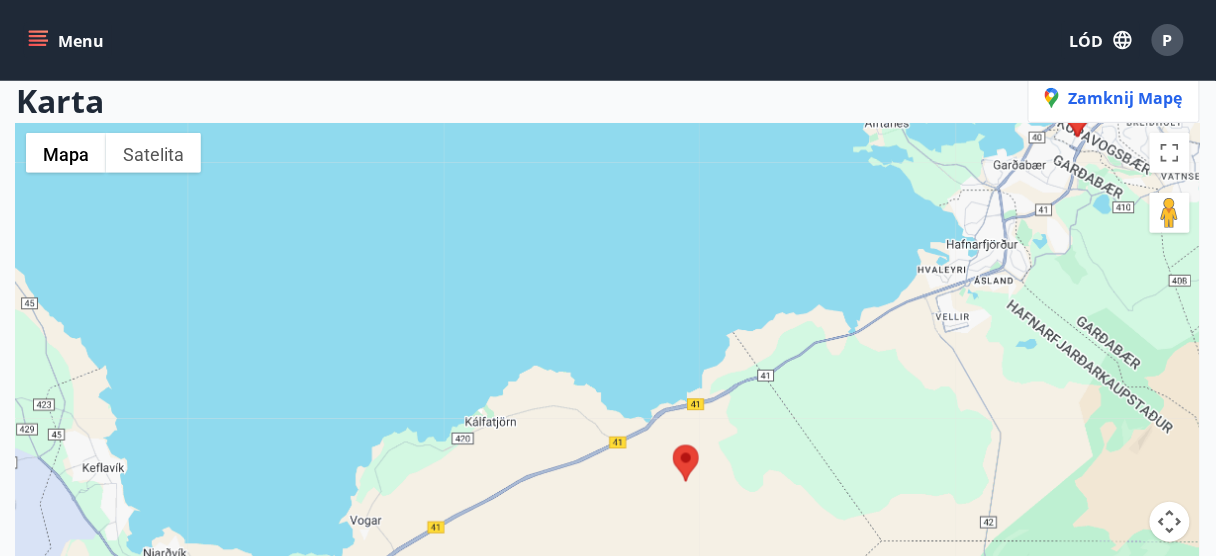 click at bounding box center (673, 445) 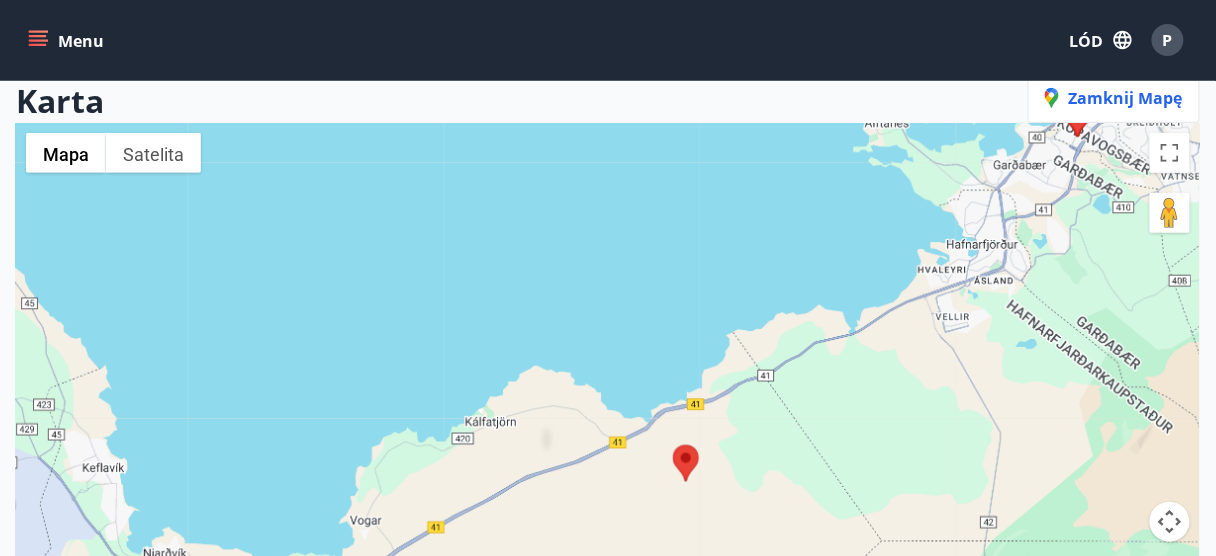 click at bounding box center (673, 445) 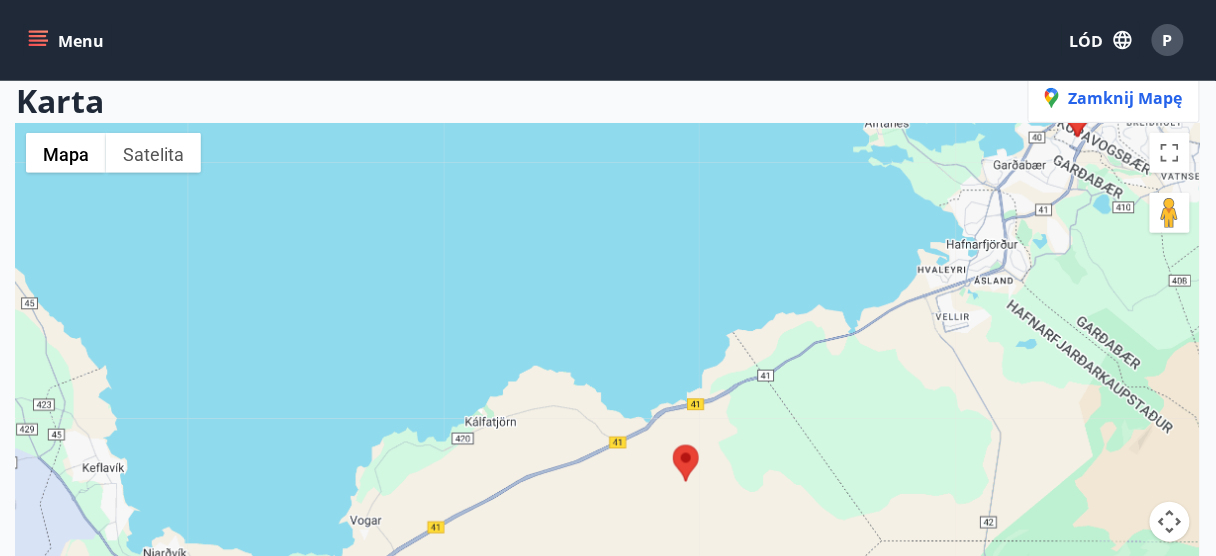 click at bounding box center (673, 445) 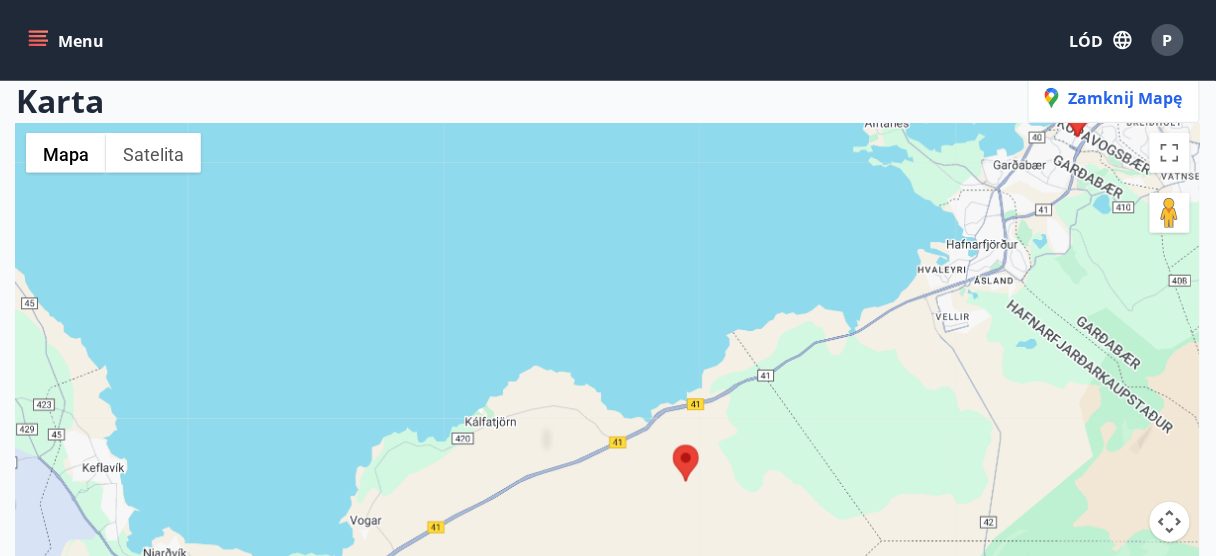 click at bounding box center (673, 445) 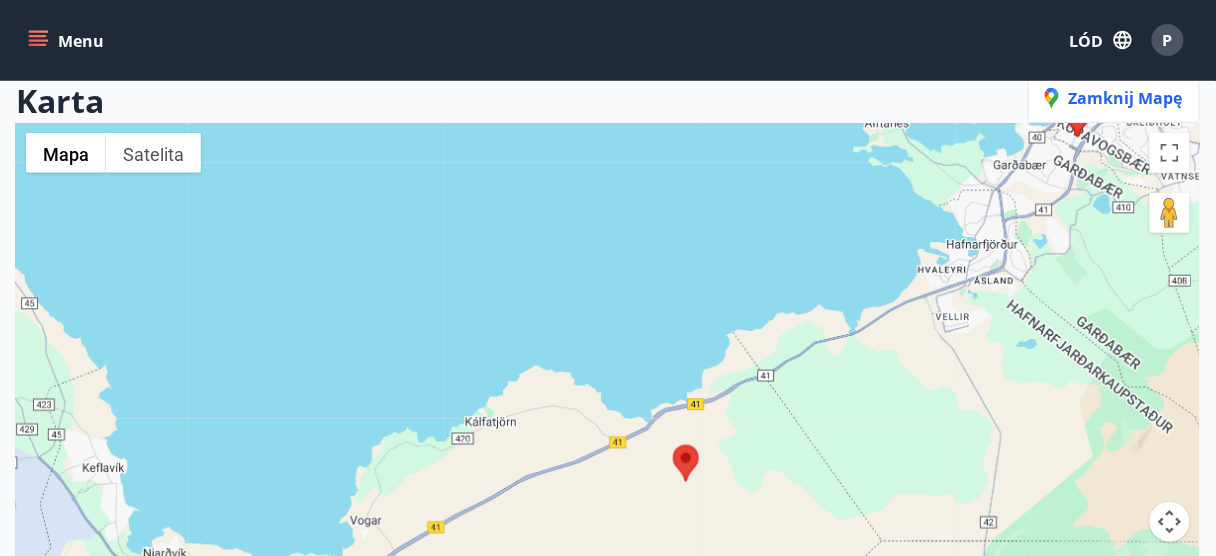 click at bounding box center (673, 445) 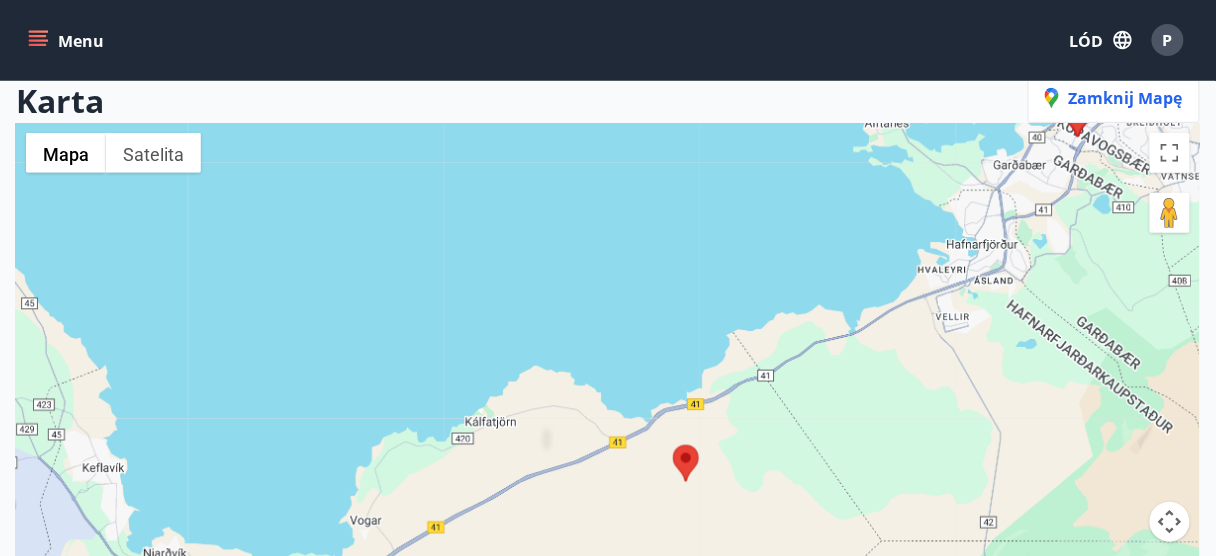 click at bounding box center [673, 445] 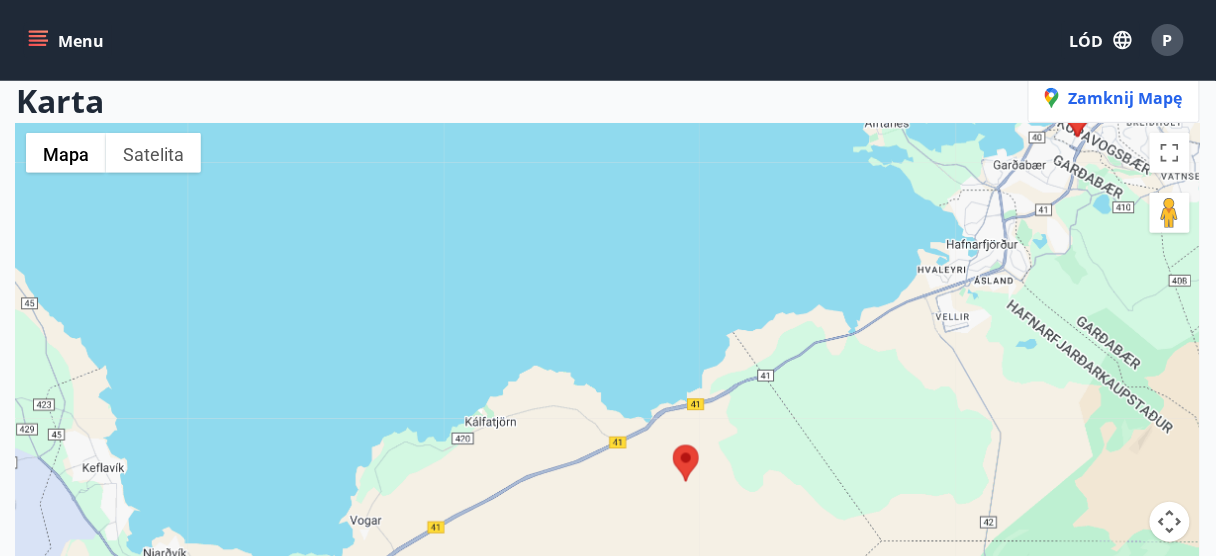 click at bounding box center (673, 445) 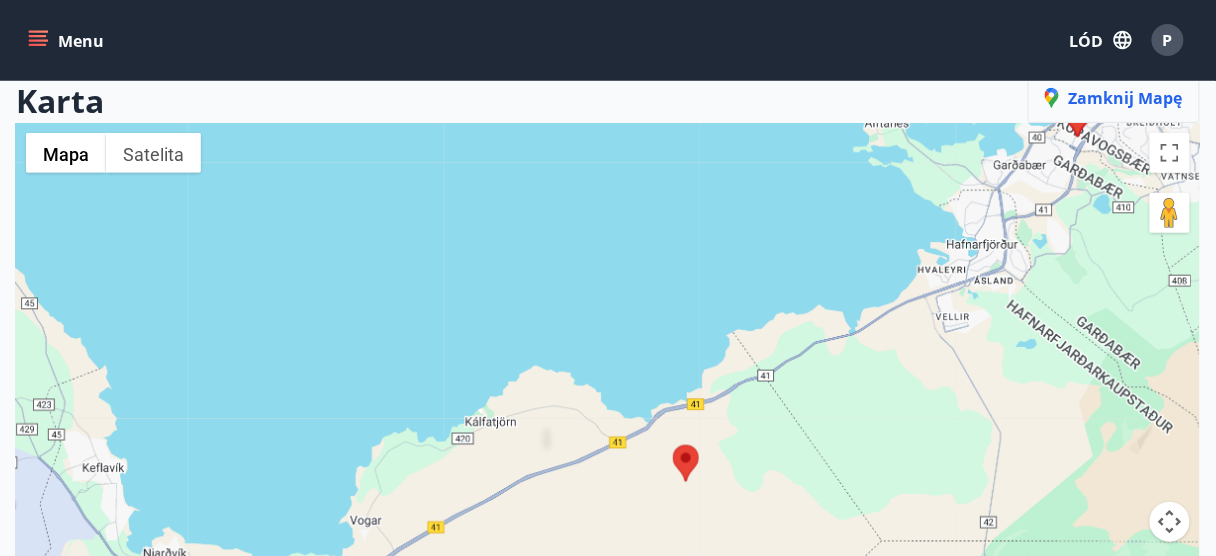 click on "Zamknij mapę" at bounding box center (1126, 98) 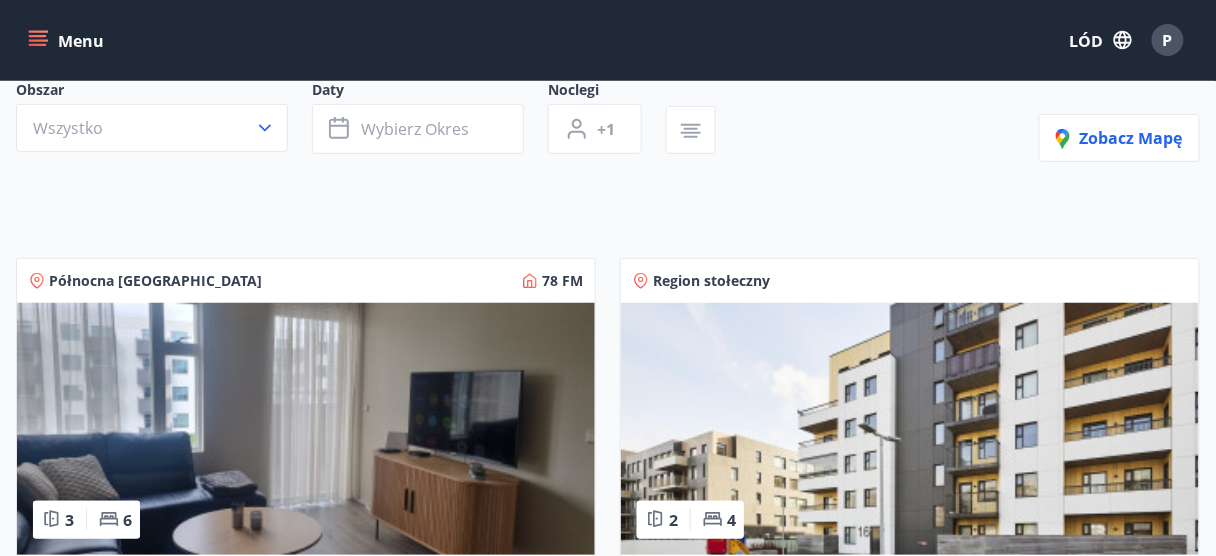 scroll, scrollTop: 0, scrollLeft: 0, axis: both 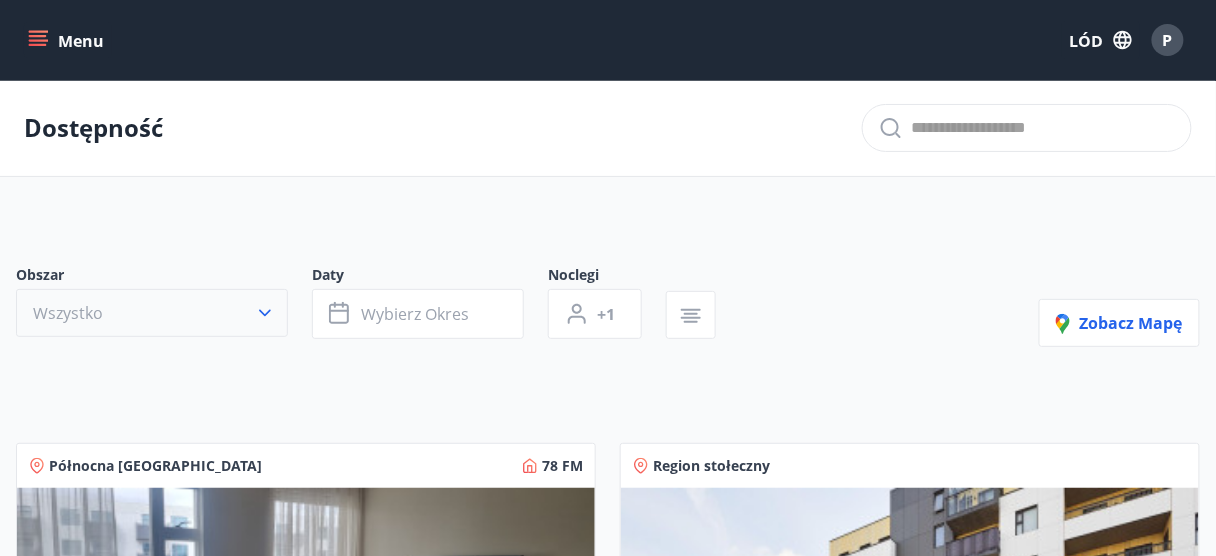 click on "Wszystko" at bounding box center (152, 313) 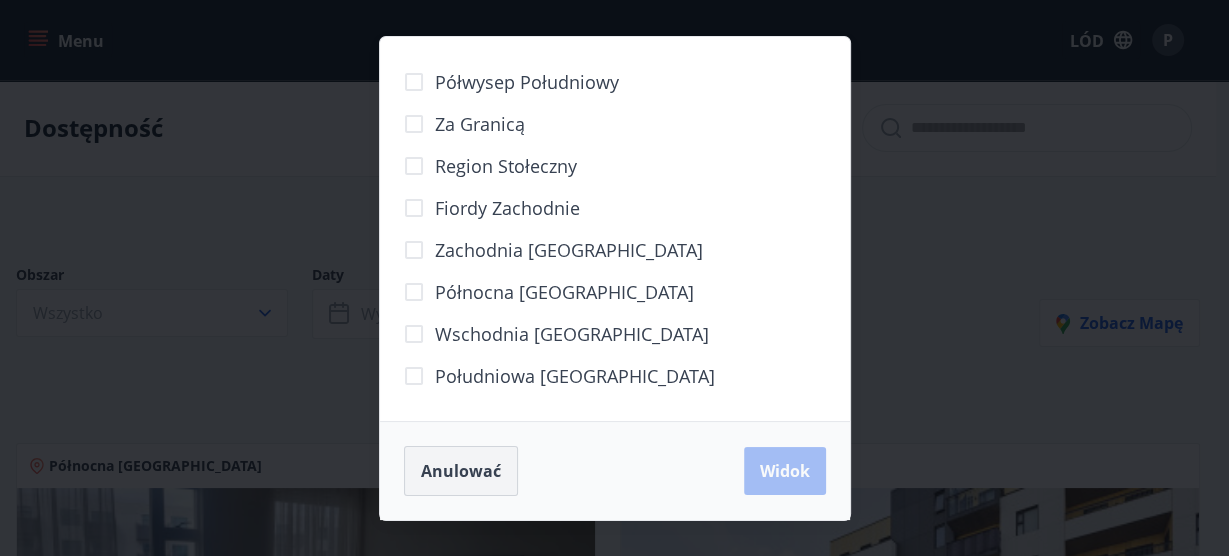 click on "Anulować" at bounding box center (461, 471) 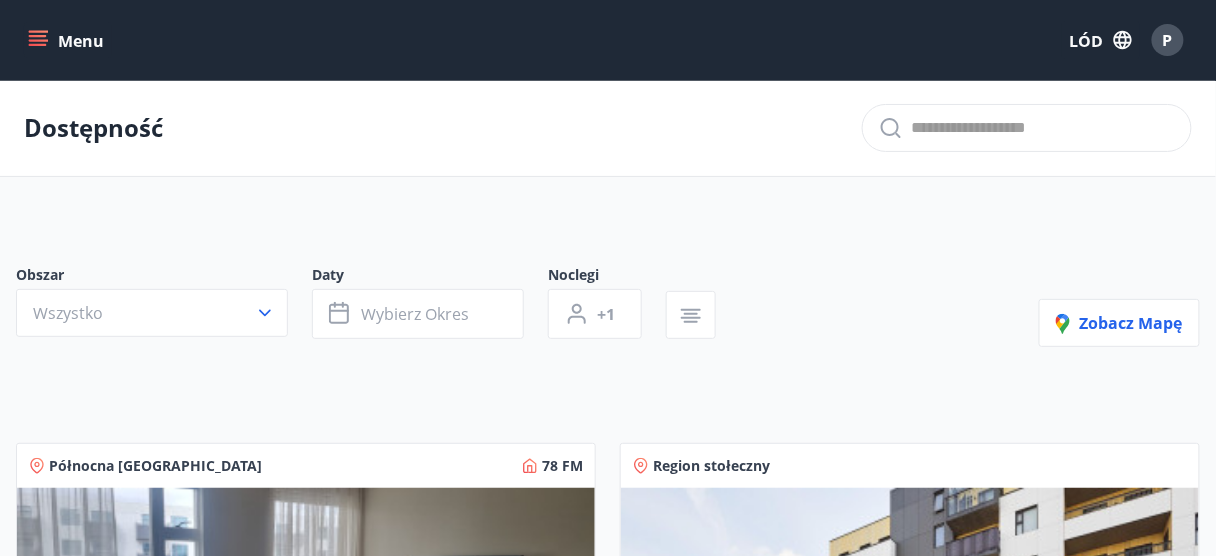 click at bounding box center (1043, 128) 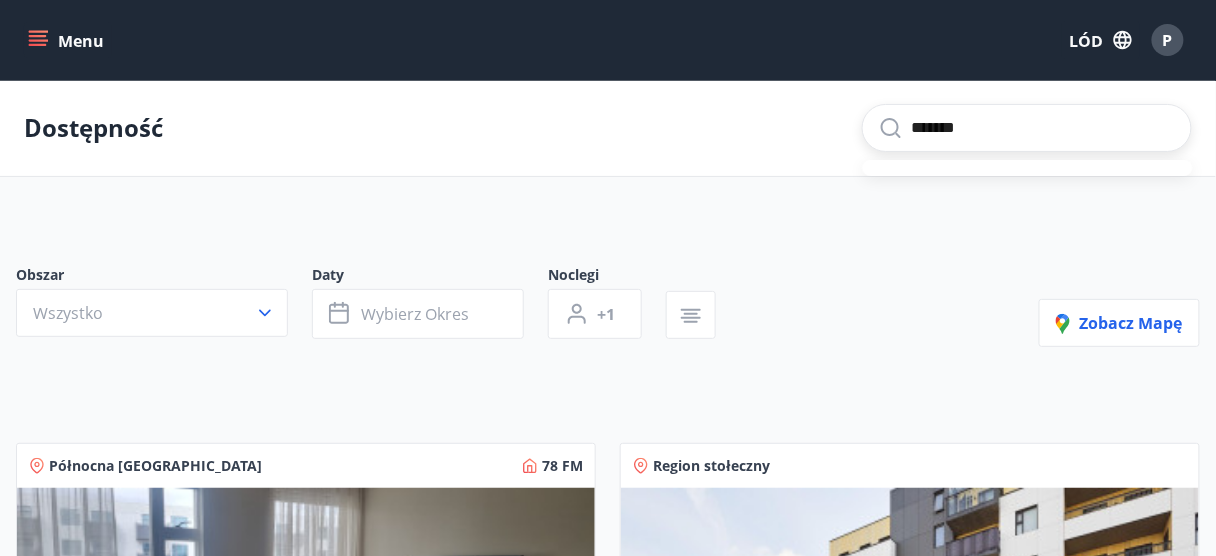type on "********" 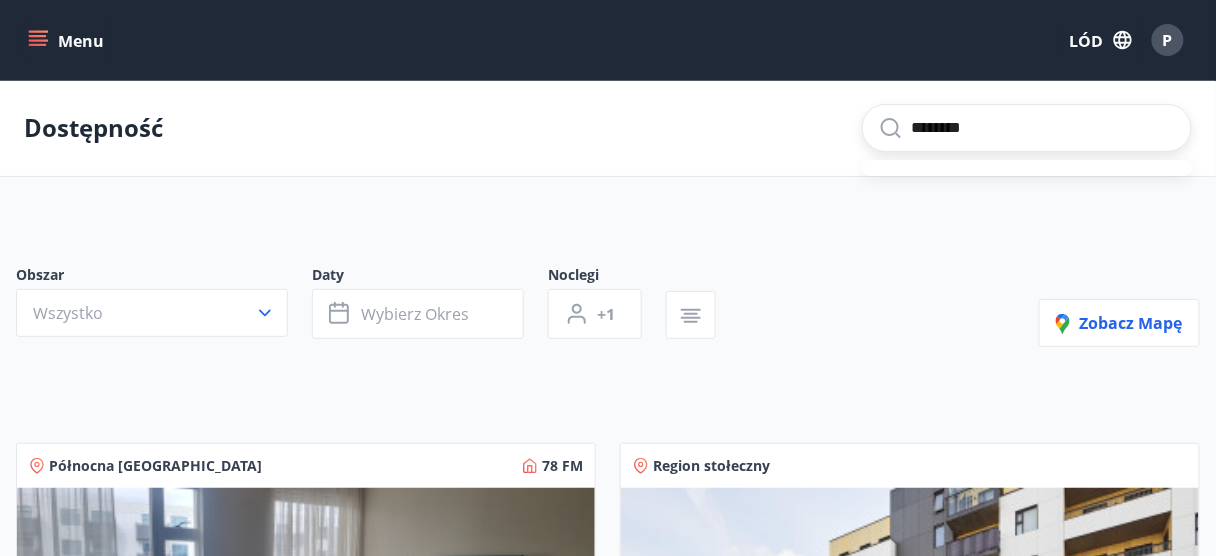 drag, startPoint x: 1001, startPoint y: 130, endPoint x: 731, endPoint y: 99, distance: 271.7738 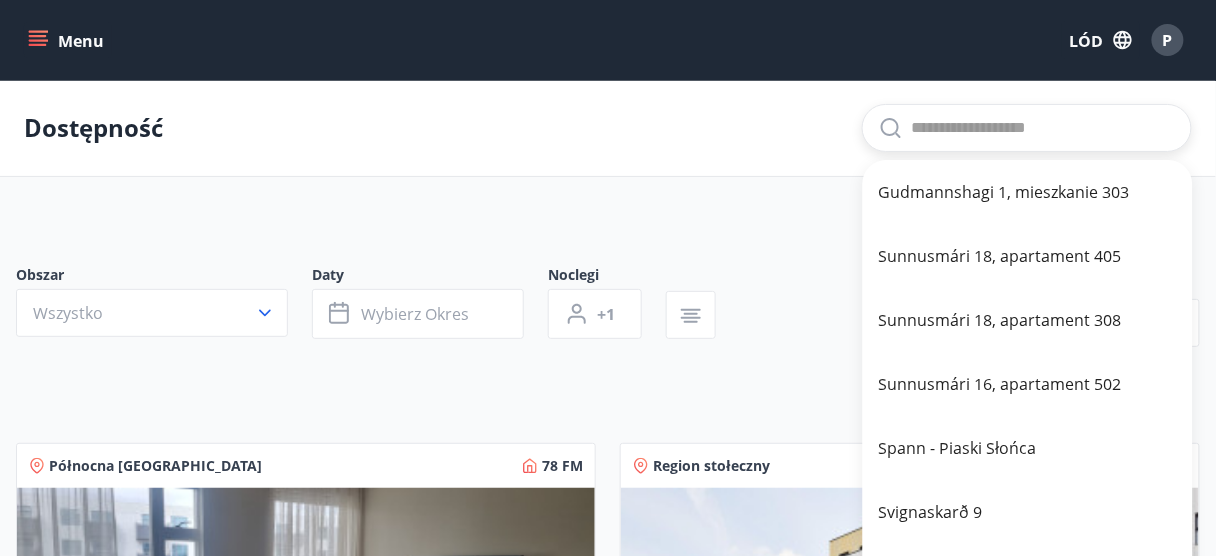 click on "Dostępność" at bounding box center (608, 128) 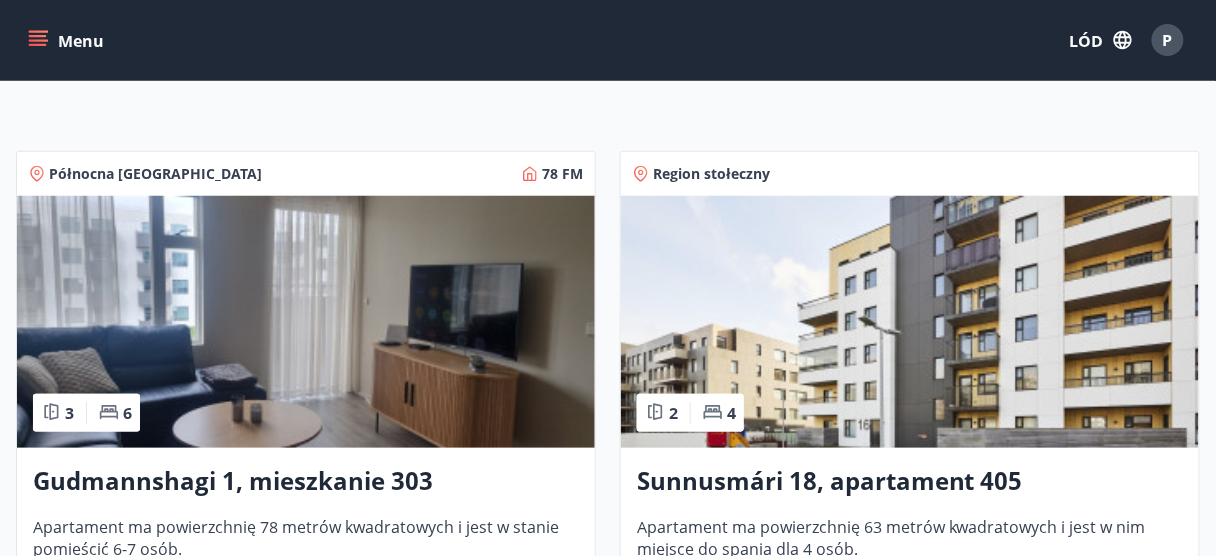 scroll, scrollTop: 320, scrollLeft: 0, axis: vertical 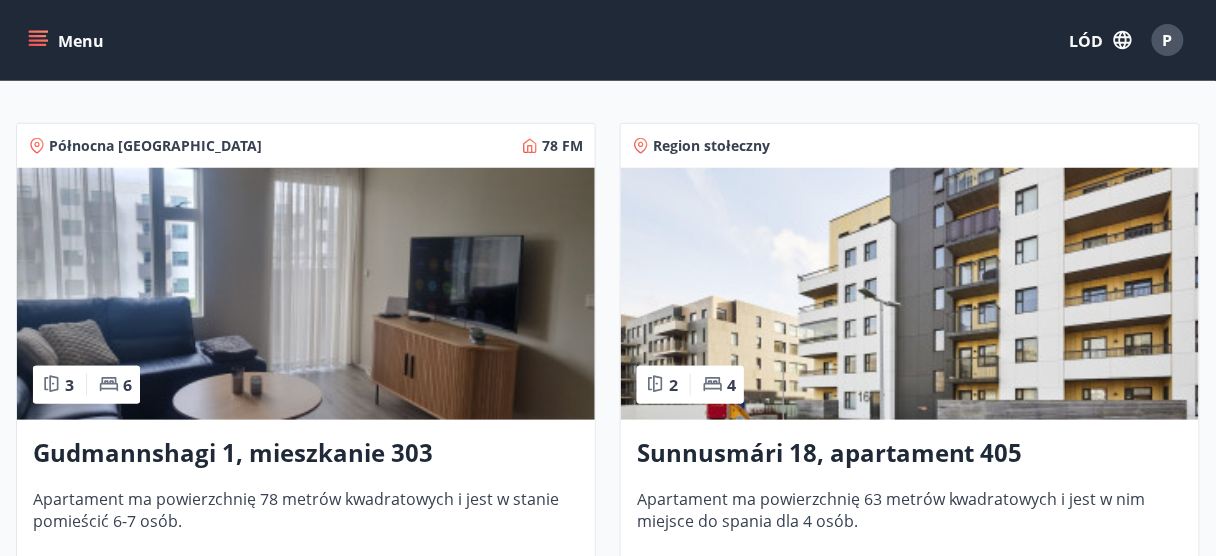 click at bounding box center (306, 294) 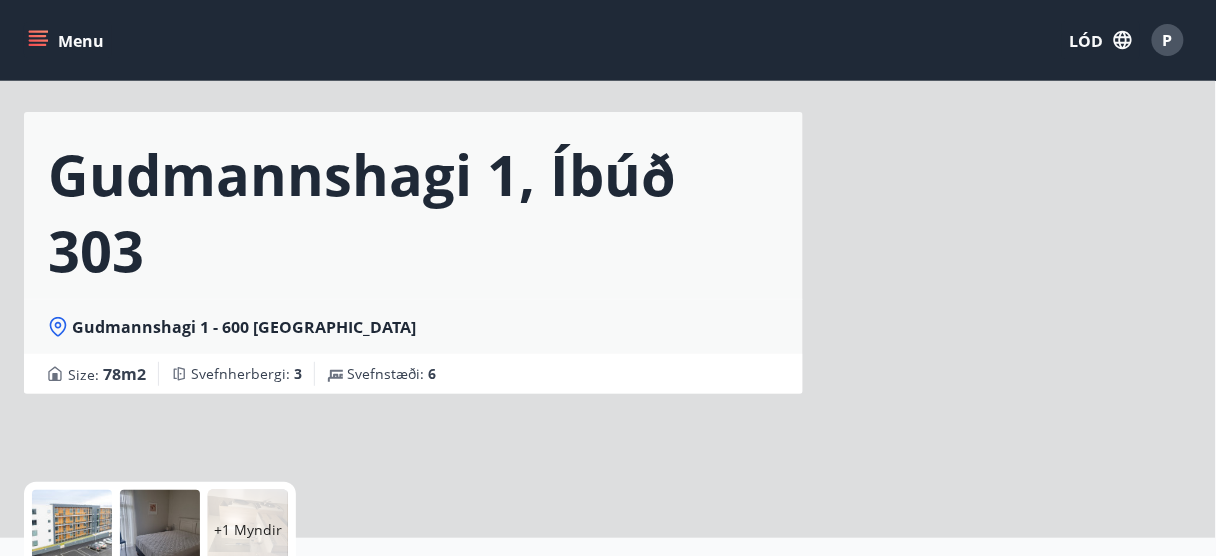 scroll, scrollTop: 160, scrollLeft: 0, axis: vertical 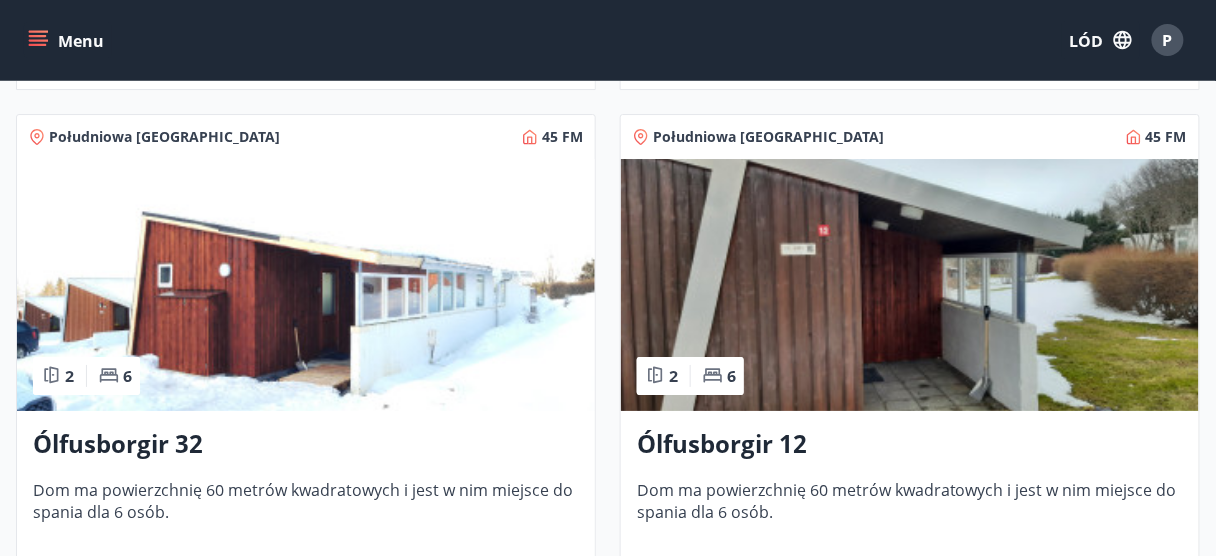click at bounding box center [306, 285] 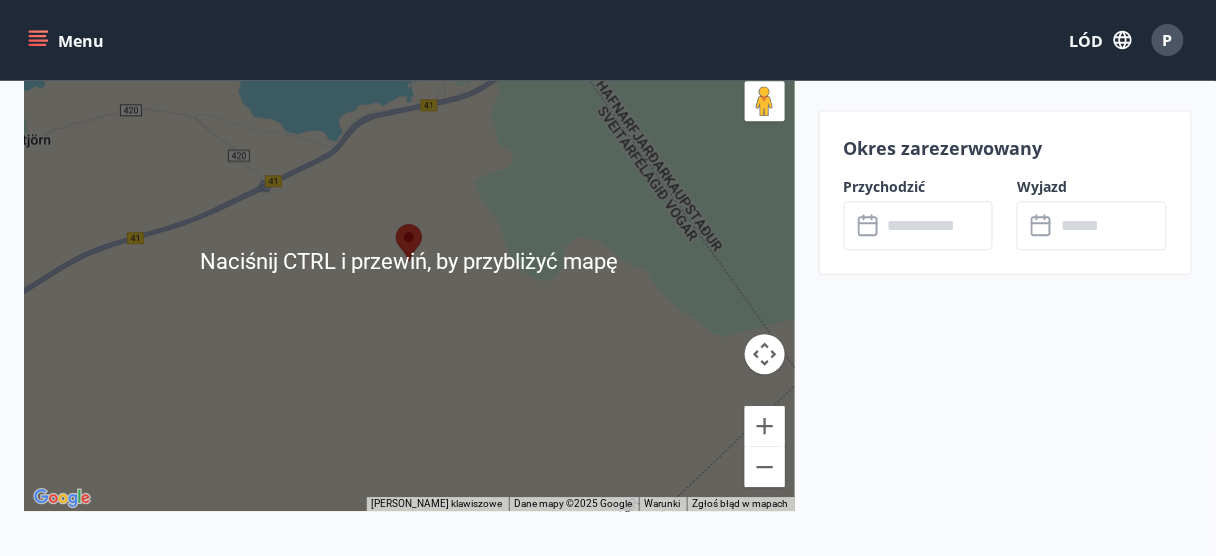 scroll, scrollTop: 3167, scrollLeft: 0, axis: vertical 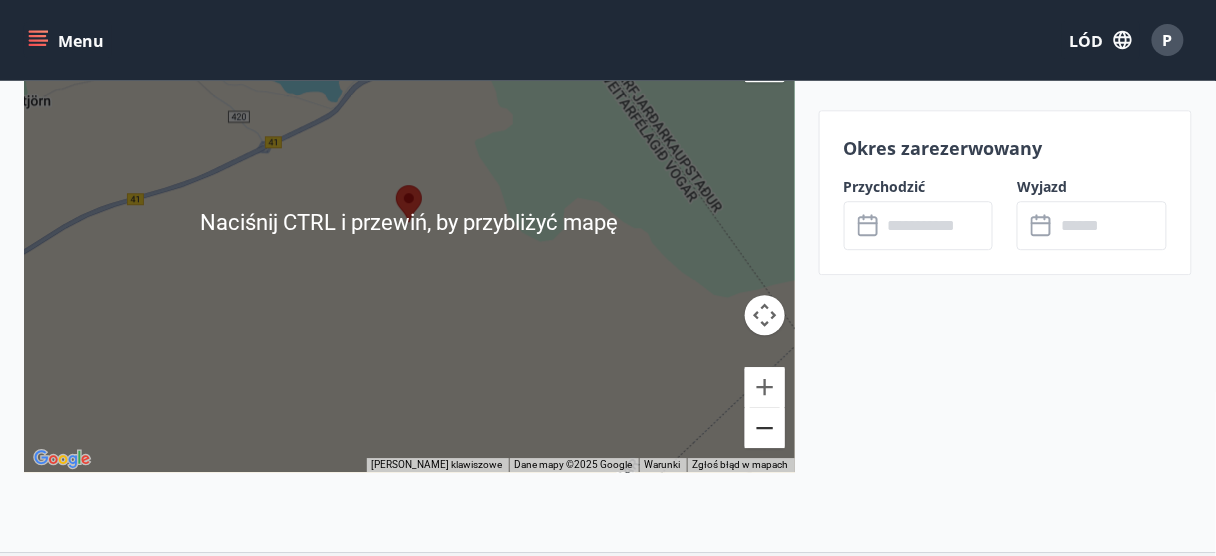 click at bounding box center (765, 428) 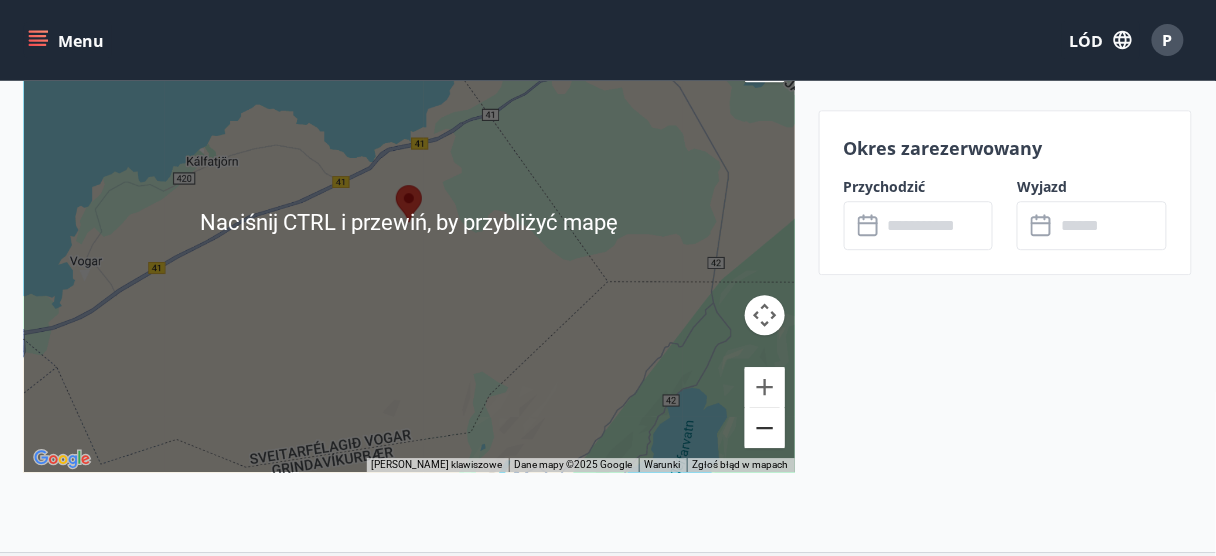 click at bounding box center (765, 428) 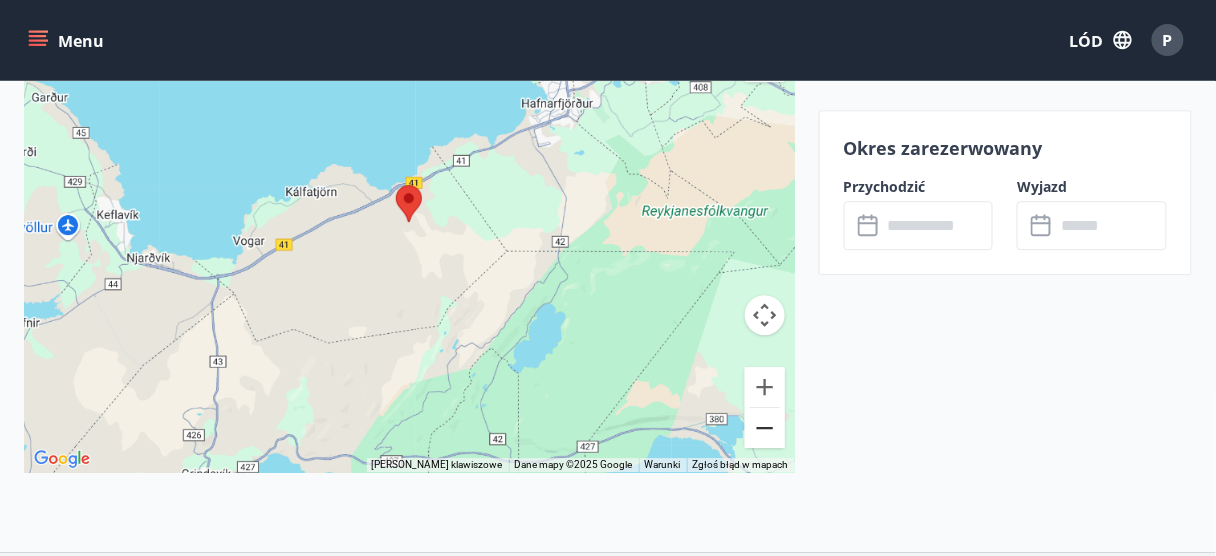 click at bounding box center [765, 428] 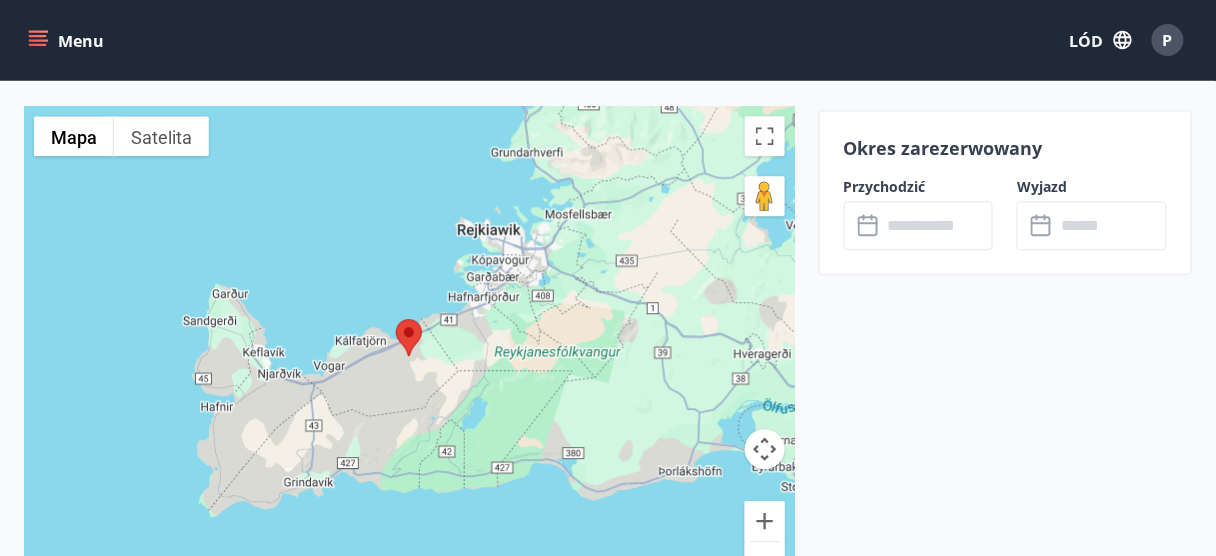scroll, scrollTop: 3007, scrollLeft: 0, axis: vertical 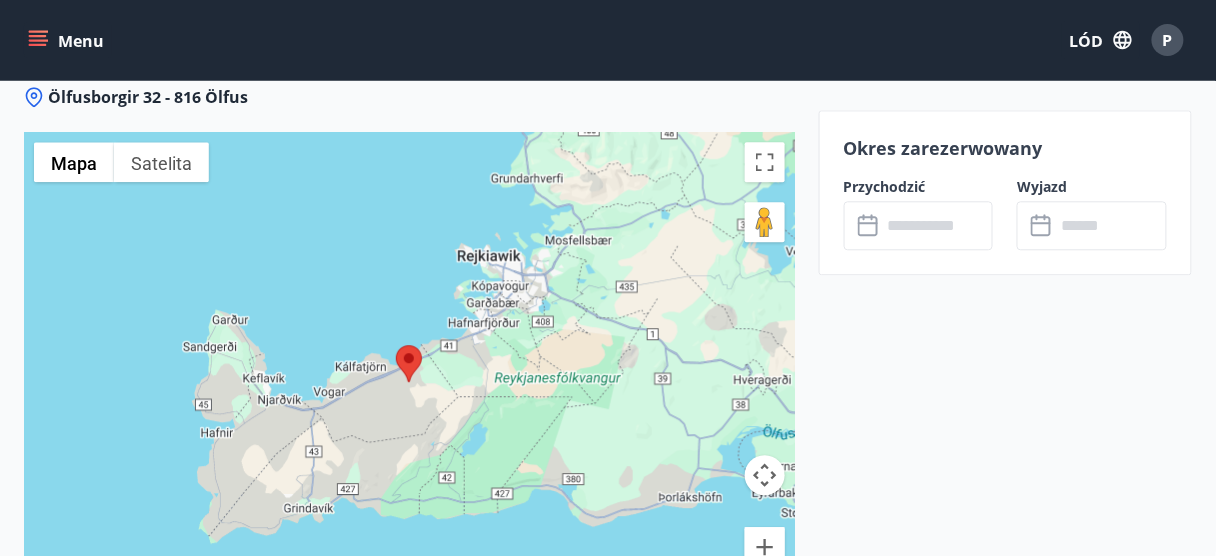 click at bounding box center [396, 345] 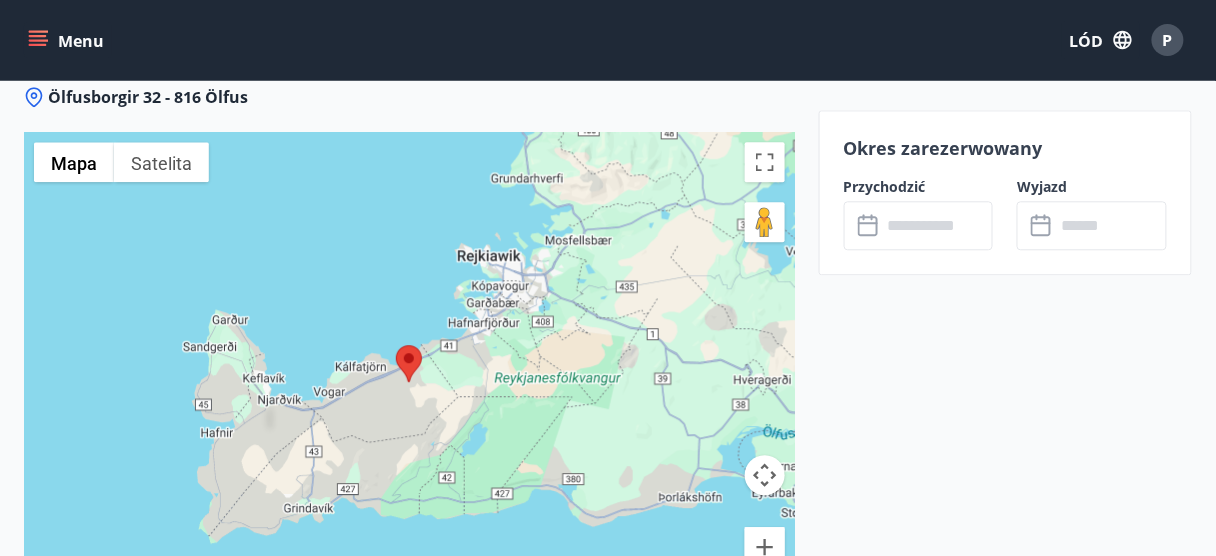 click at bounding box center [396, 345] 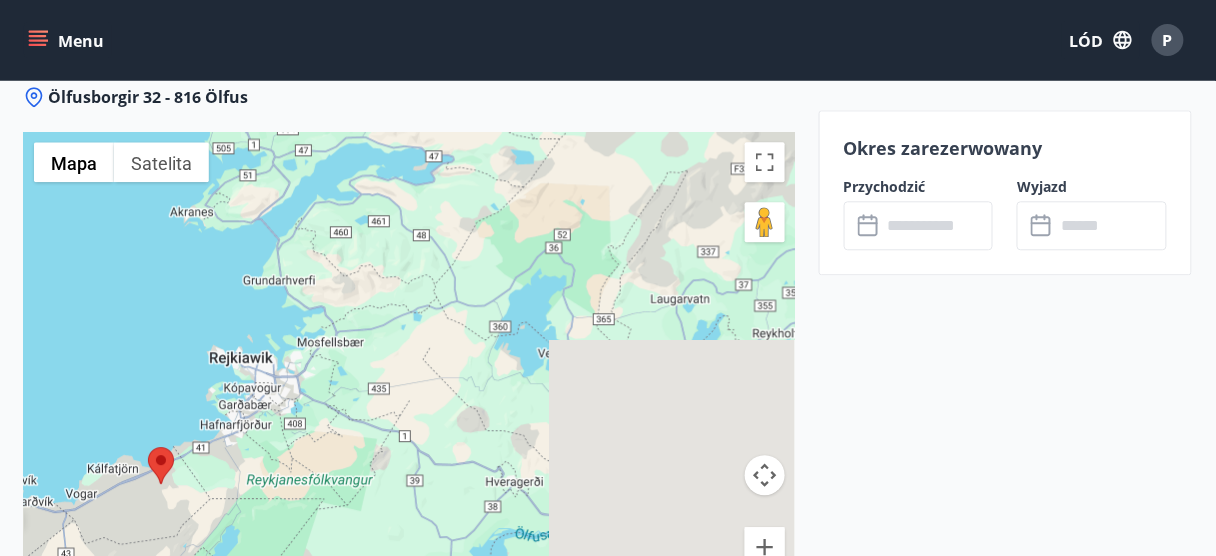 drag, startPoint x: 689, startPoint y: 341, endPoint x: 321, endPoint y: 456, distance: 385.55026 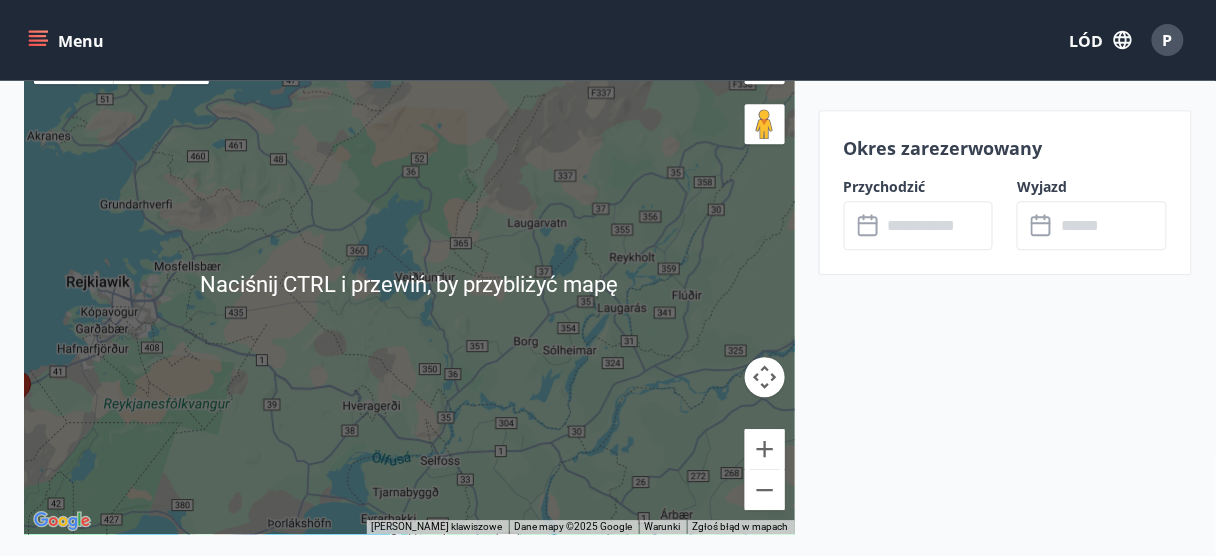 scroll, scrollTop: 3087, scrollLeft: 0, axis: vertical 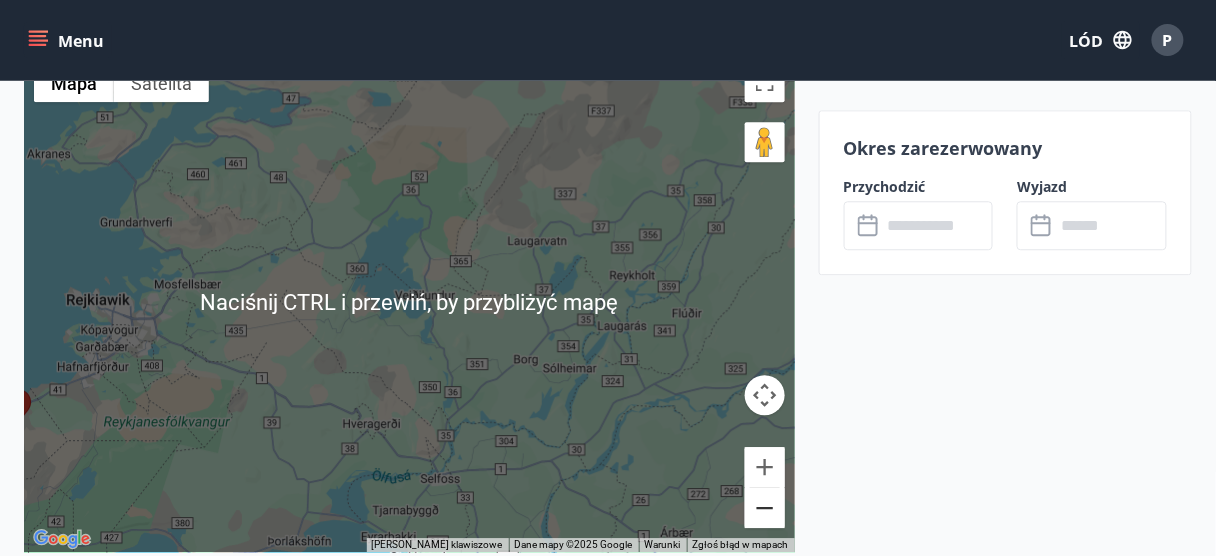 click at bounding box center [765, 508] 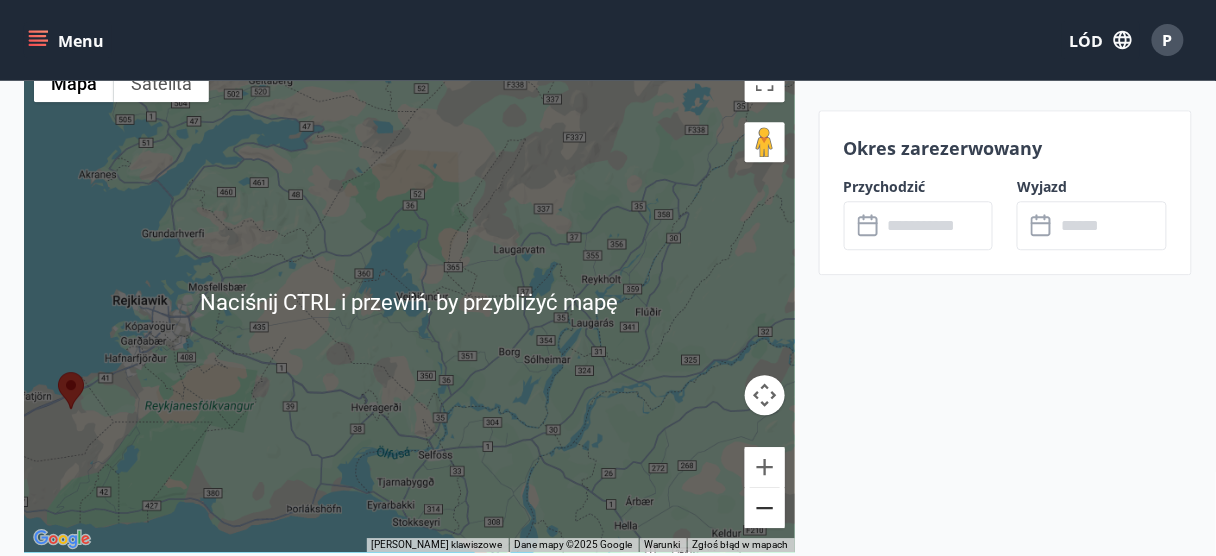 click at bounding box center (765, 508) 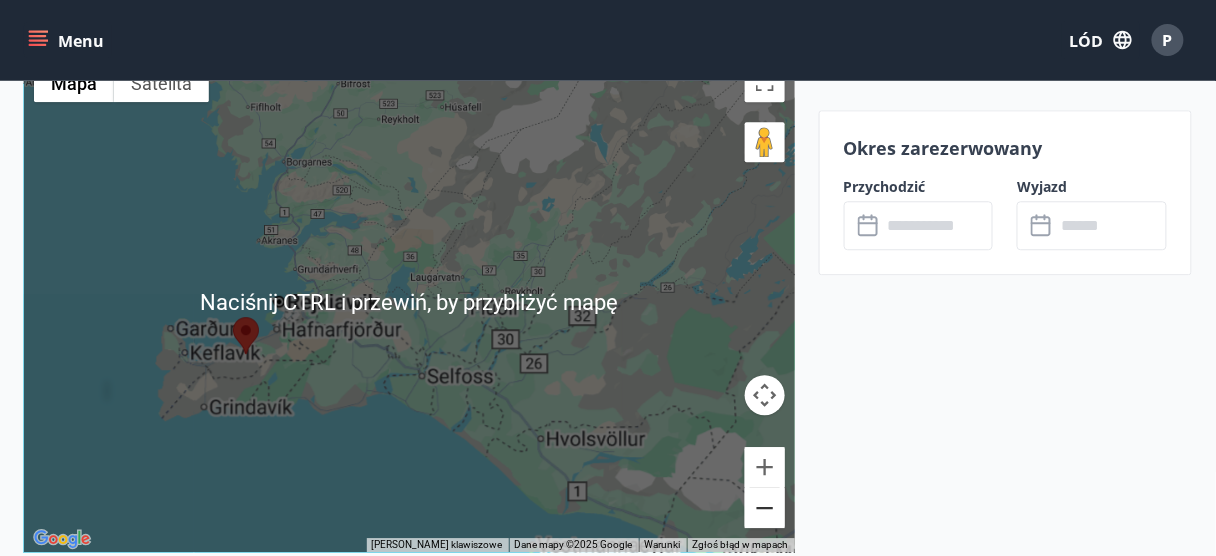 click at bounding box center (765, 508) 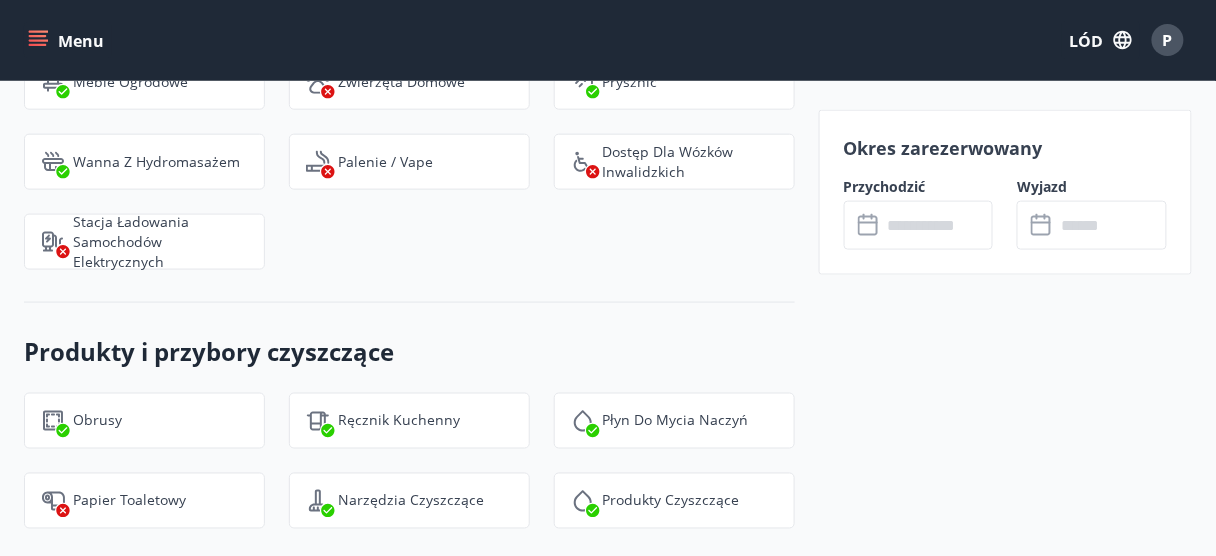 scroll, scrollTop: 2127, scrollLeft: 0, axis: vertical 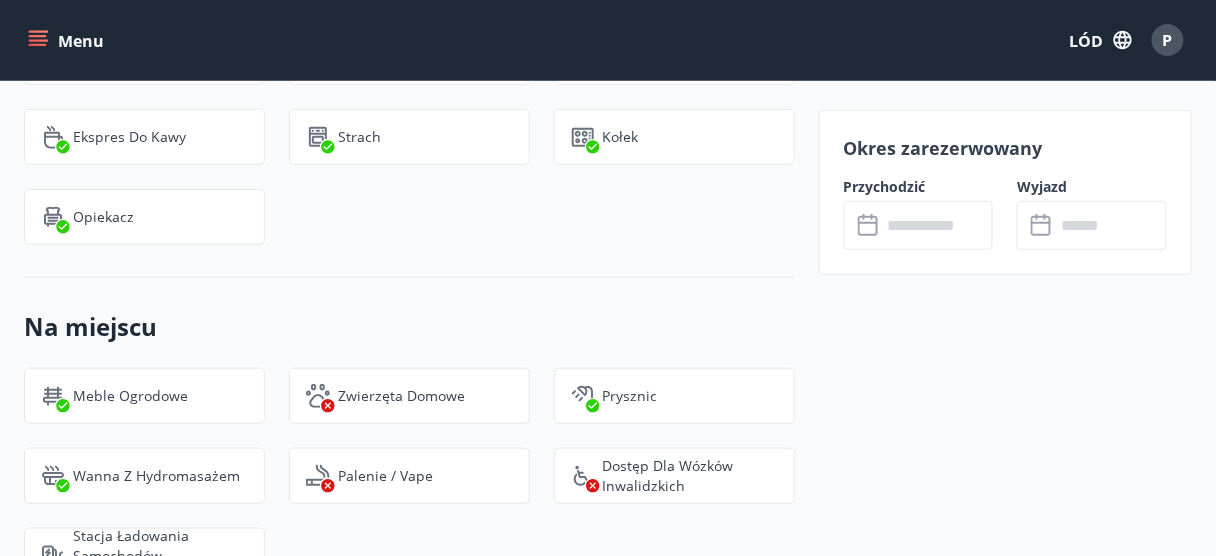 click at bounding box center (938, 225) 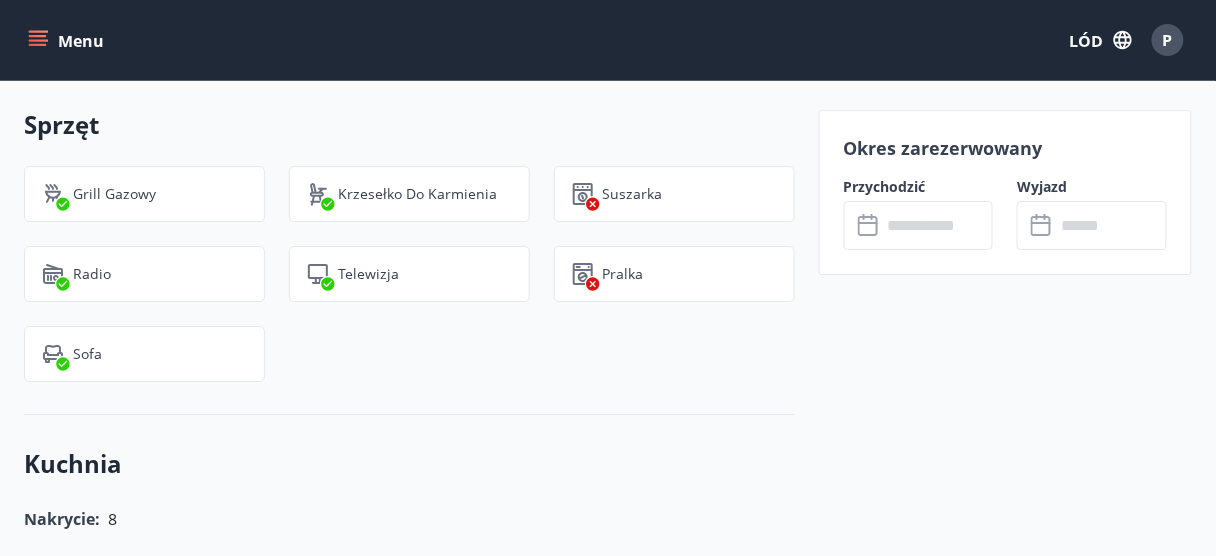 scroll, scrollTop: 1567, scrollLeft: 0, axis: vertical 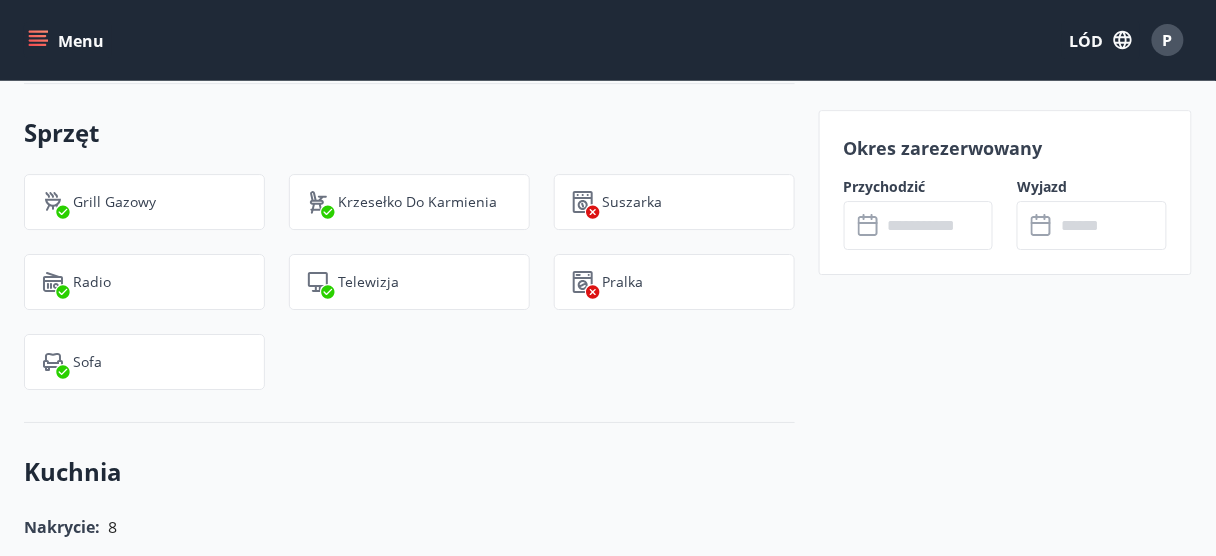 click at bounding box center [938, 225] 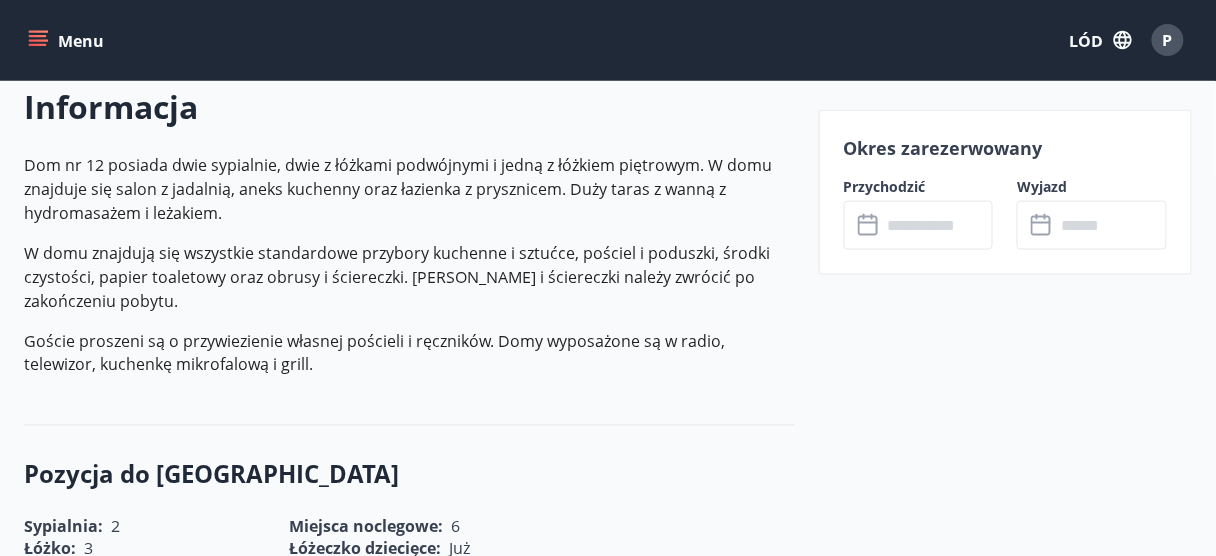 scroll, scrollTop: 560, scrollLeft: 0, axis: vertical 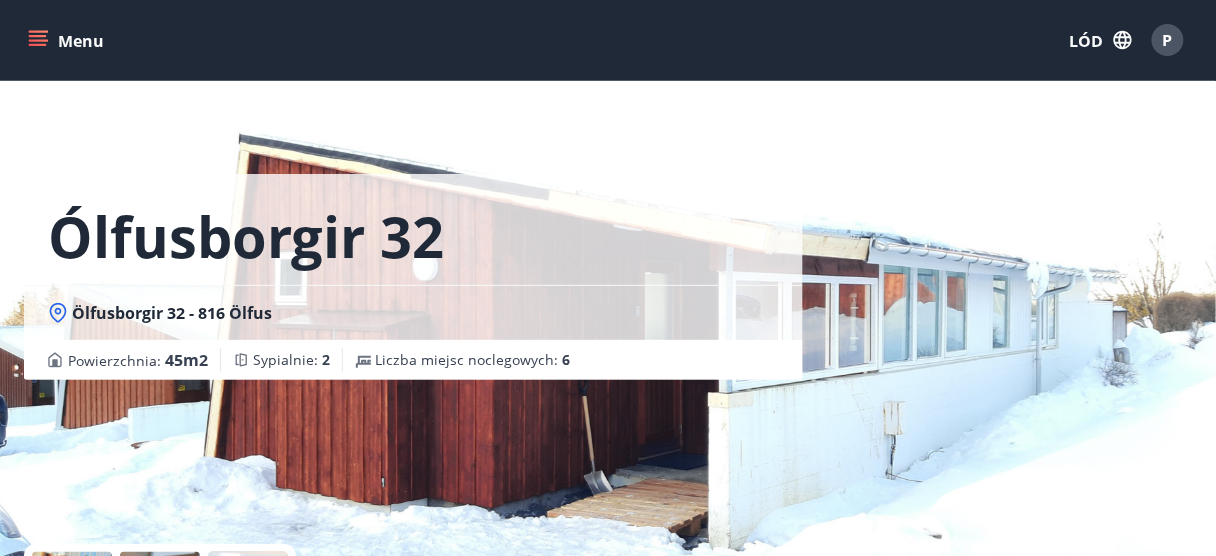 click on "Ölfusborgir 32 - 816 Ölfus" at bounding box center [413, 312] 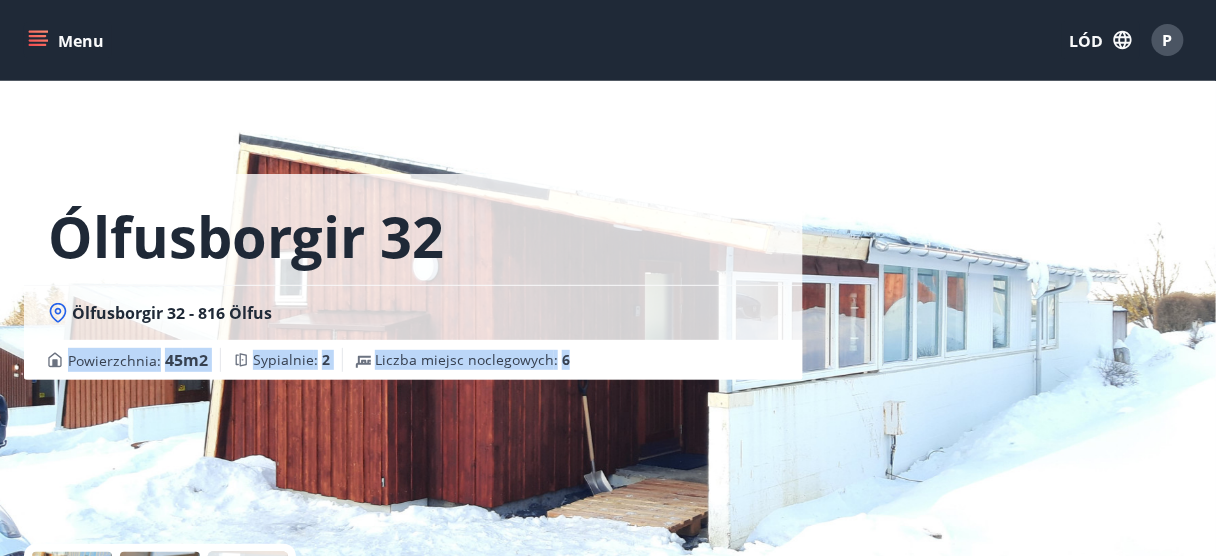drag, startPoint x: 708, startPoint y: 355, endPoint x: 698, endPoint y: 354, distance: 10.049875 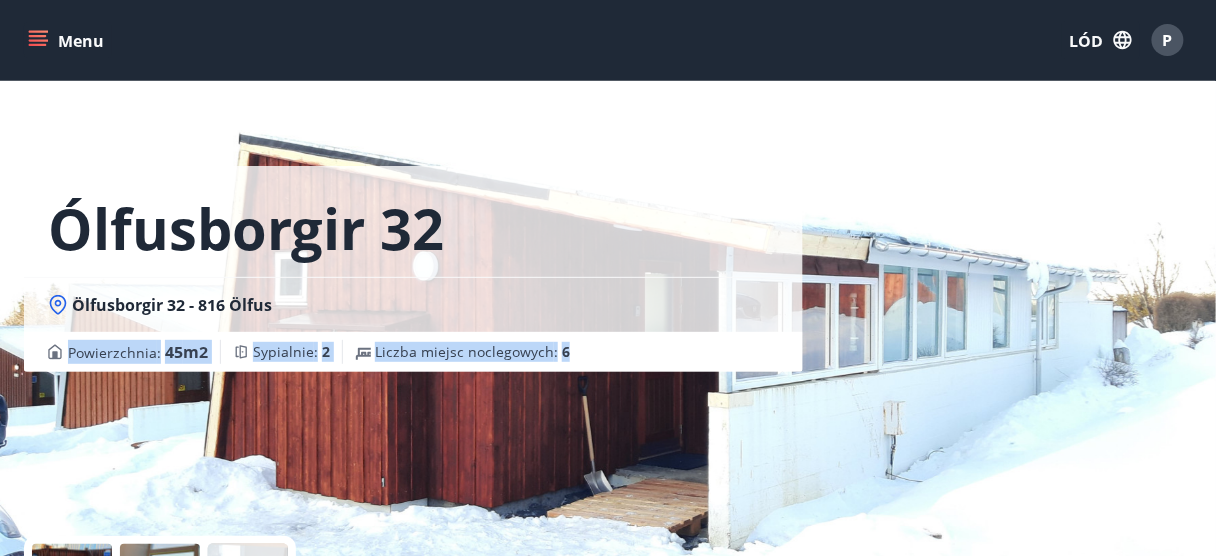 scroll, scrollTop: 0, scrollLeft: 0, axis: both 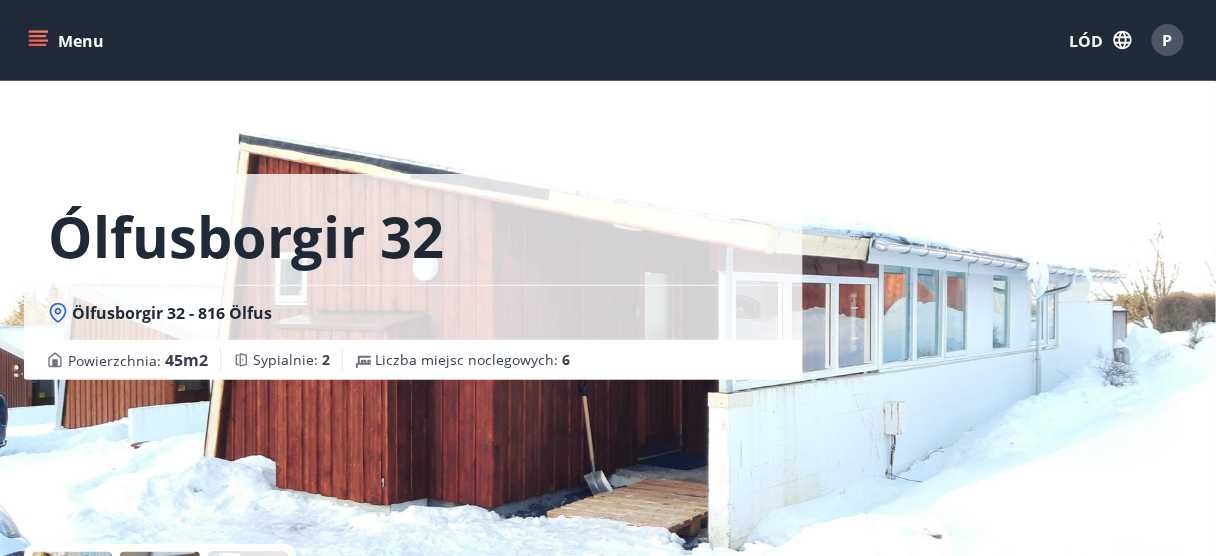 drag, startPoint x: 367, startPoint y: 235, endPoint x: 285, endPoint y: 115, distance: 145.34097 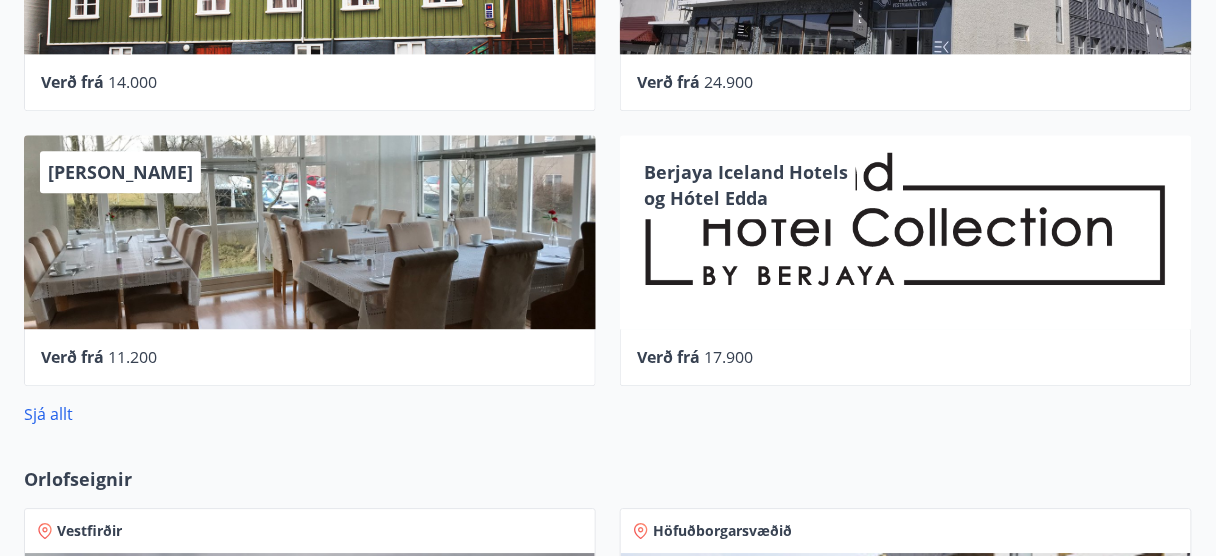 scroll, scrollTop: 1200, scrollLeft: 0, axis: vertical 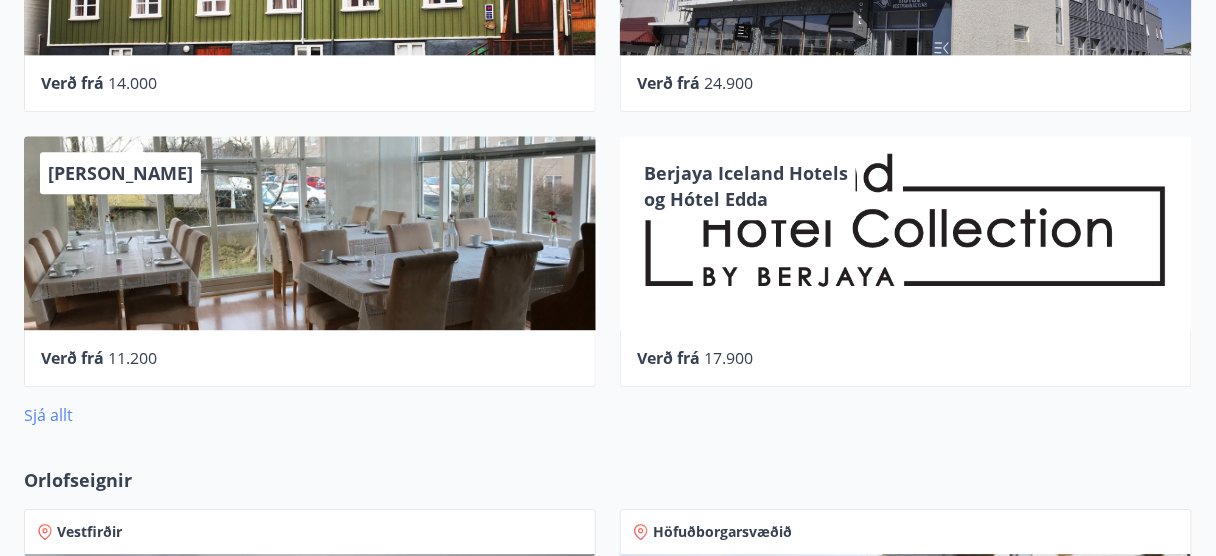 click on "Sjá allt" at bounding box center [48, 415] 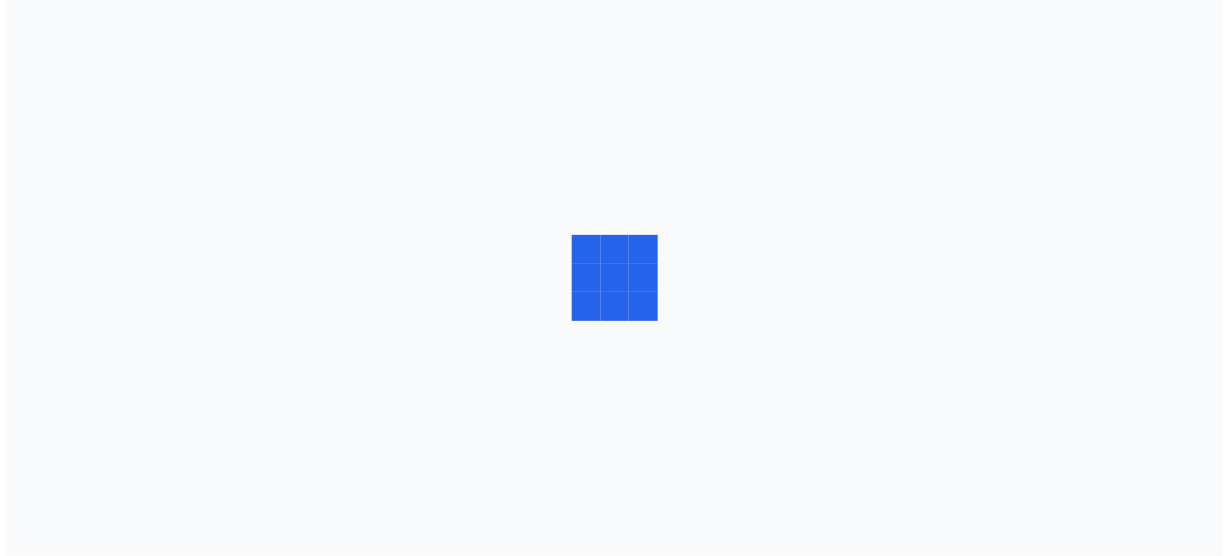 scroll, scrollTop: 0, scrollLeft: 0, axis: both 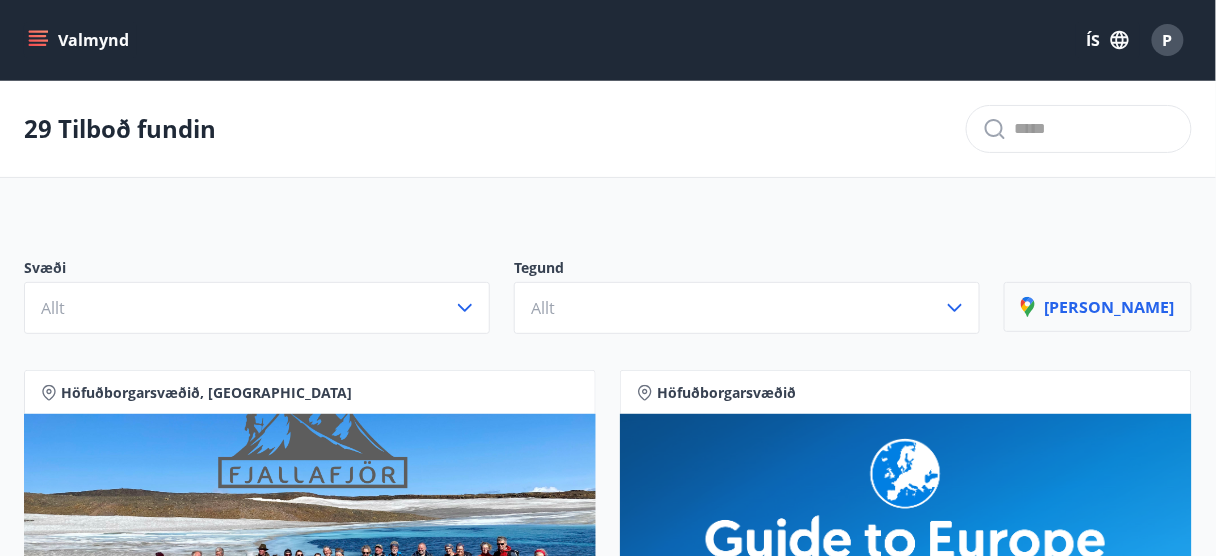 click on "[PERSON_NAME]" at bounding box center (1098, 307) 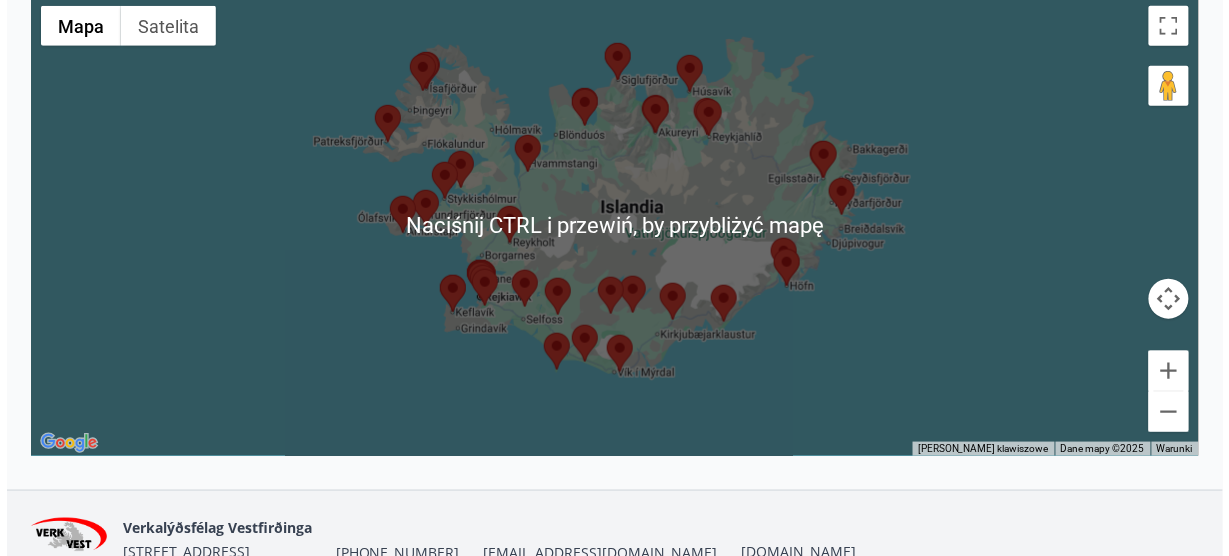 scroll, scrollTop: 400, scrollLeft: 0, axis: vertical 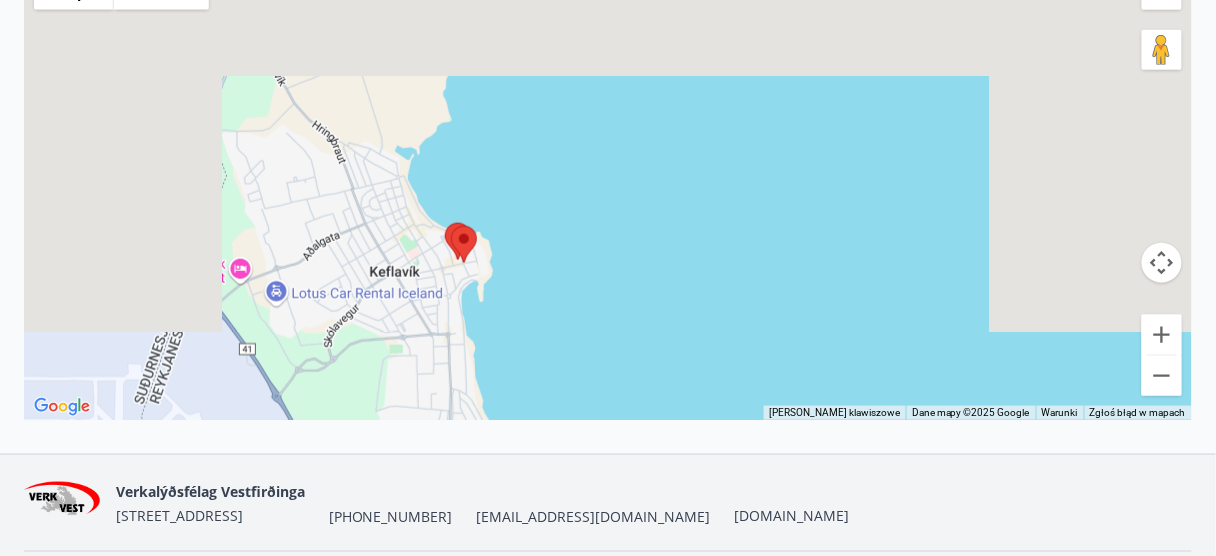 drag, startPoint x: 437, startPoint y: 111, endPoint x: 432, endPoint y: 542, distance: 431.029 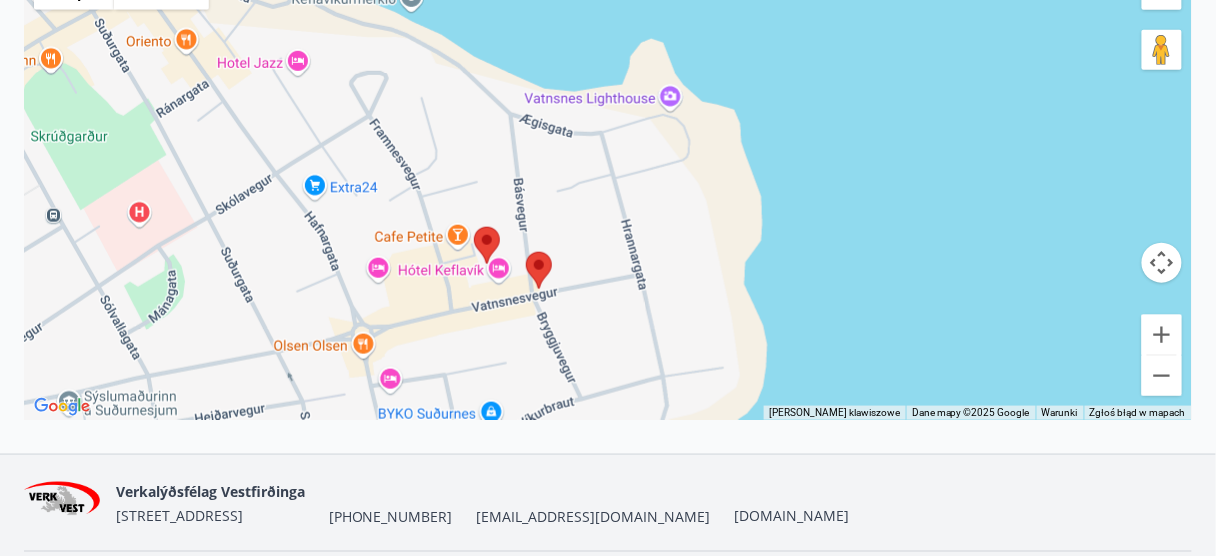 drag, startPoint x: 513, startPoint y: 317, endPoint x: 524, endPoint y: 265, distance: 53.15073 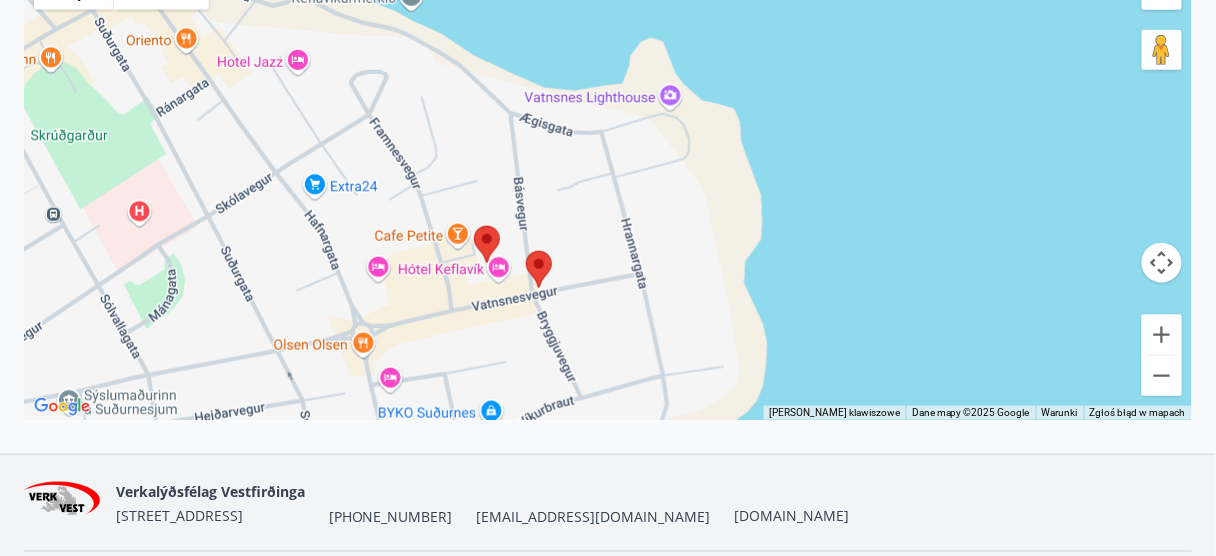click at bounding box center [526, 251] 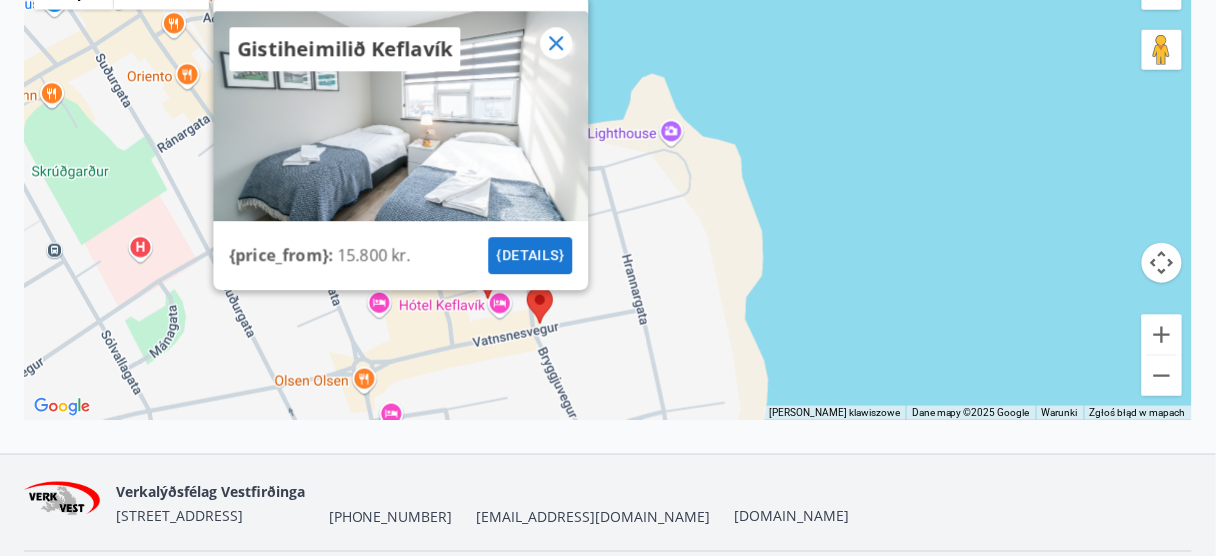 drag, startPoint x: 513, startPoint y: 310, endPoint x: 516, endPoint y: 354, distance: 44.102154 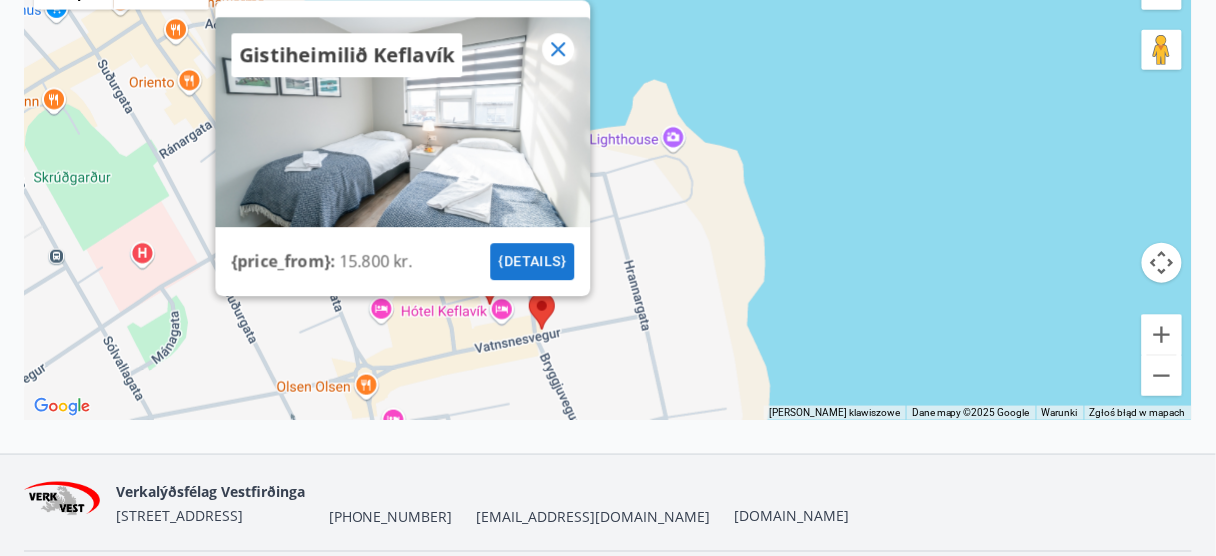 click 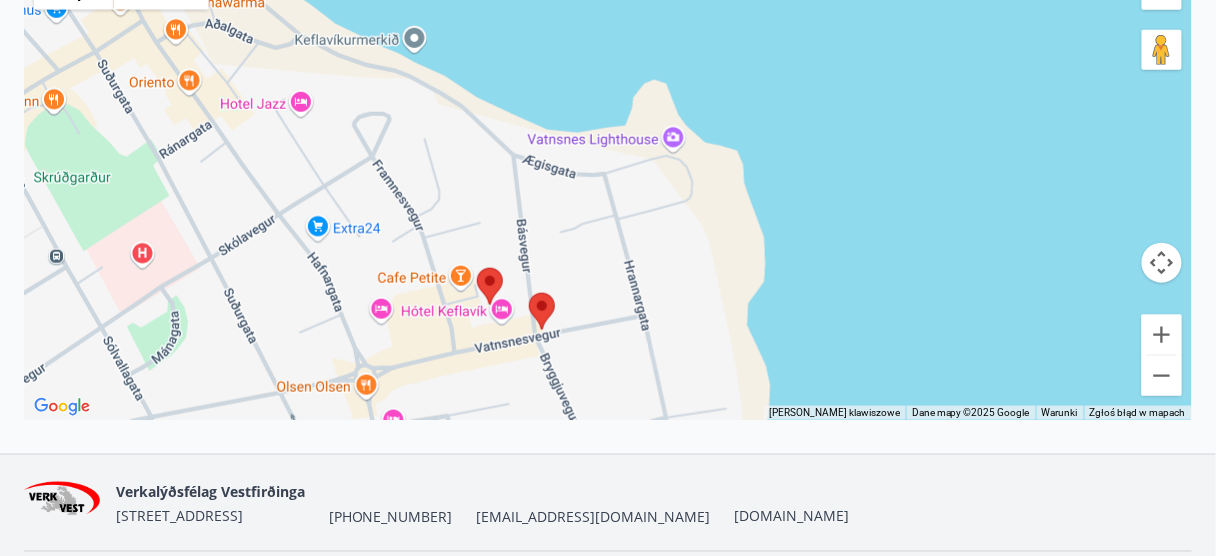 click at bounding box center (477, 268) 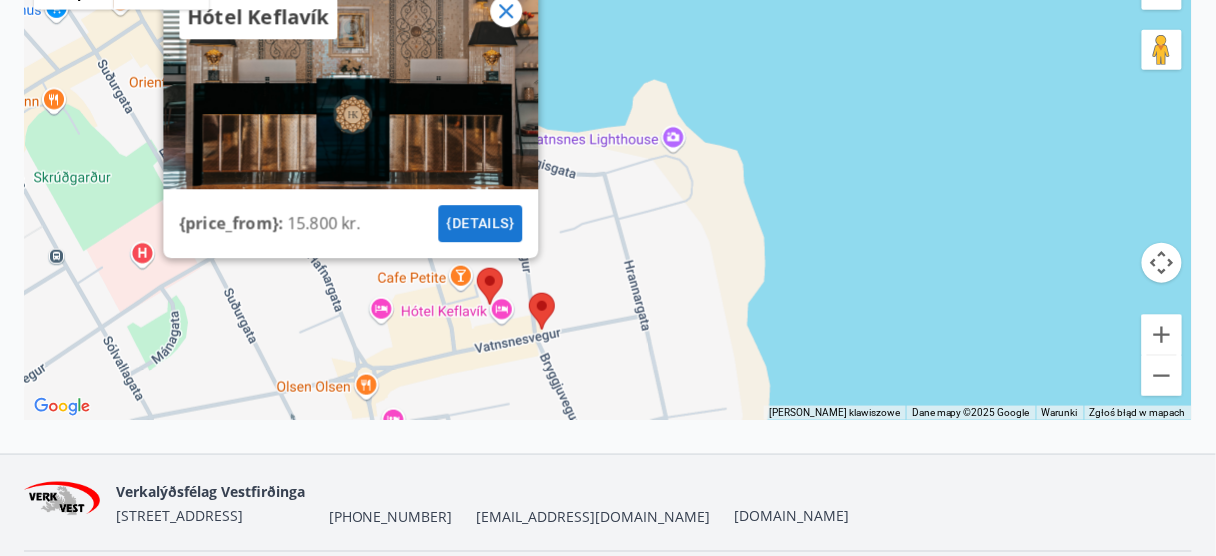 click at bounding box center (529, 293) 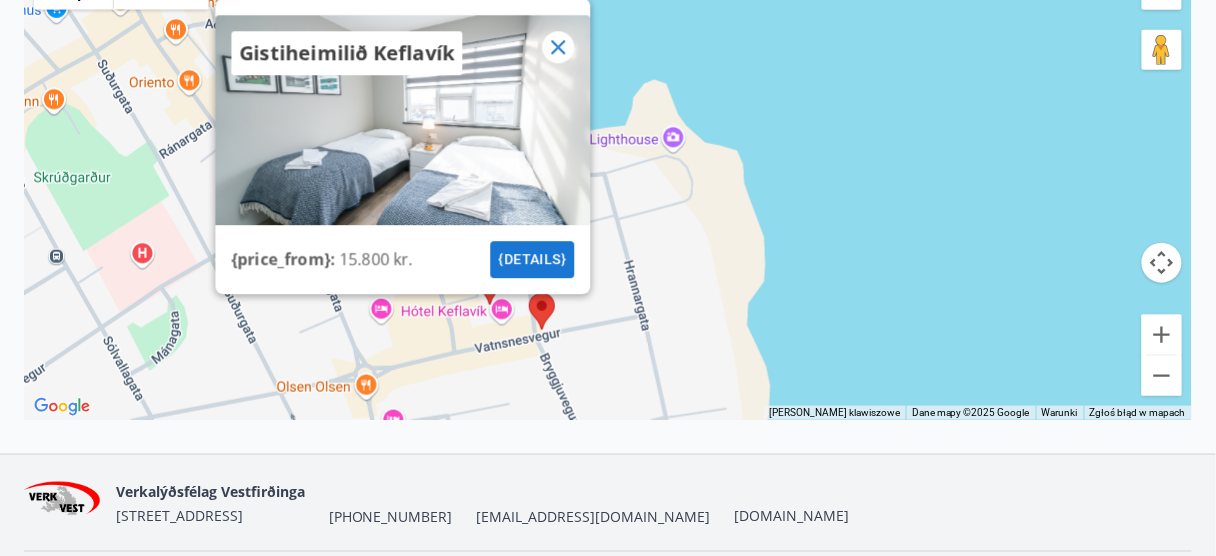 click on "{details}" at bounding box center [533, 260] 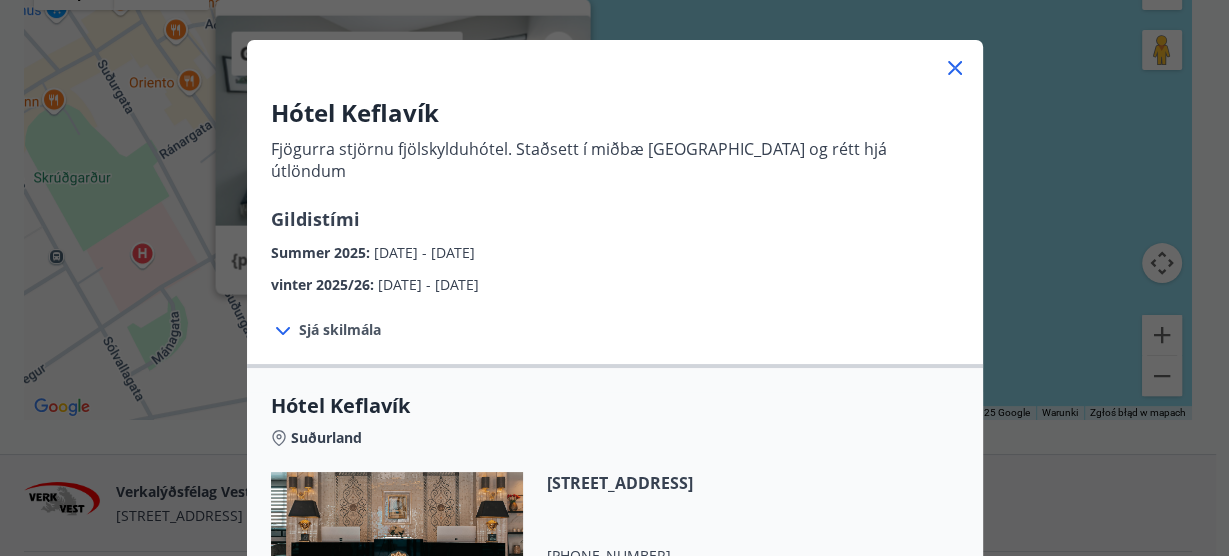 scroll, scrollTop: 160, scrollLeft: 0, axis: vertical 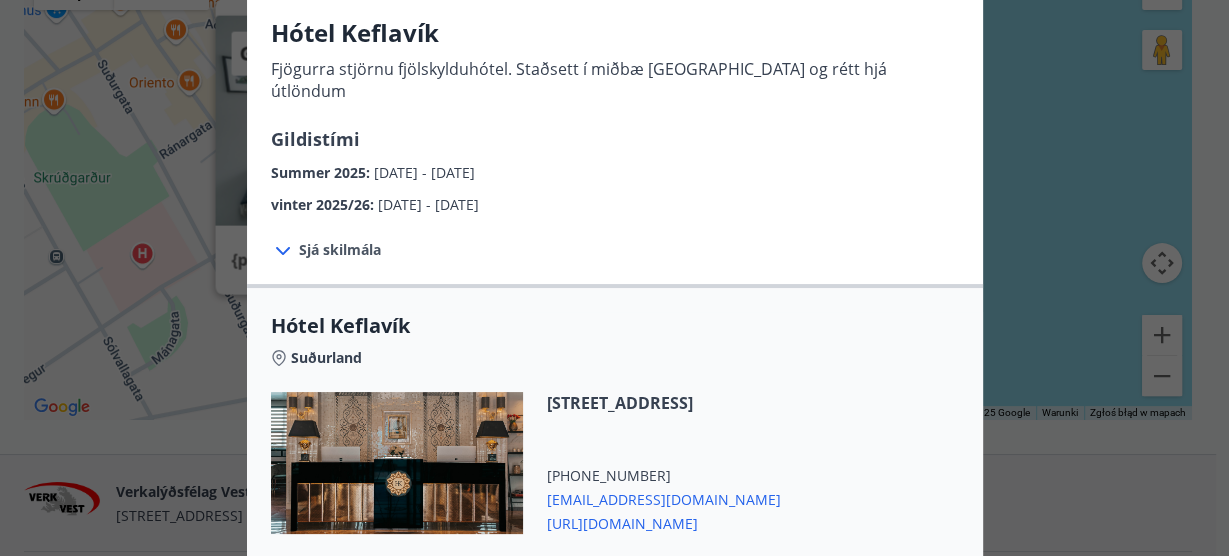 drag, startPoint x: 375, startPoint y: 148, endPoint x: 490, endPoint y: 154, distance: 115.15642 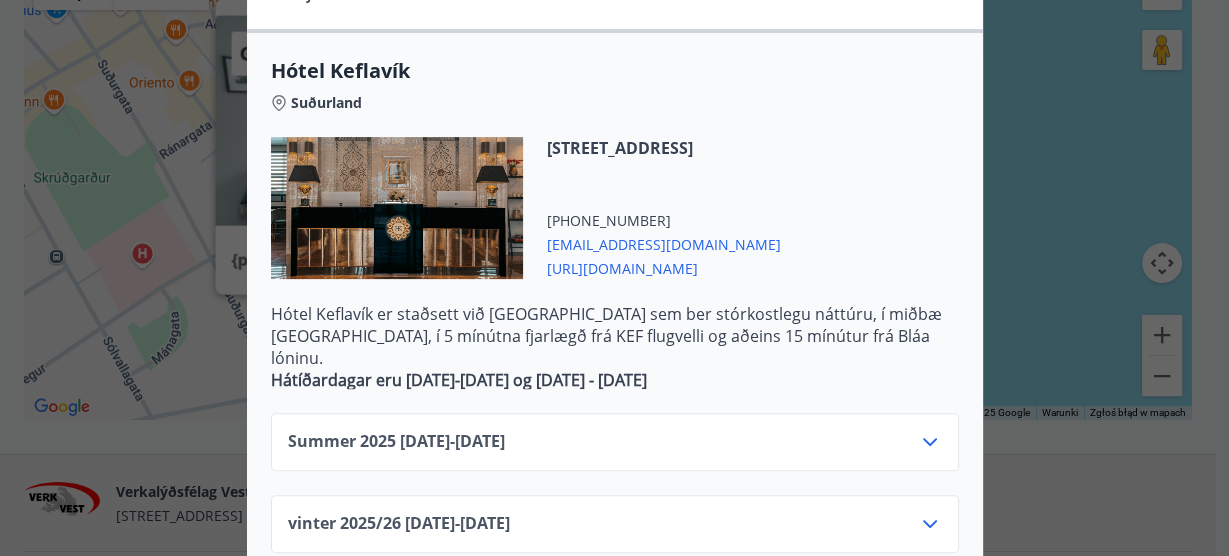 scroll, scrollTop: 391, scrollLeft: 0, axis: vertical 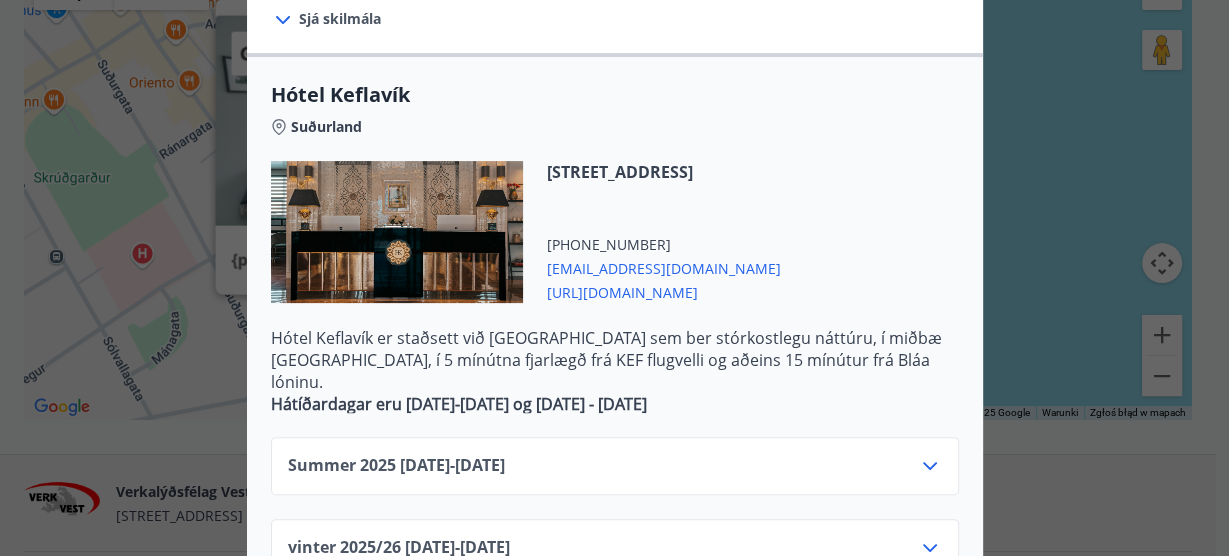 click on "[URL][DOMAIN_NAME]" at bounding box center (664, 291) 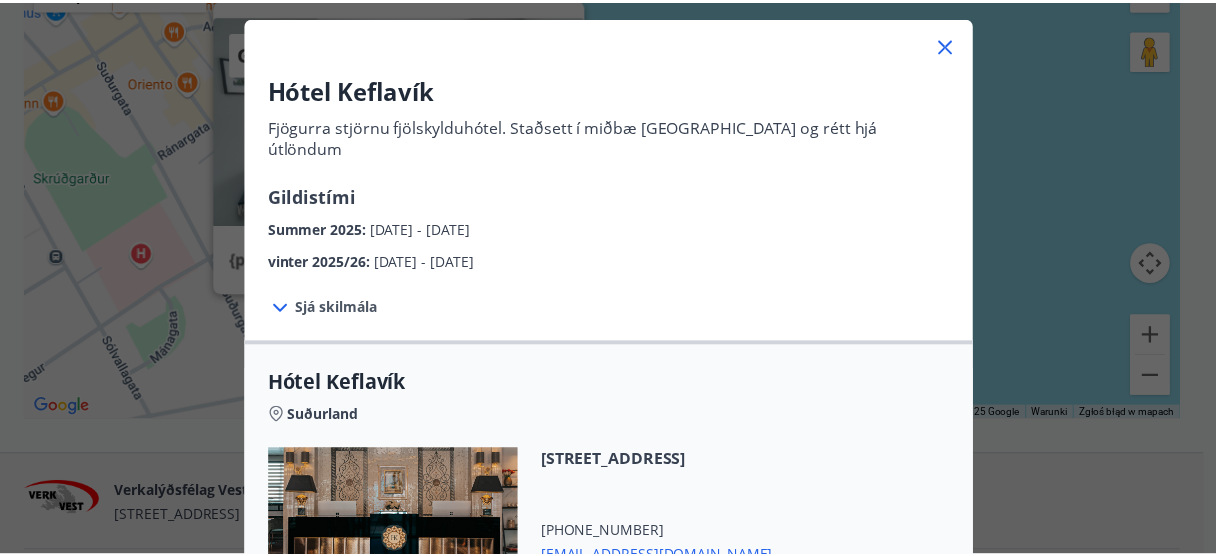 scroll, scrollTop: 0, scrollLeft: 0, axis: both 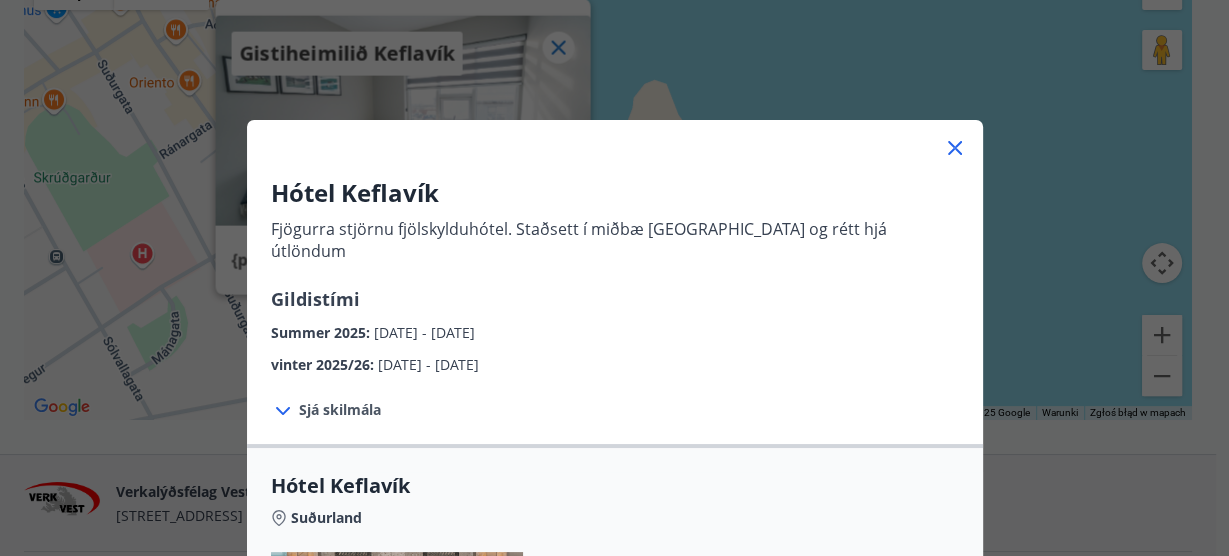 click 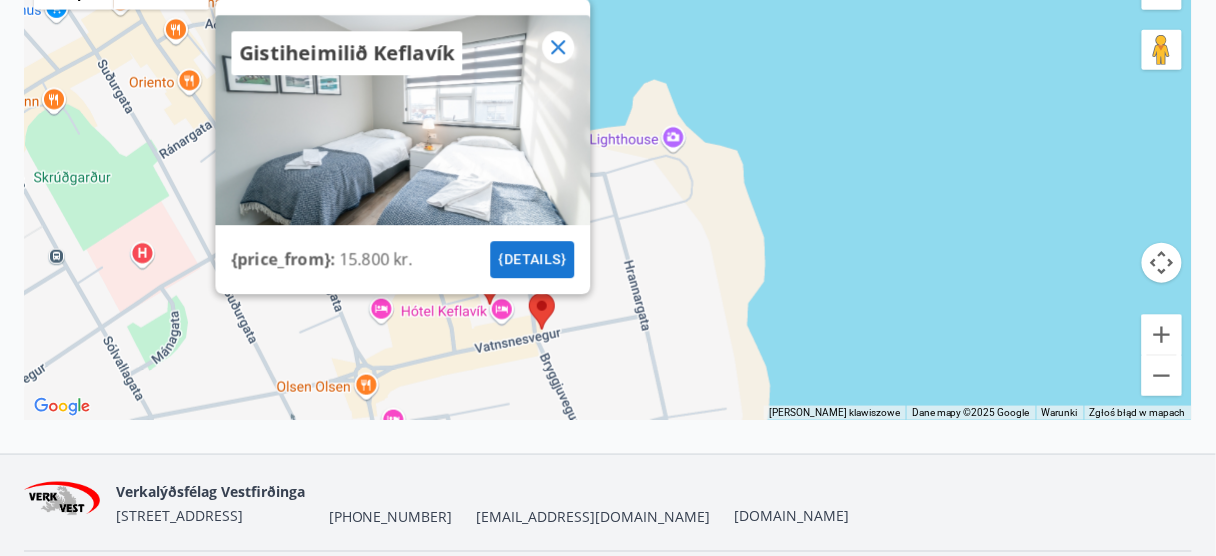 click 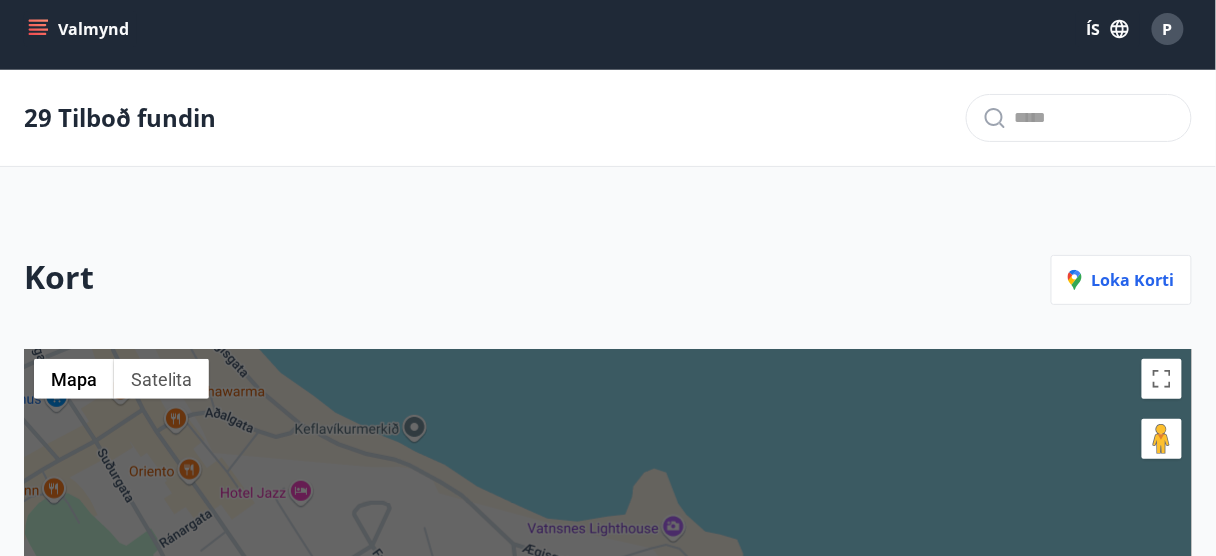 scroll, scrollTop: 0, scrollLeft: 0, axis: both 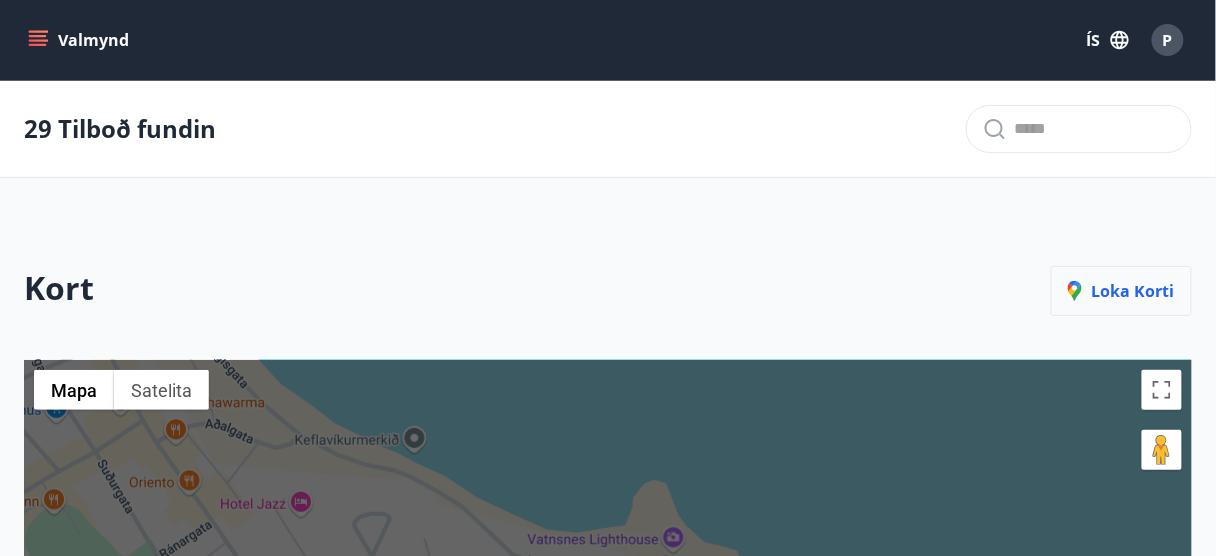 click on "Loka korti" at bounding box center [1121, 291] 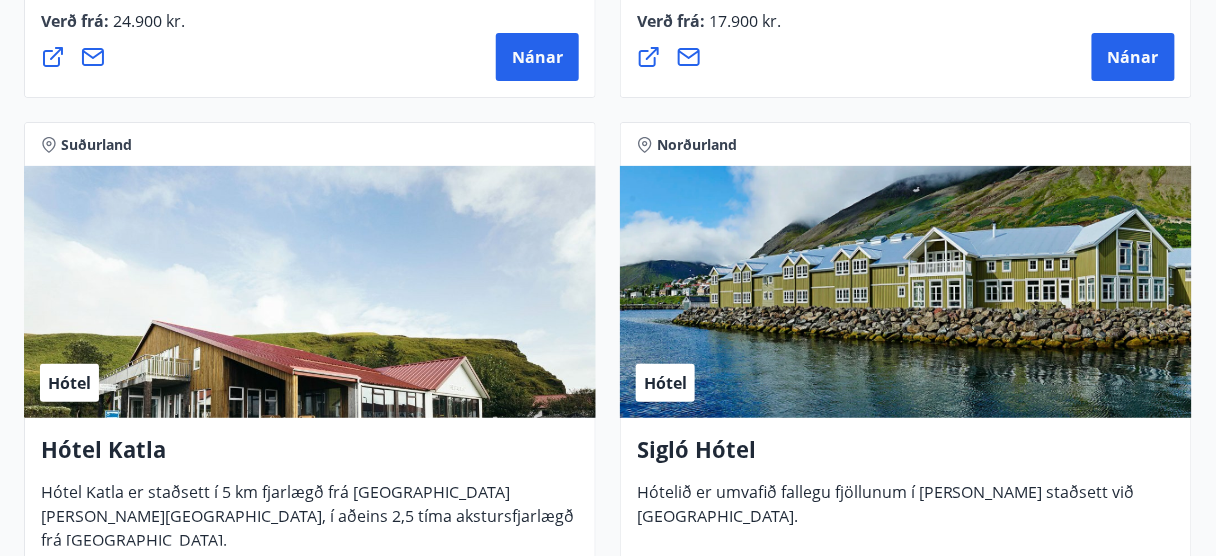 scroll, scrollTop: 1920, scrollLeft: 0, axis: vertical 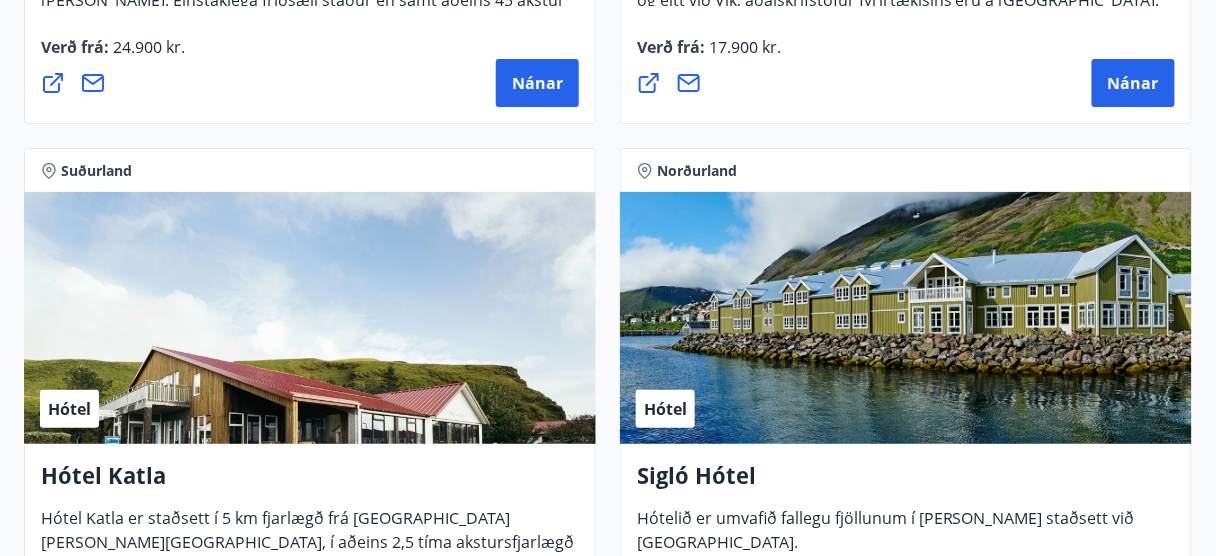 click on "Hótel" at bounding box center [310, 318] 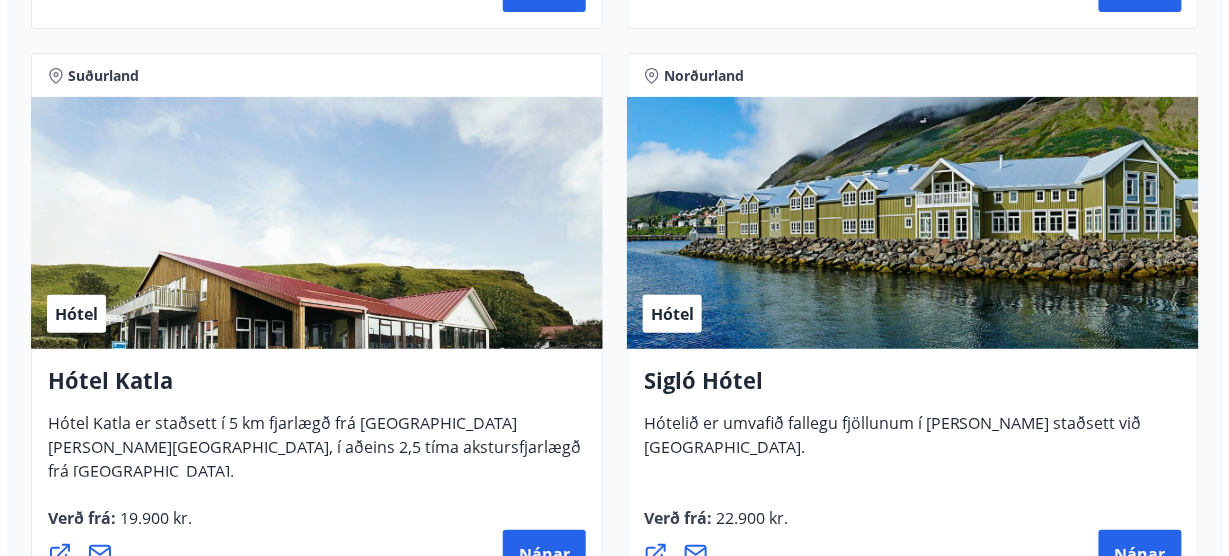 scroll, scrollTop: 2240, scrollLeft: 0, axis: vertical 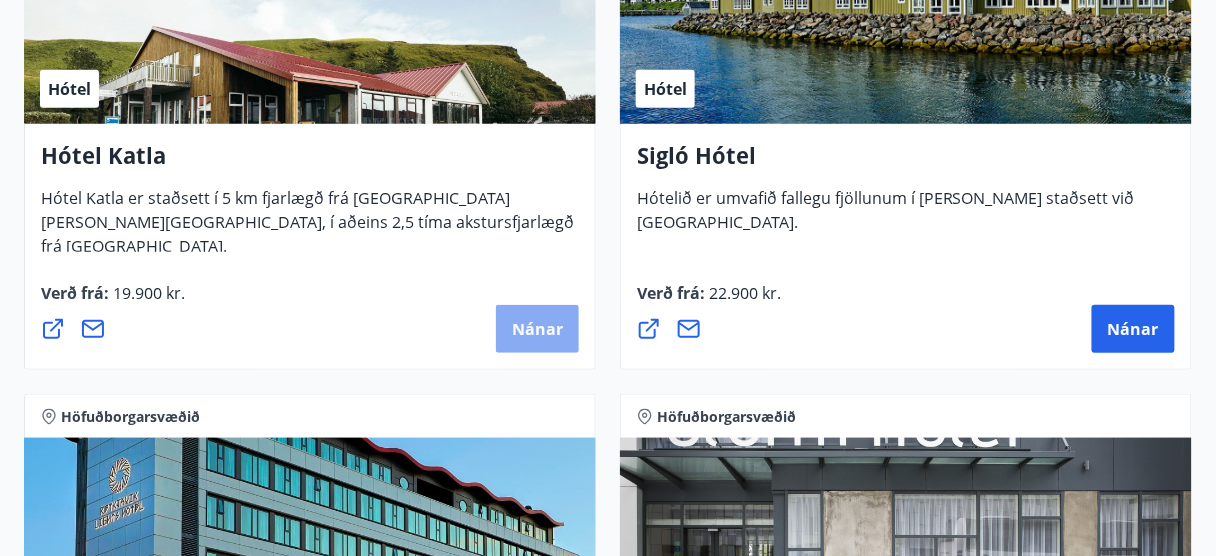 click on "Nánar" at bounding box center (537, 329) 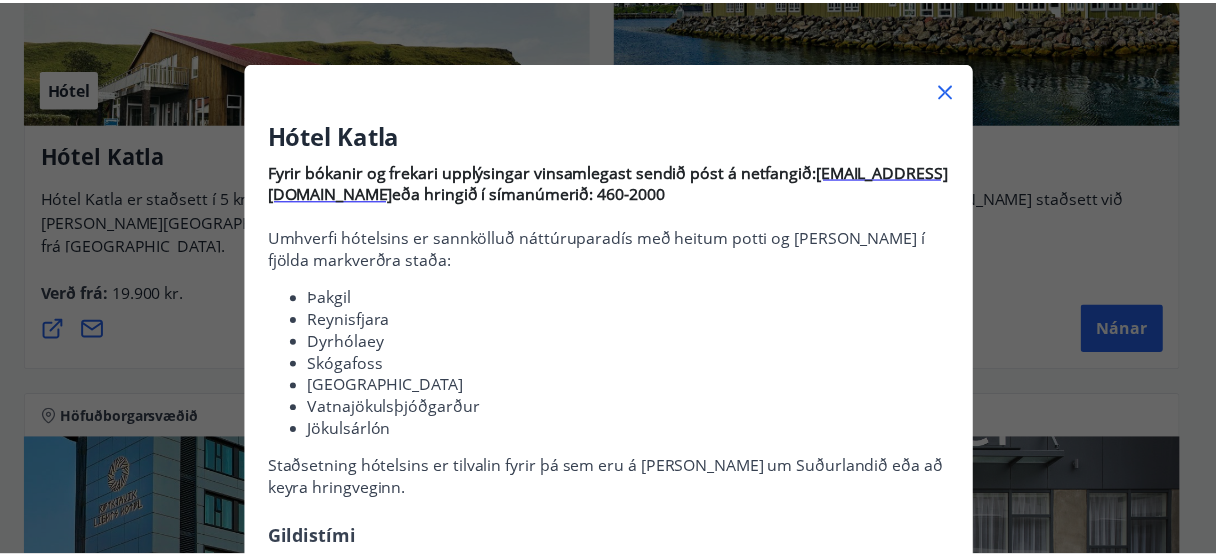 scroll, scrollTop: 0, scrollLeft: 0, axis: both 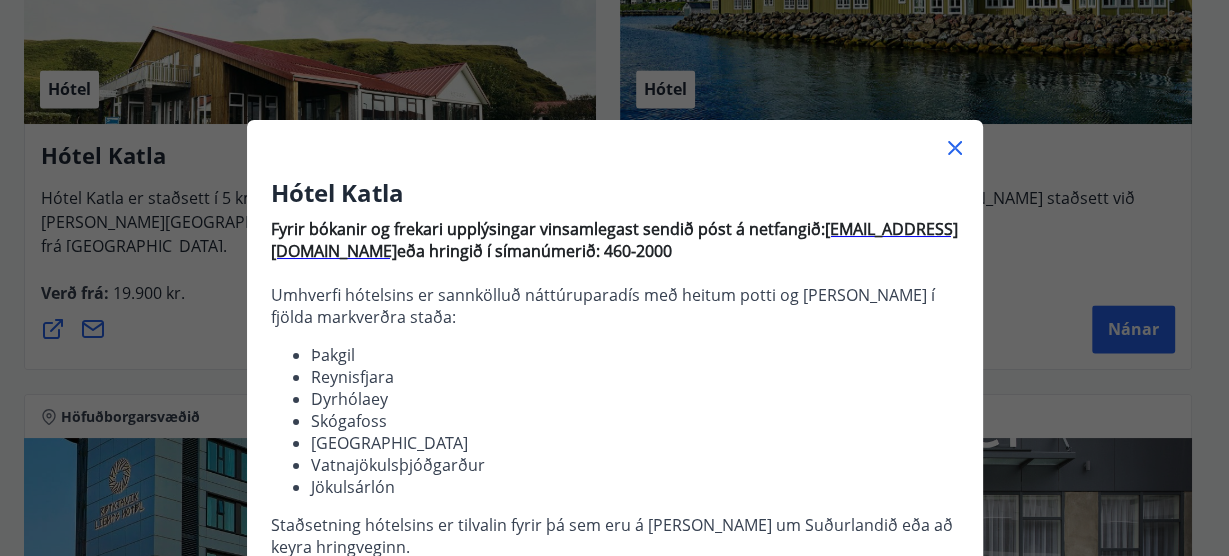 click 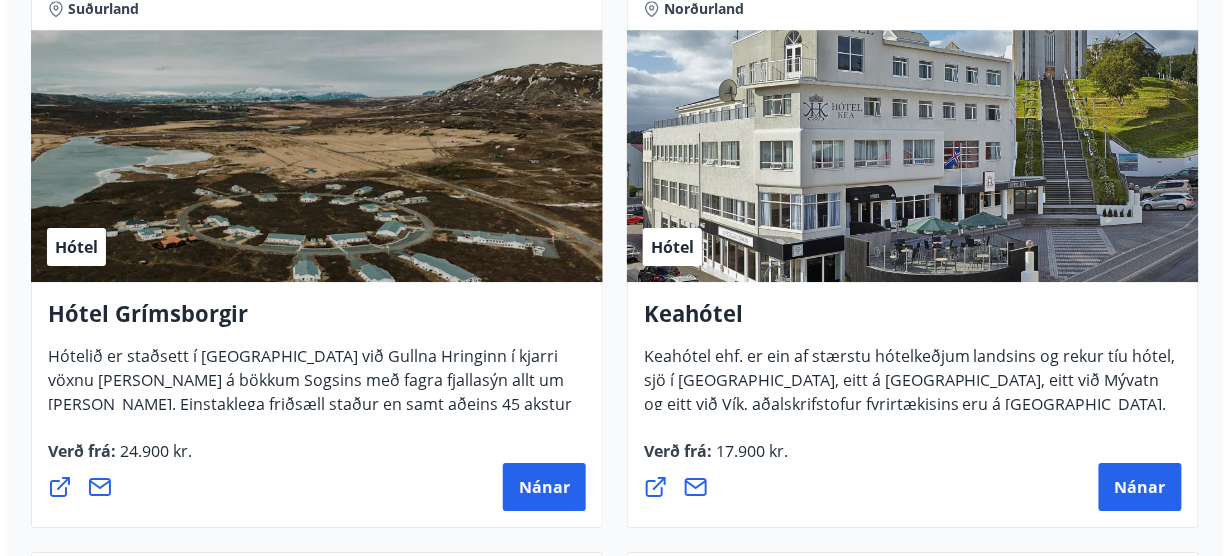 scroll, scrollTop: 1600, scrollLeft: 0, axis: vertical 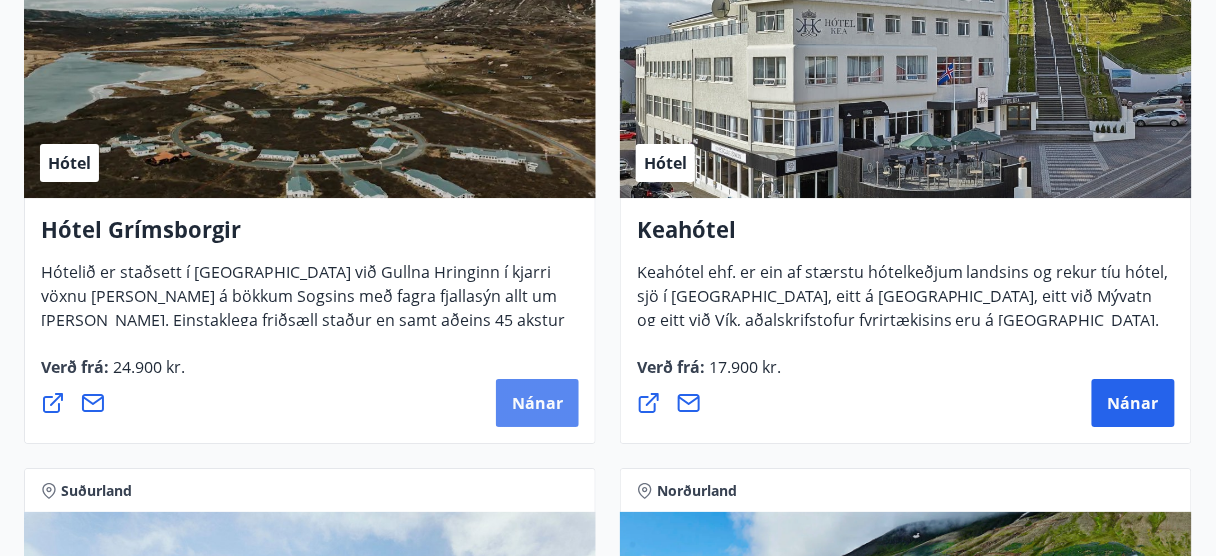 click on "Nánar" at bounding box center (537, 403) 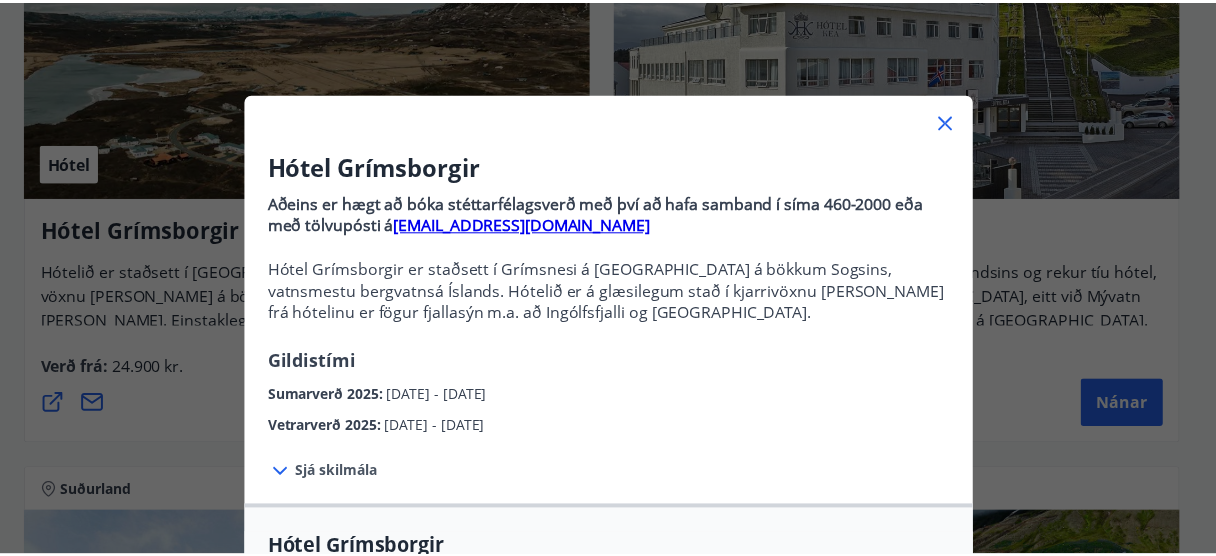 scroll, scrollTop: 0, scrollLeft: 0, axis: both 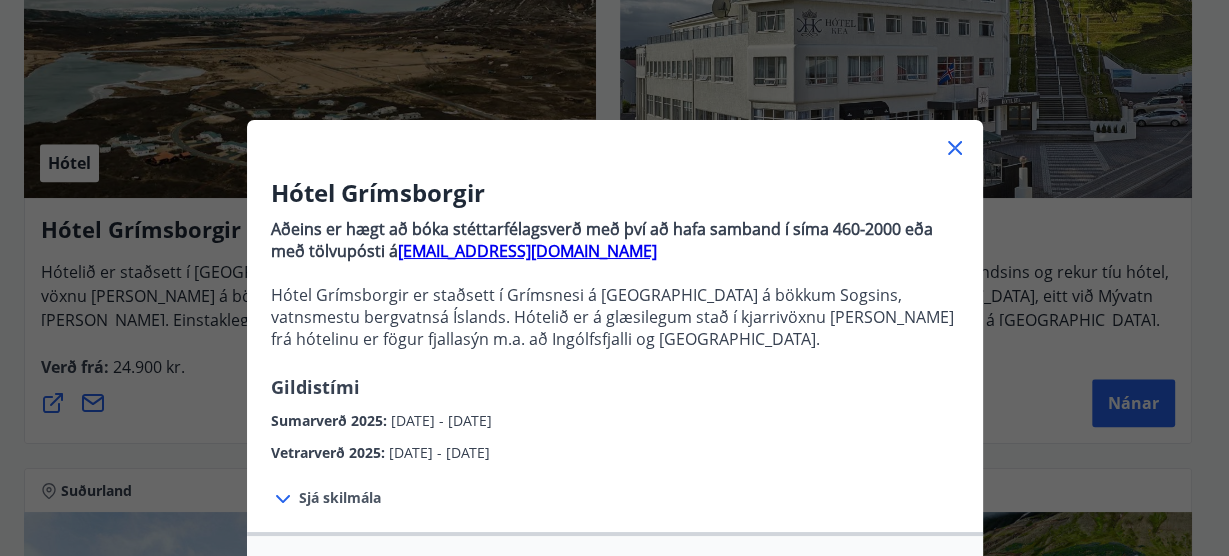 click 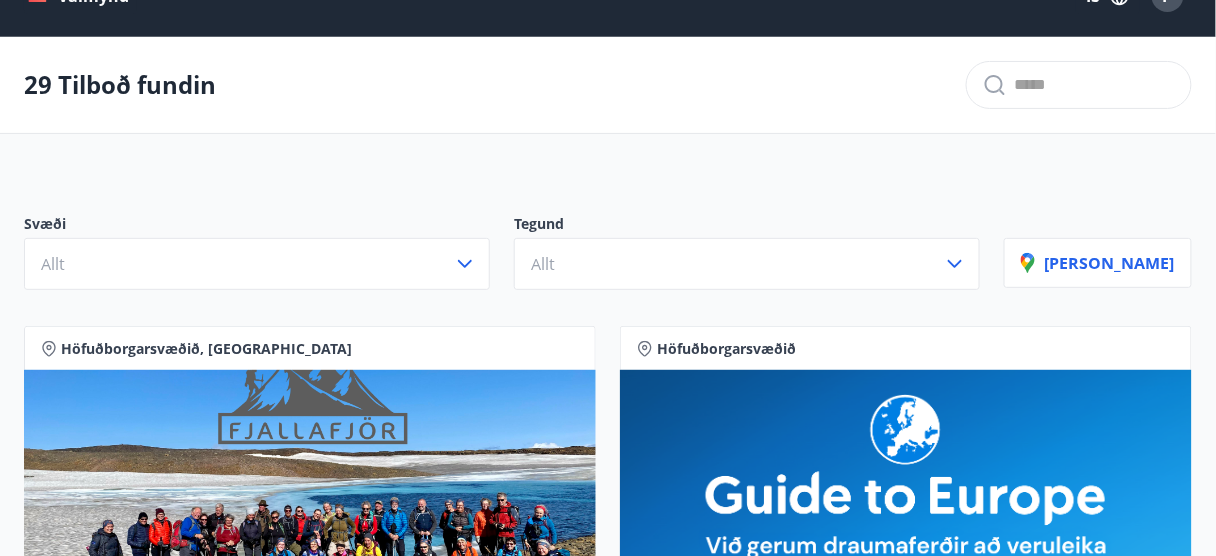 scroll, scrollTop: 0, scrollLeft: 0, axis: both 